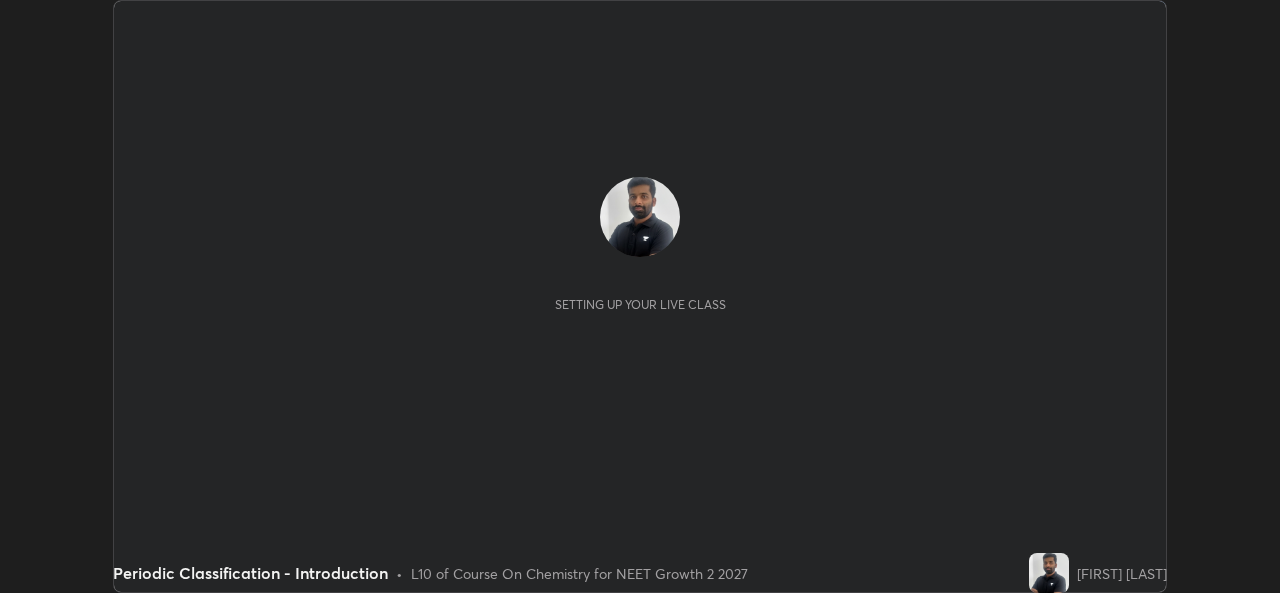 scroll, scrollTop: 0, scrollLeft: 0, axis: both 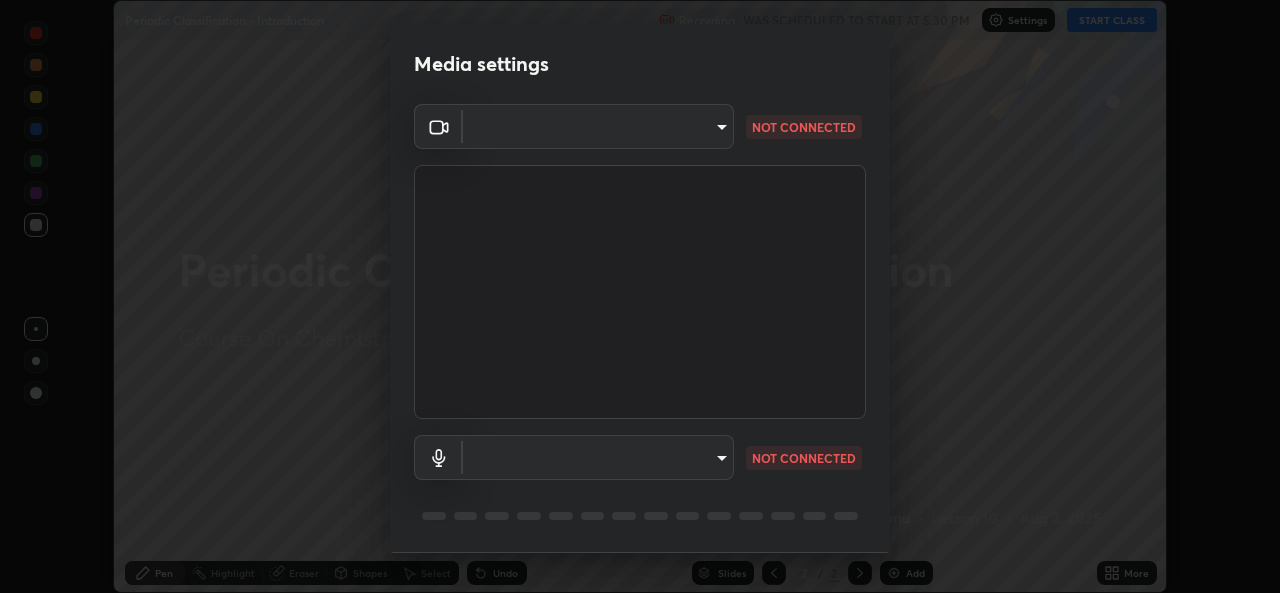 type on "[HASH]" 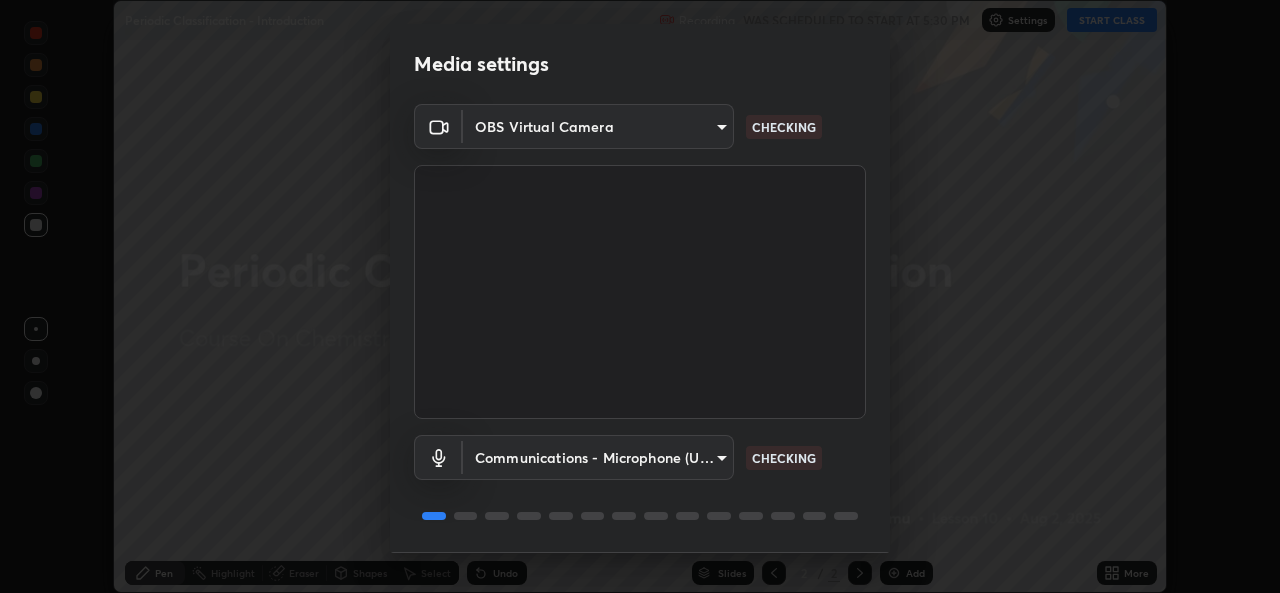 scroll, scrollTop: 63, scrollLeft: 0, axis: vertical 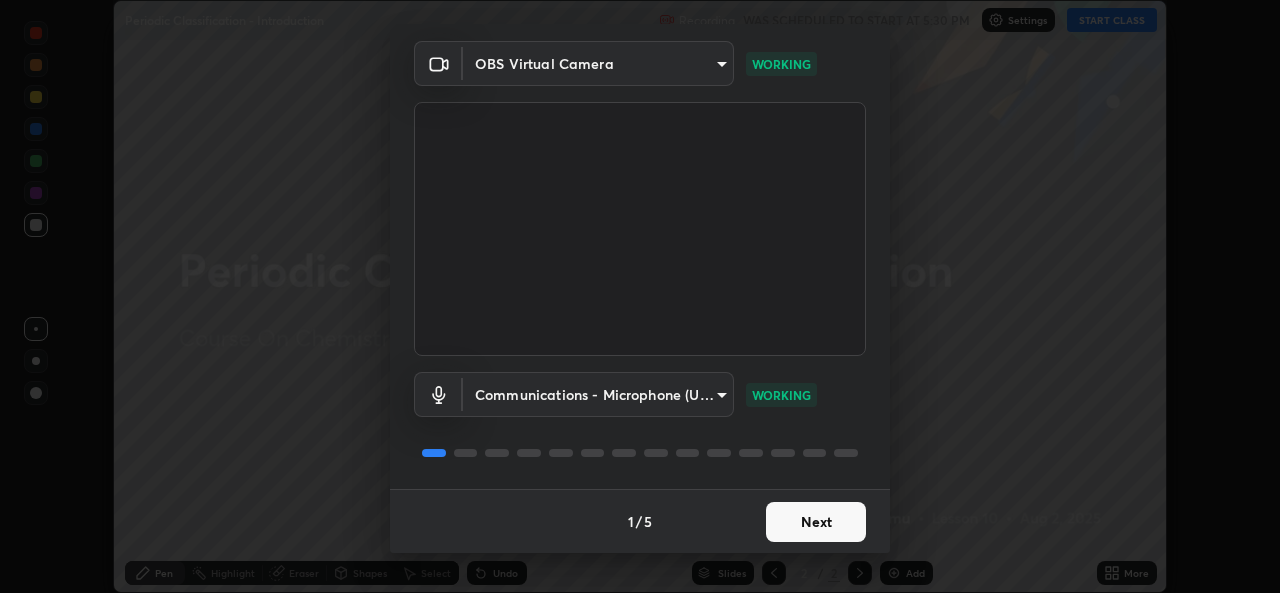 click on "Next" at bounding box center [816, 522] 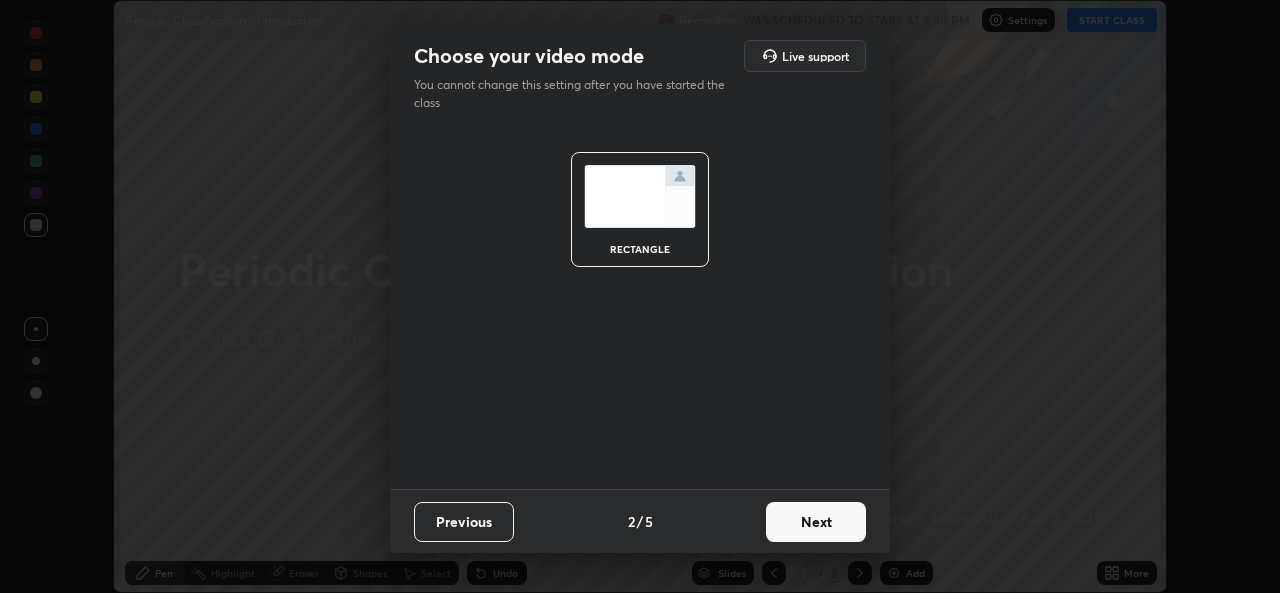 scroll, scrollTop: 0, scrollLeft: 0, axis: both 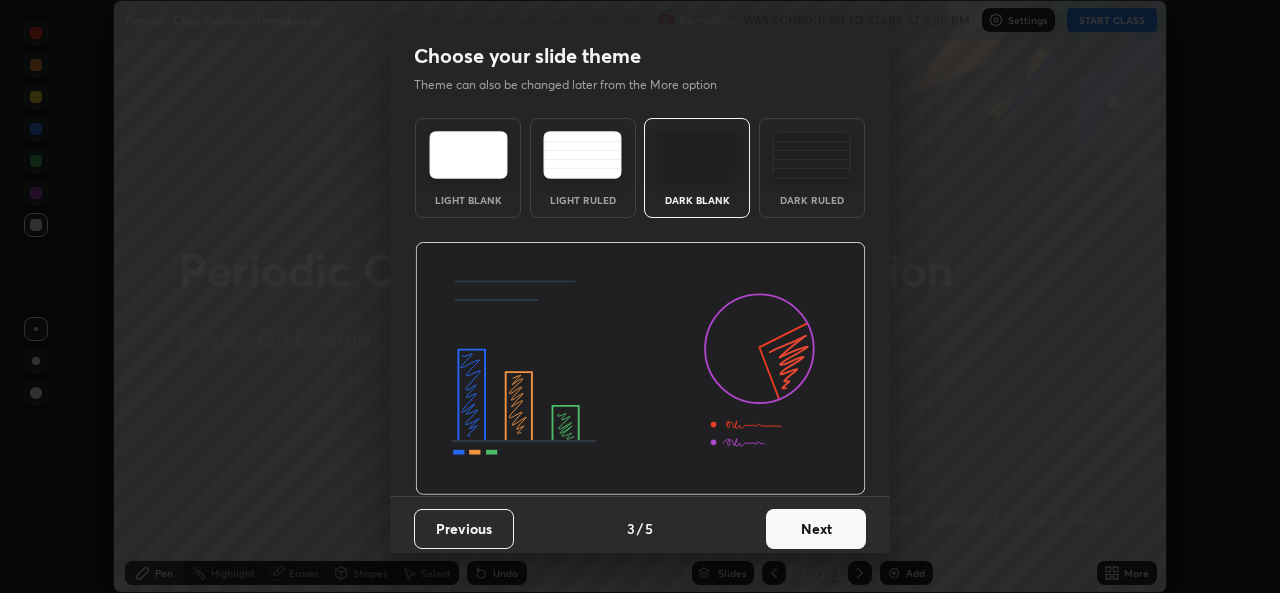 click on "Next" at bounding box center [816, 529] 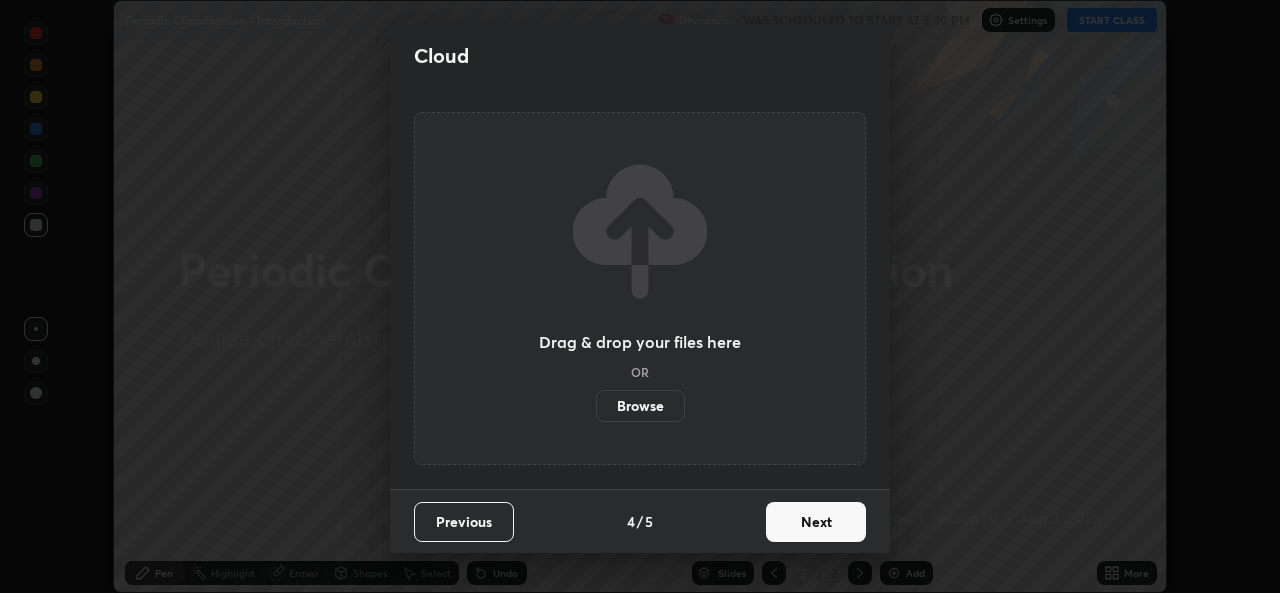 click on "Next" at bounding box center [816, 522] 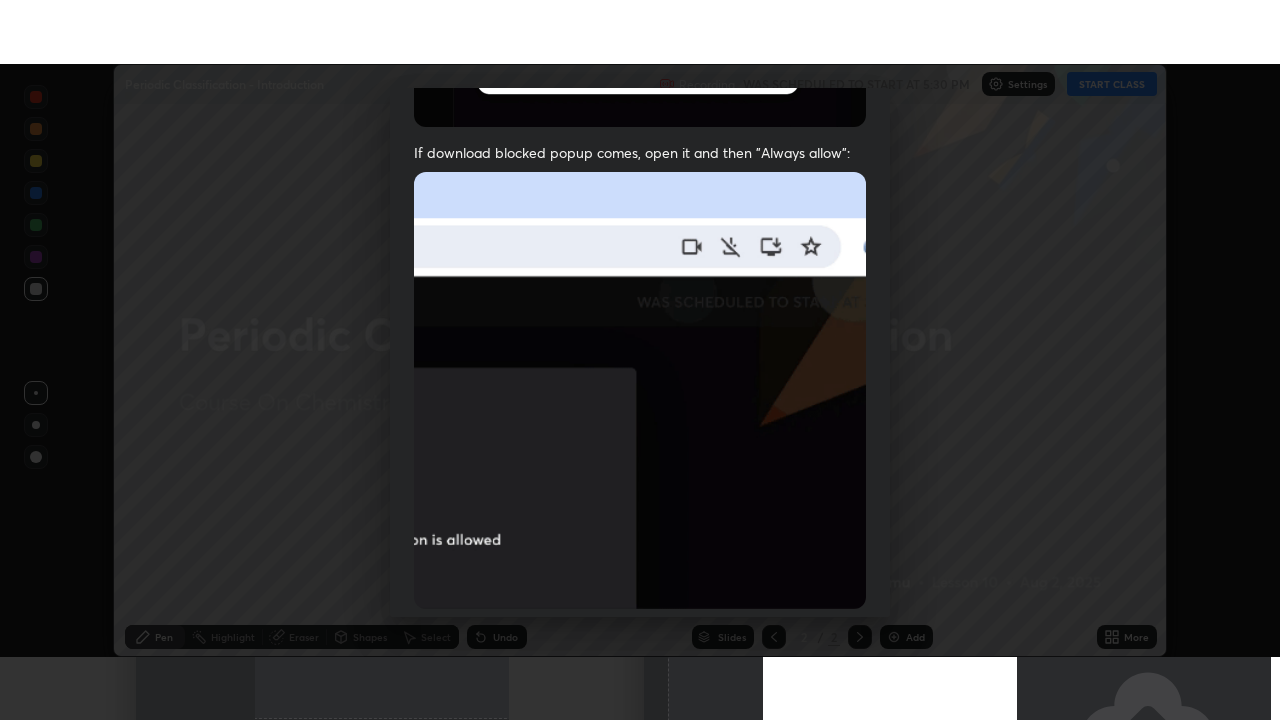 scroll, scrollTop: 471, scrollLeft: 0, axis: vertical 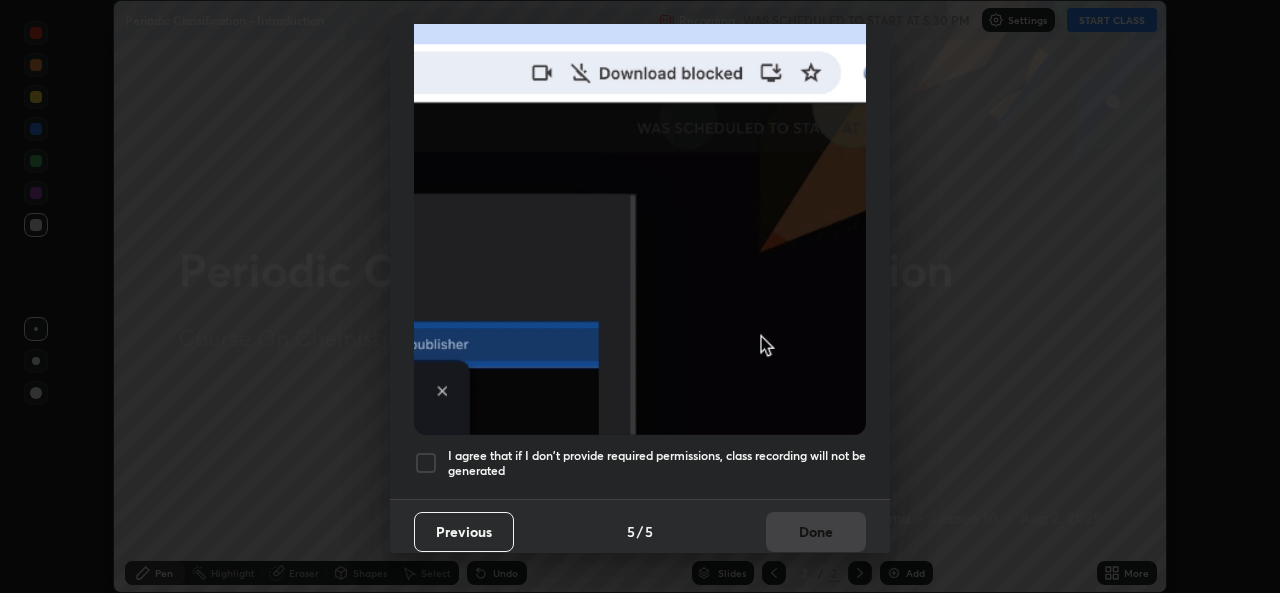 click on "I agree that if I don't provide required permissions, class recording will not be generated" at bounding box center [657, 463] 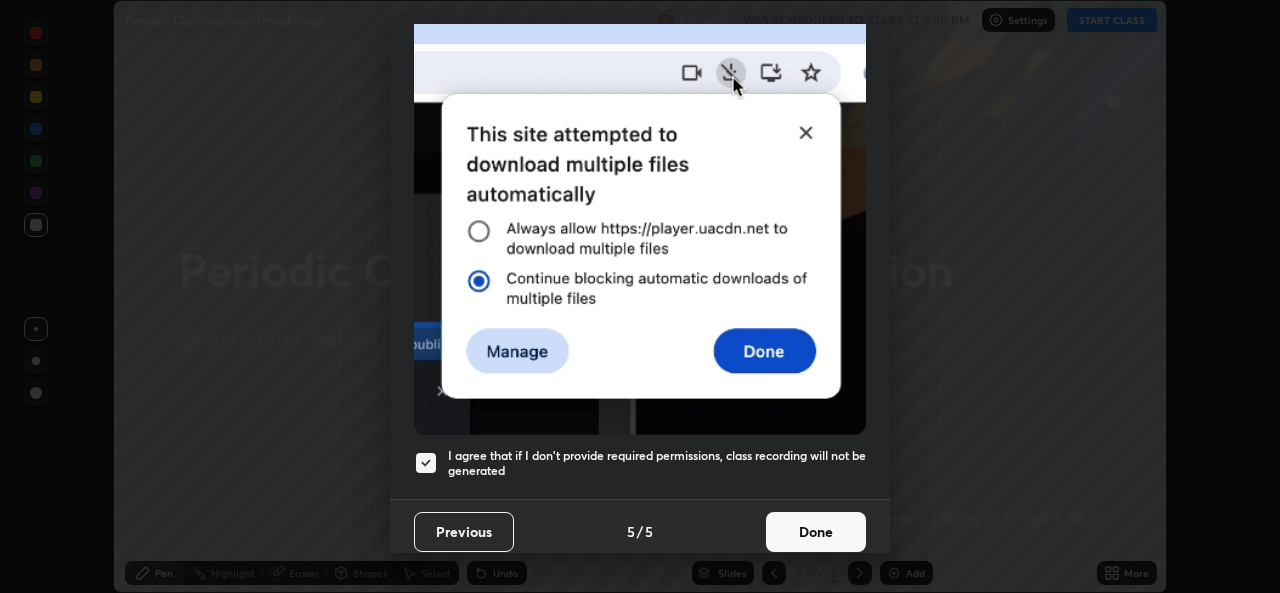 click on "Done" at bounding box center [816, 532] 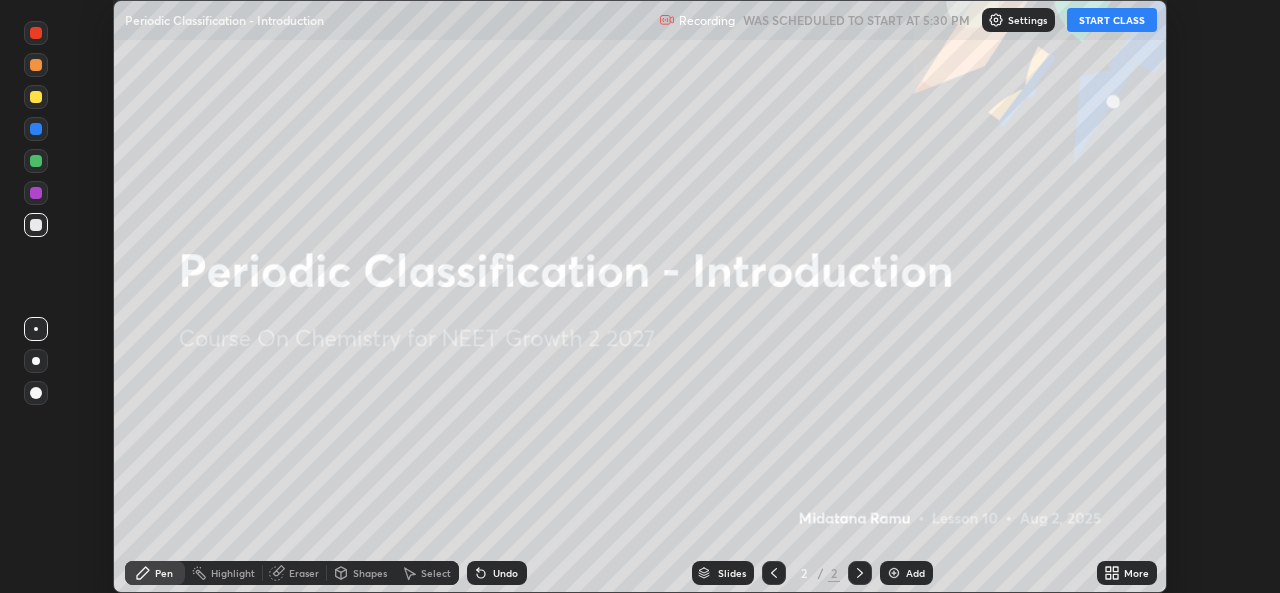 click on "START CLASS" at bounding box center [1112, 20] 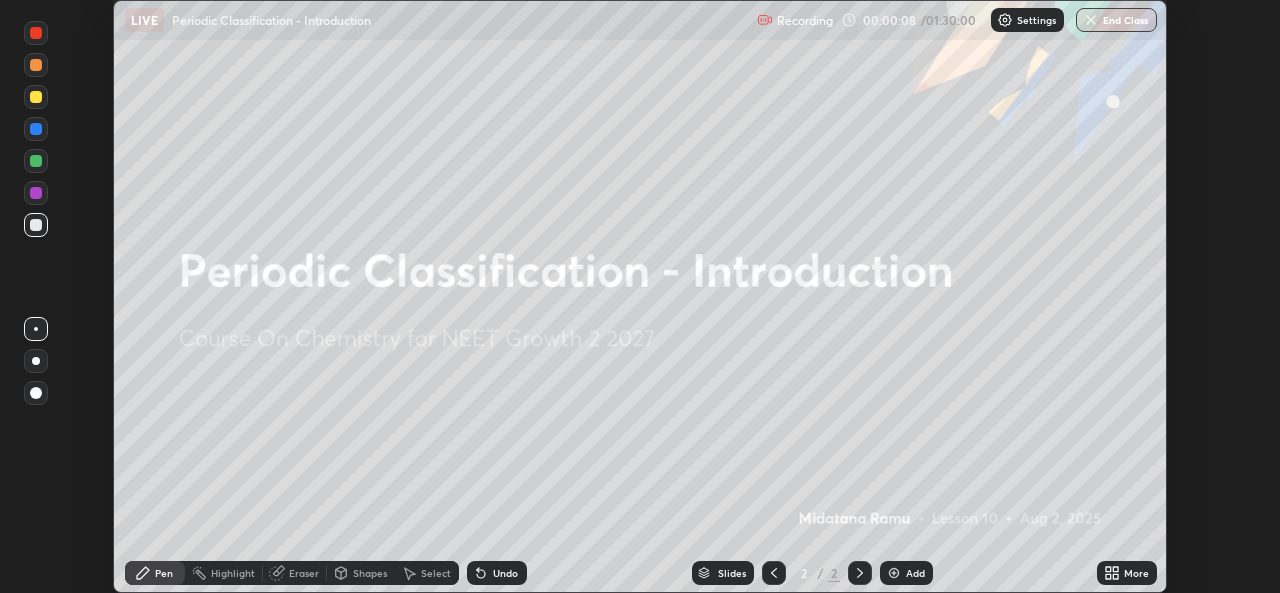 click on "More" at bounding box center (1127, 573) 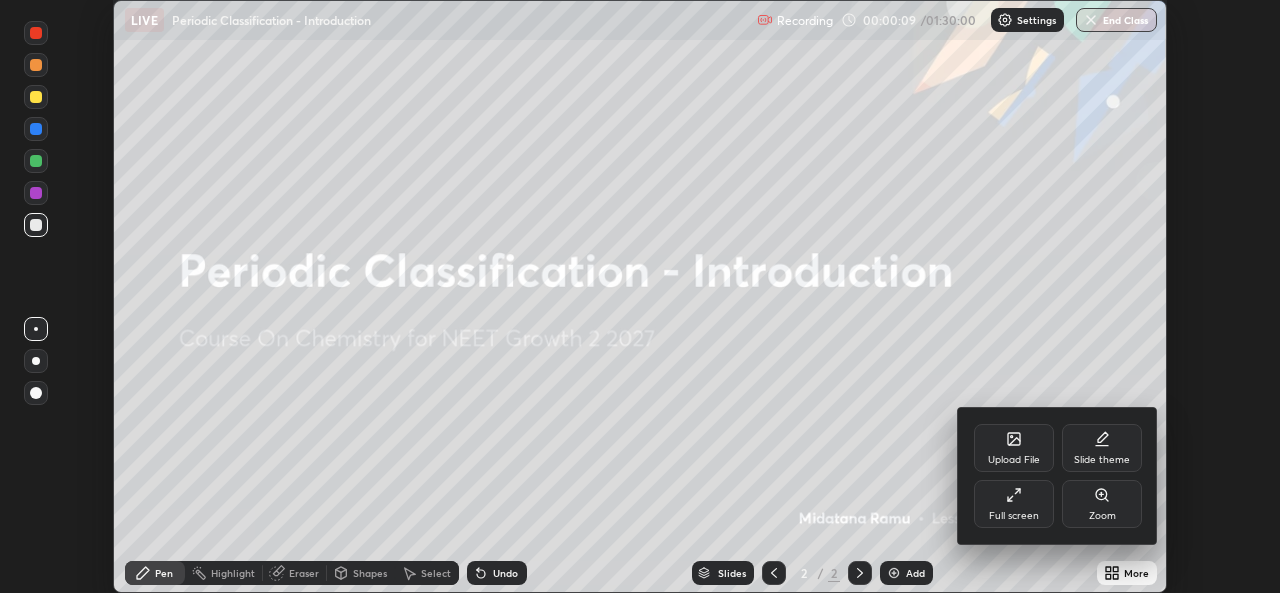 click on "Full screen" at bounding box center (1014, 516) 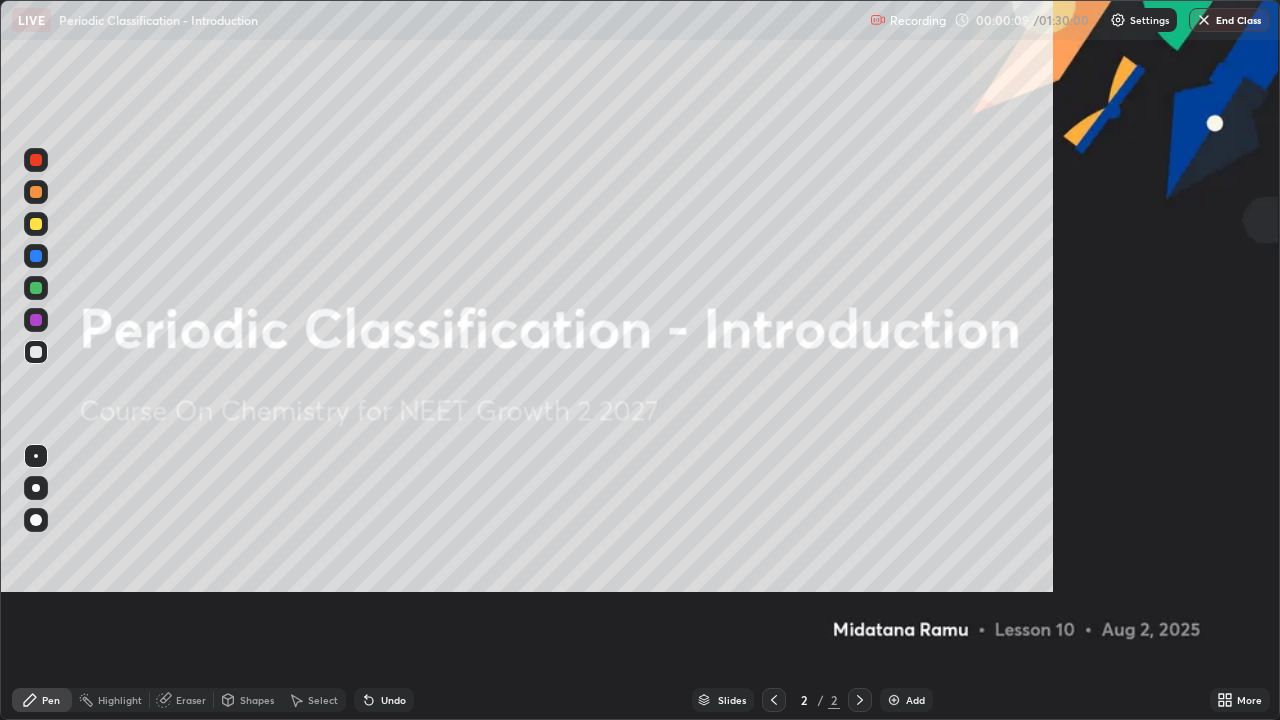 scroll, scrollTop: 99280, scrollLeft: 98720, axis: both 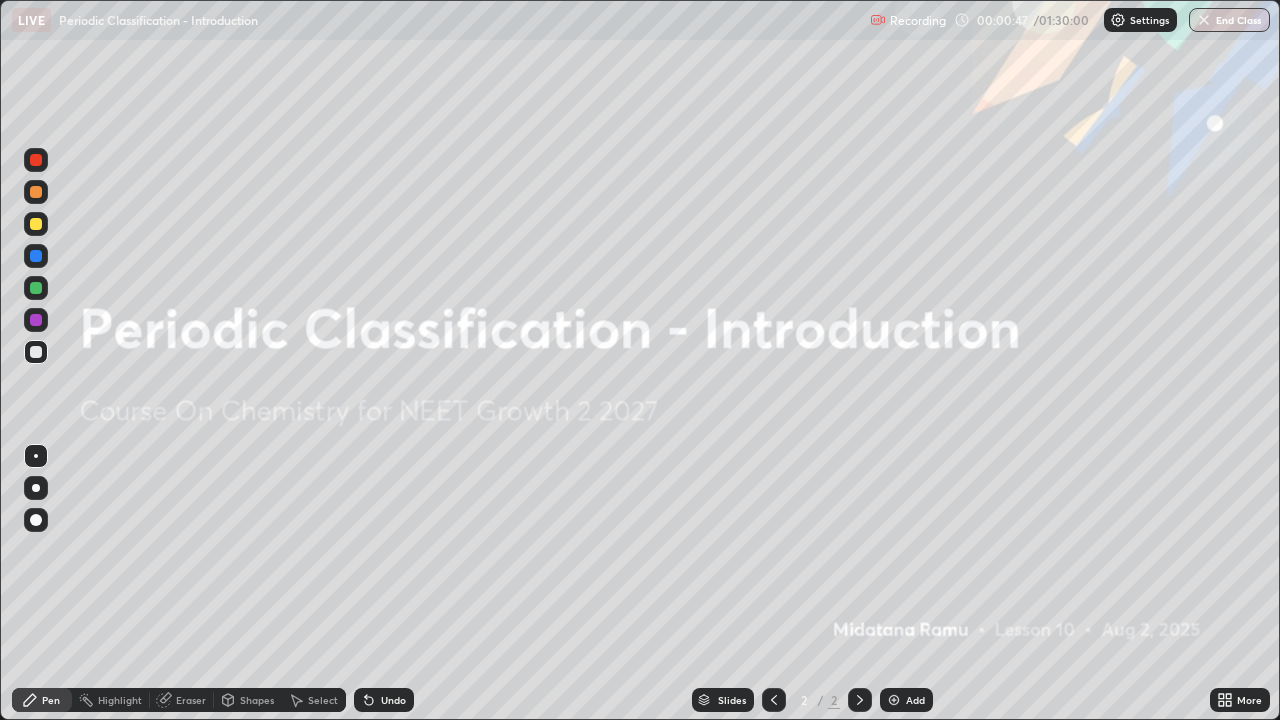 click at bounding box center (894, 700) 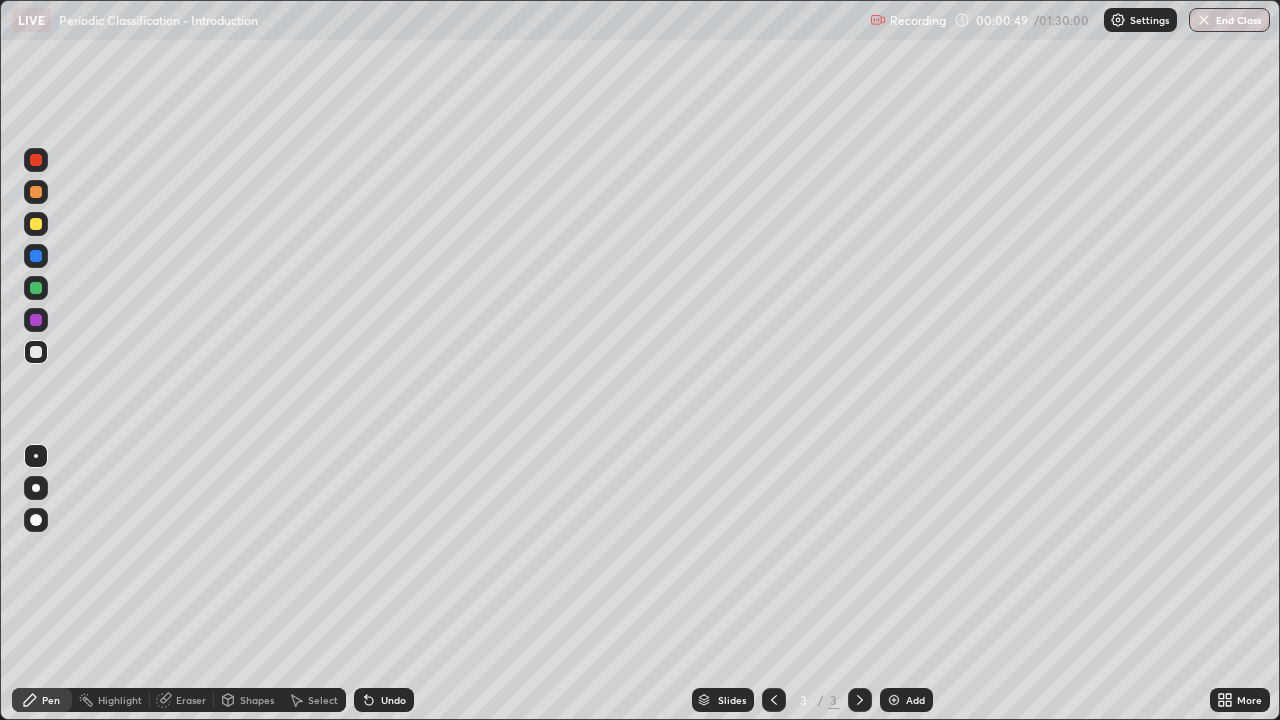 click at bounding box center (36, 488) 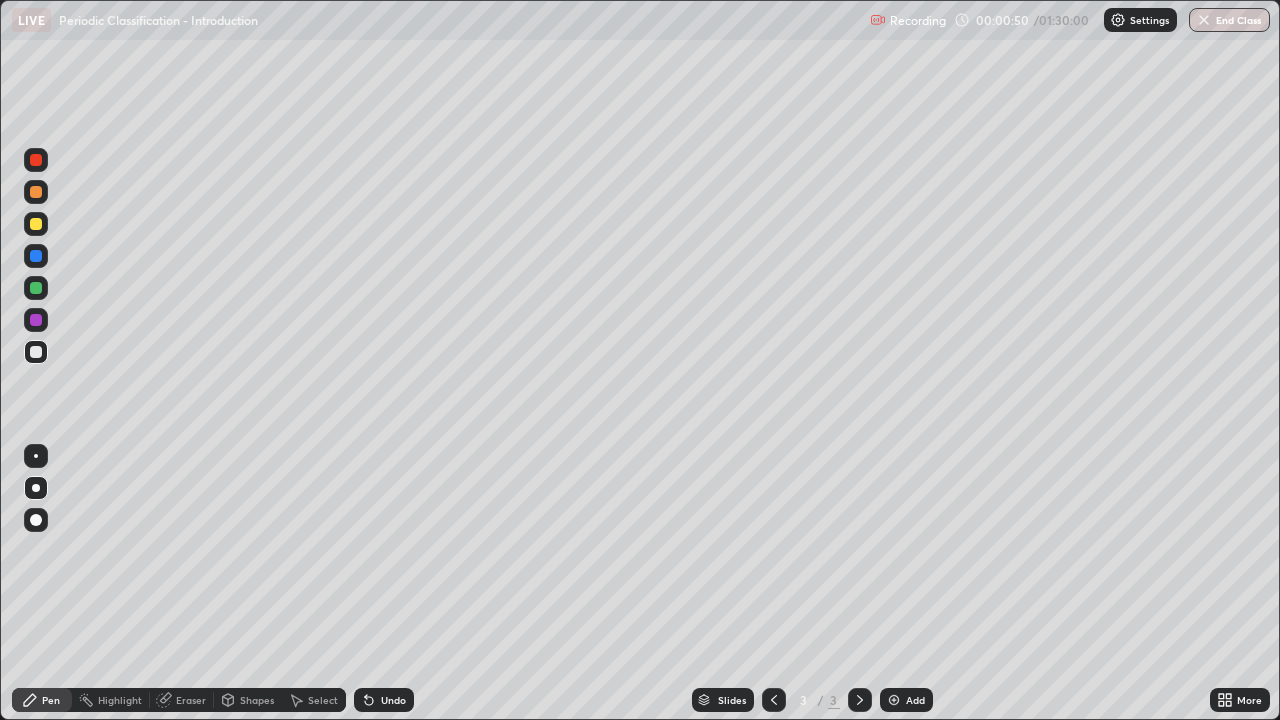 click at bounding box center (36, 192) 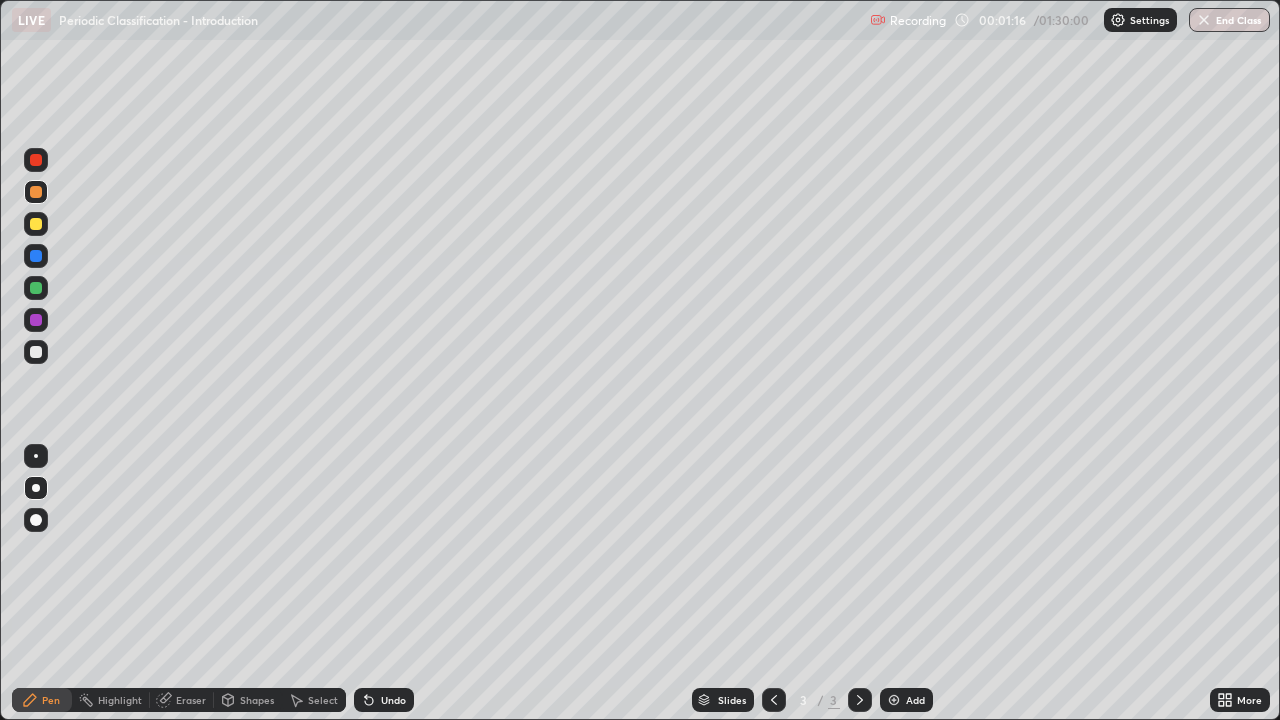 click at bounding box center [36, 320] 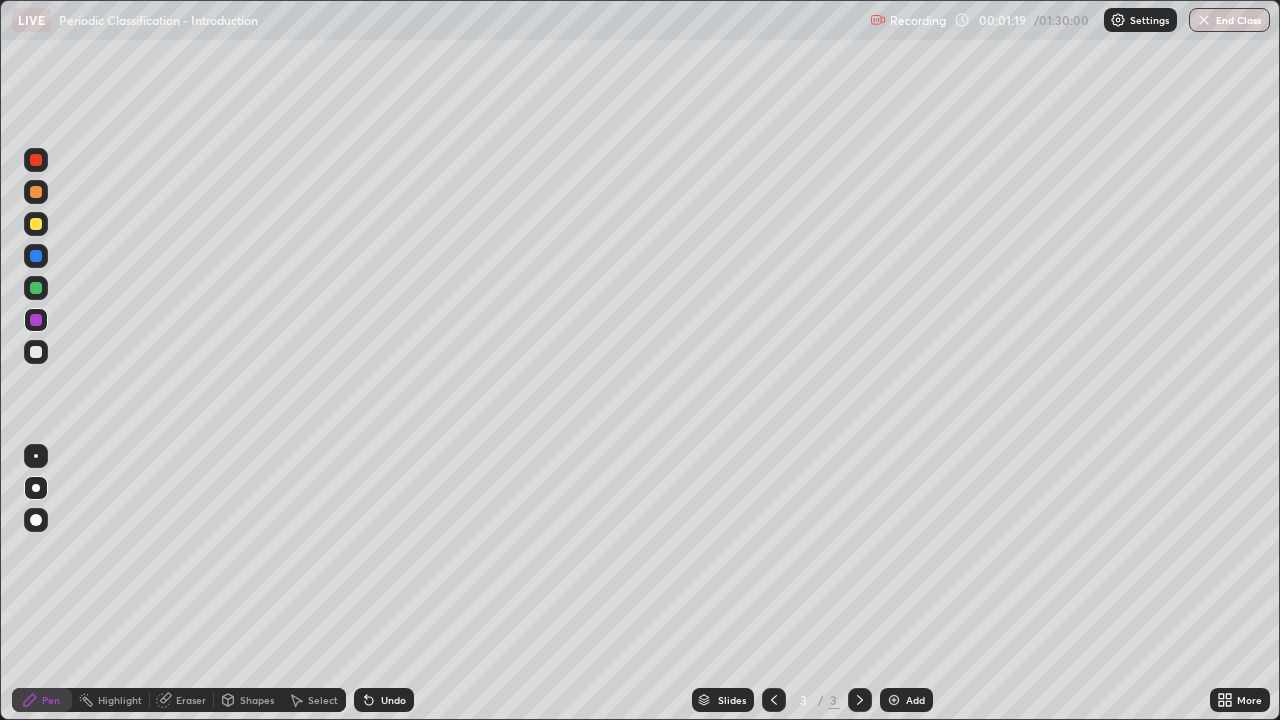 click at bounding box center (36, 352) 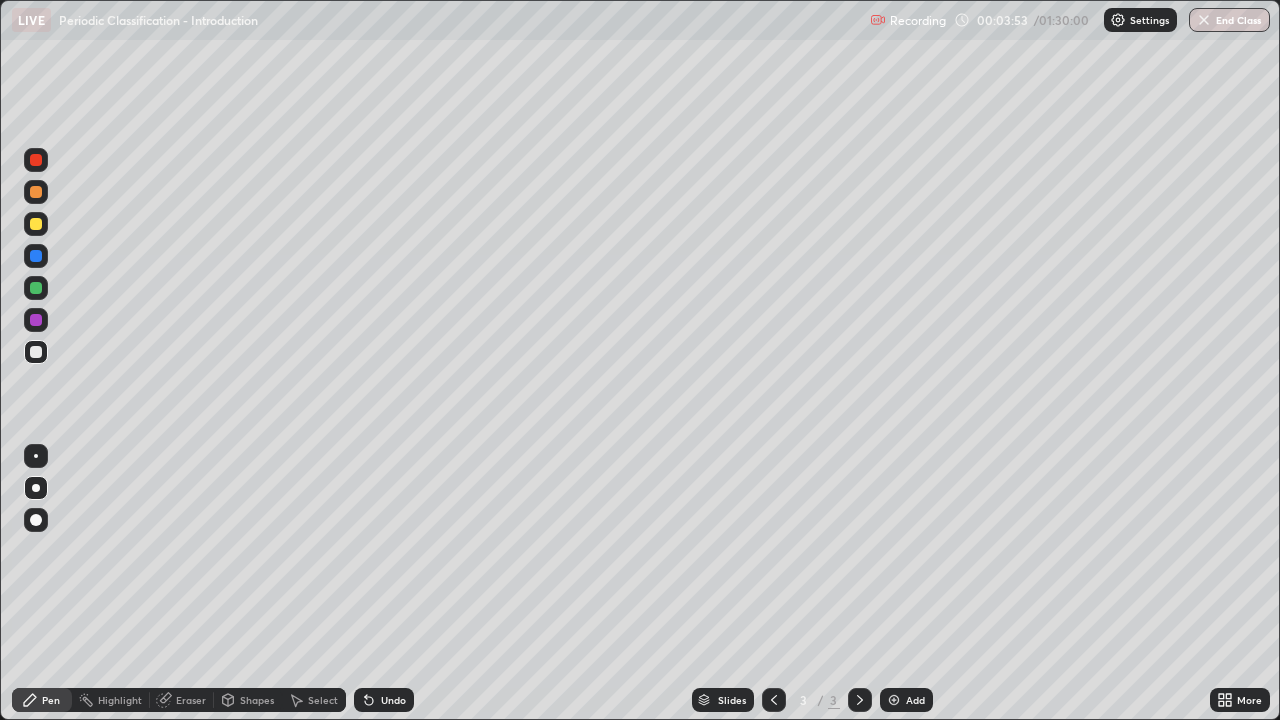 click on "Undo" at bounding box center [393, 700] 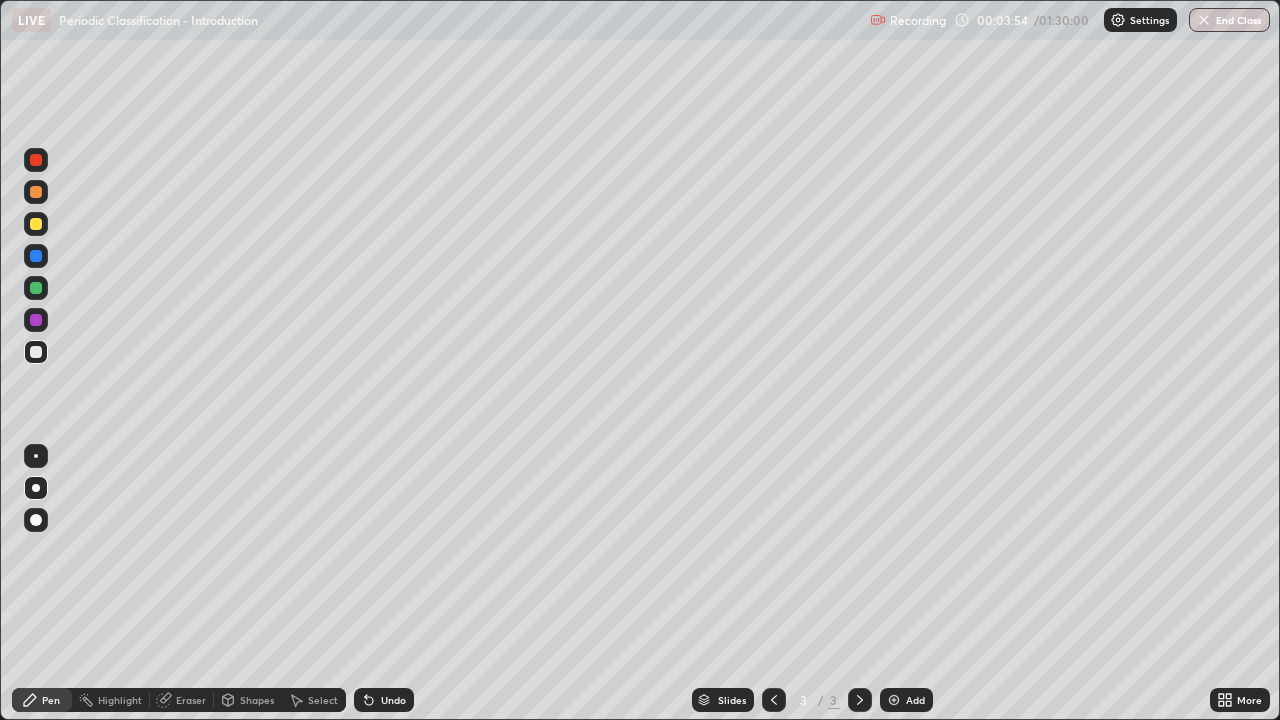 click on "Undo" at bounding box center [384, 700] 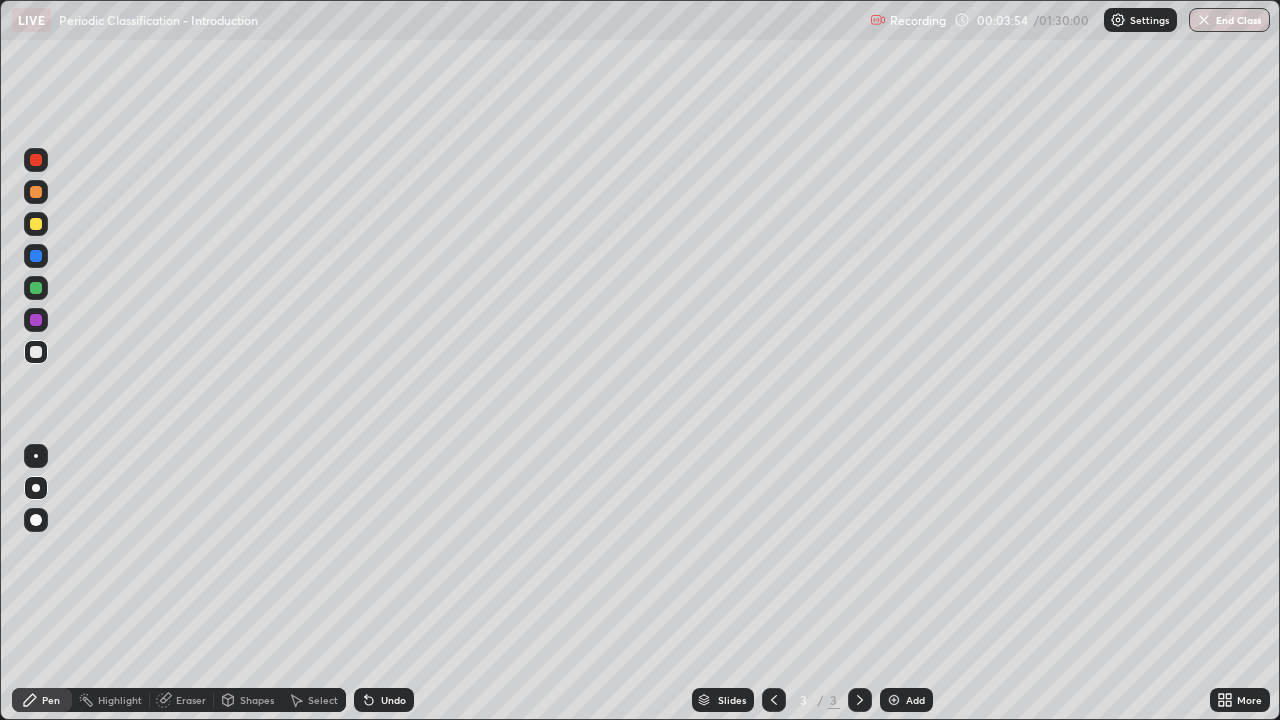 click on "Undo" at bounding box center [393, 700] 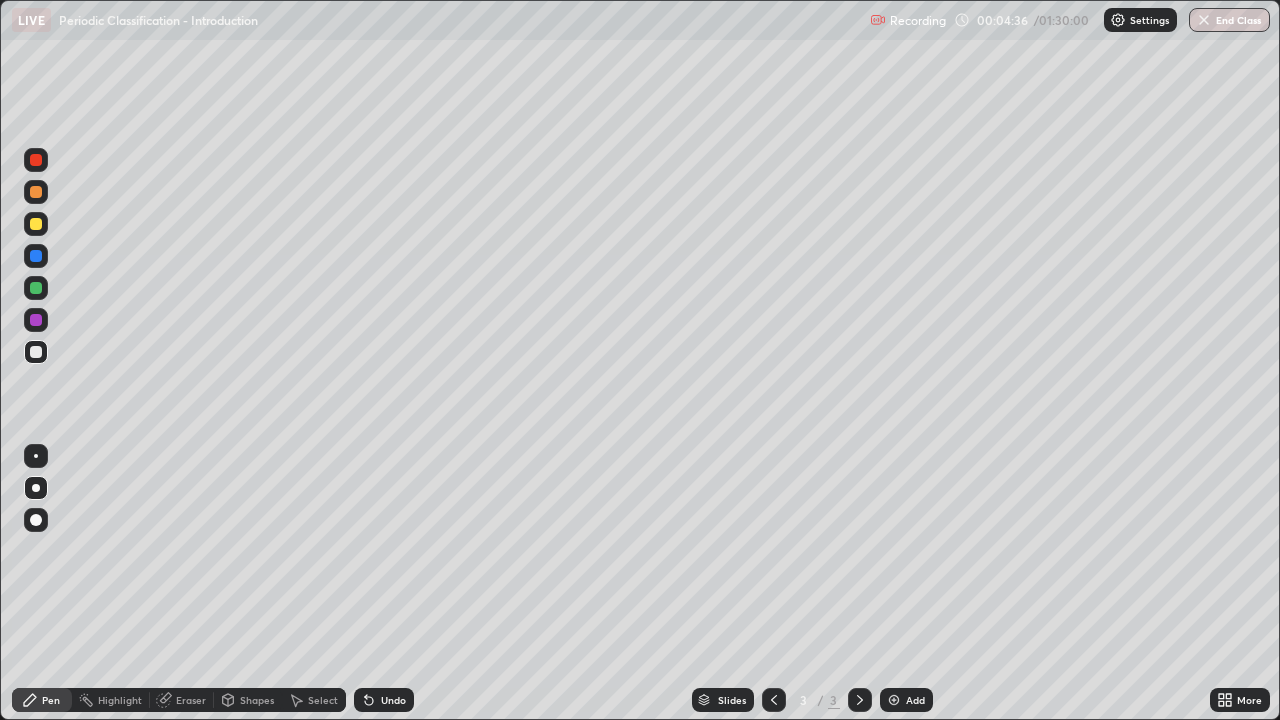 click on "Undo" at bounding box center (393, 700) 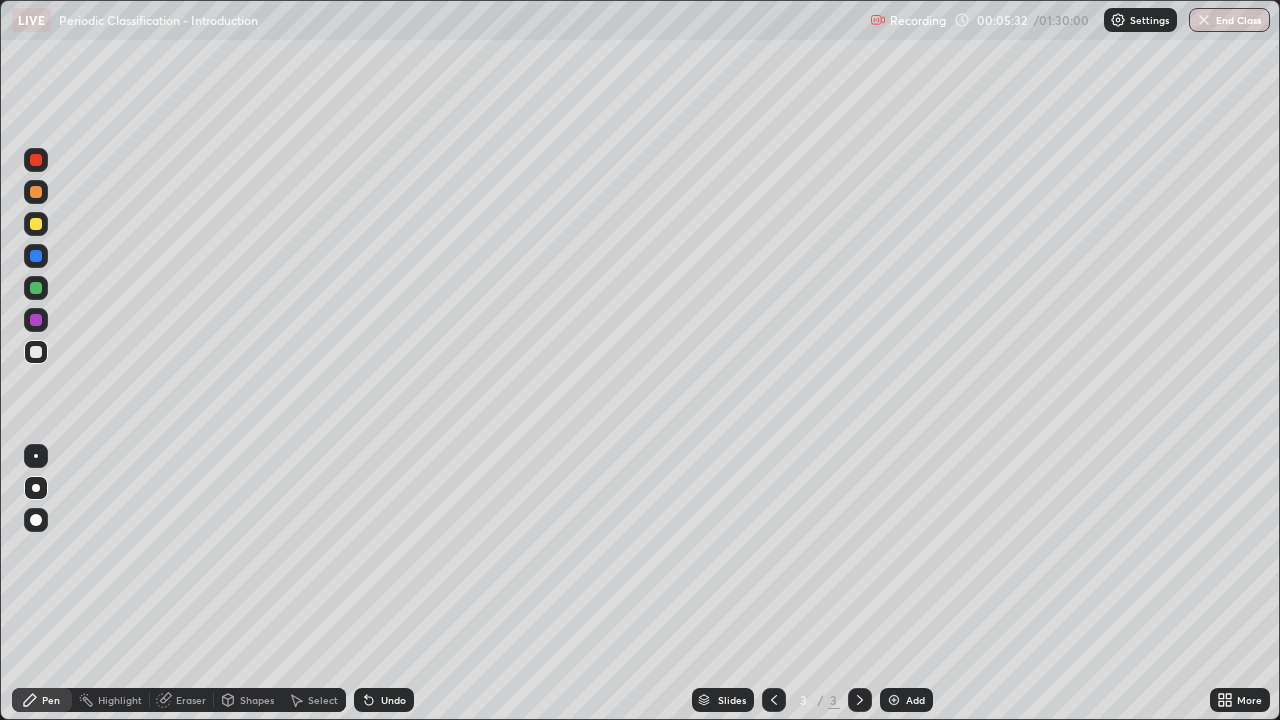 click at bounding box center (36, 224) 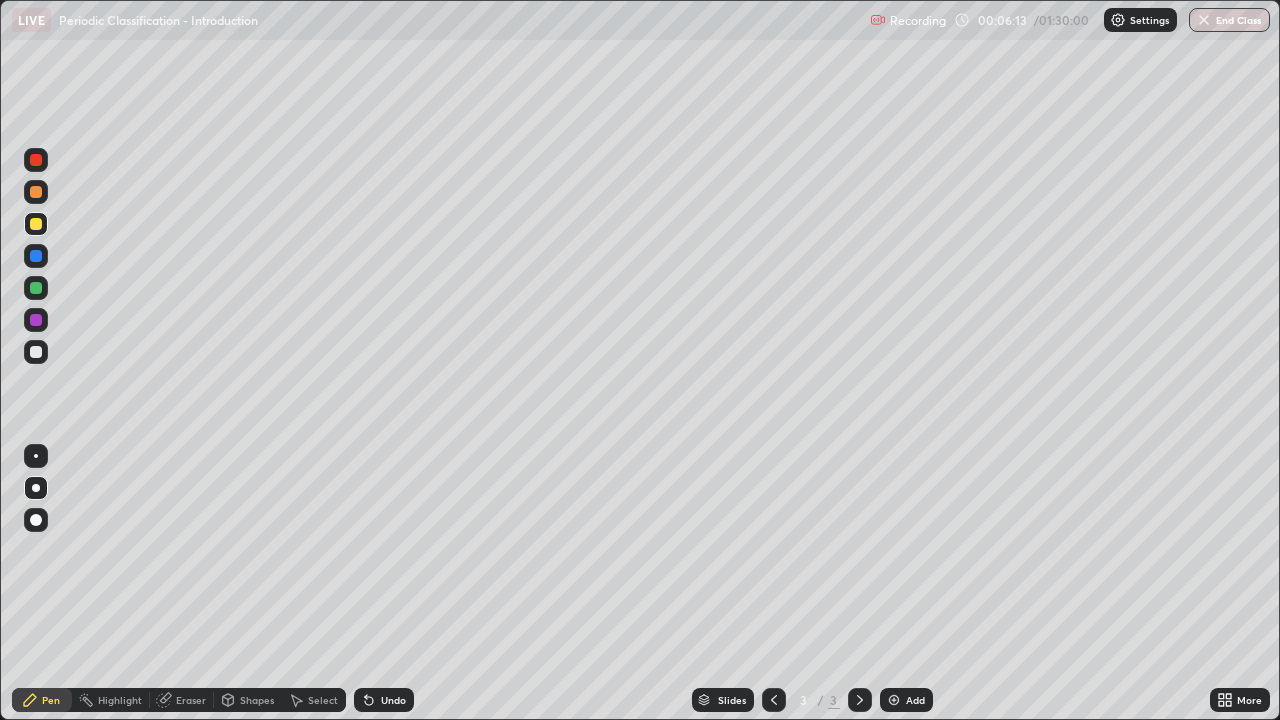 click at bounding box center [36, 288] 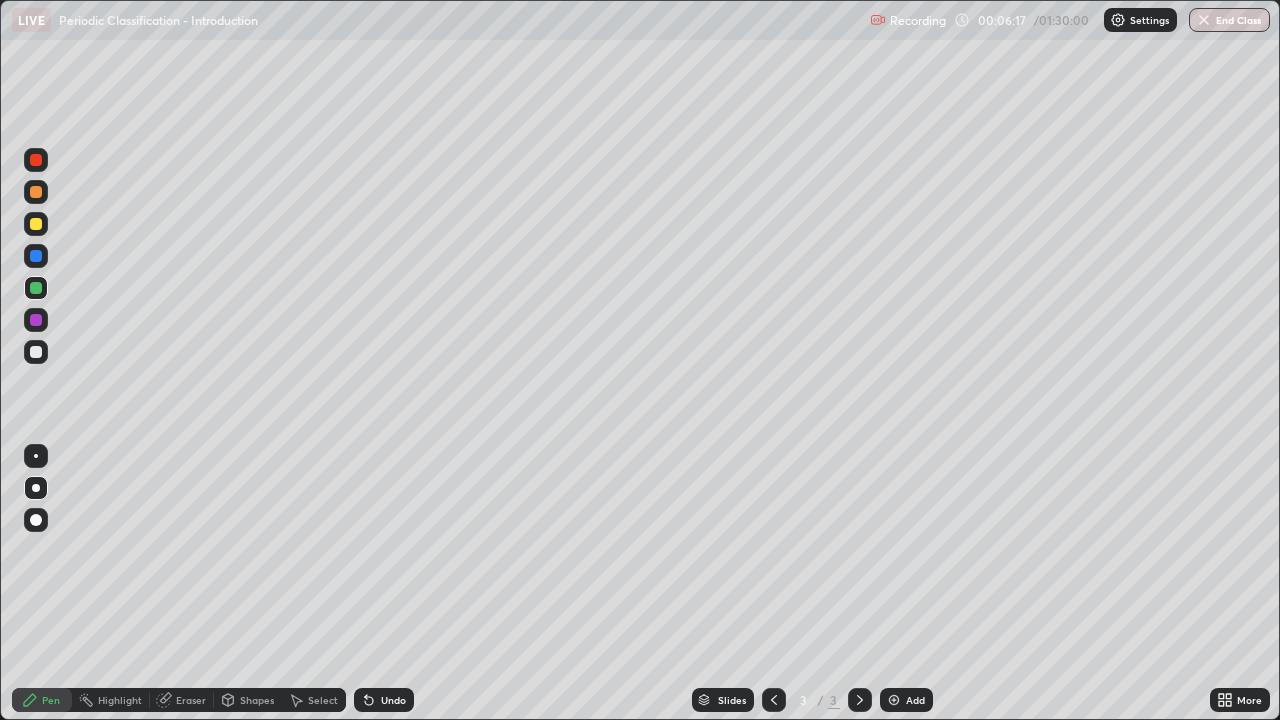 click at bounding box center (36, 352) 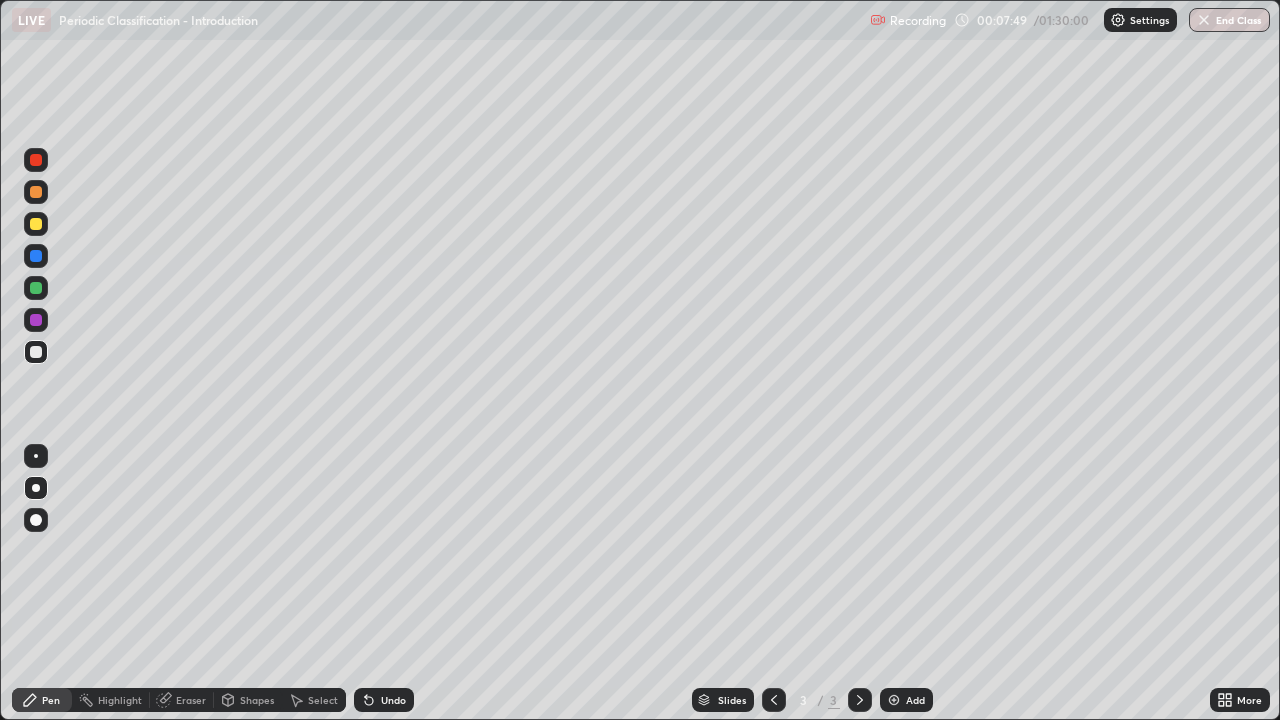 click at bounding box center [36, 288] 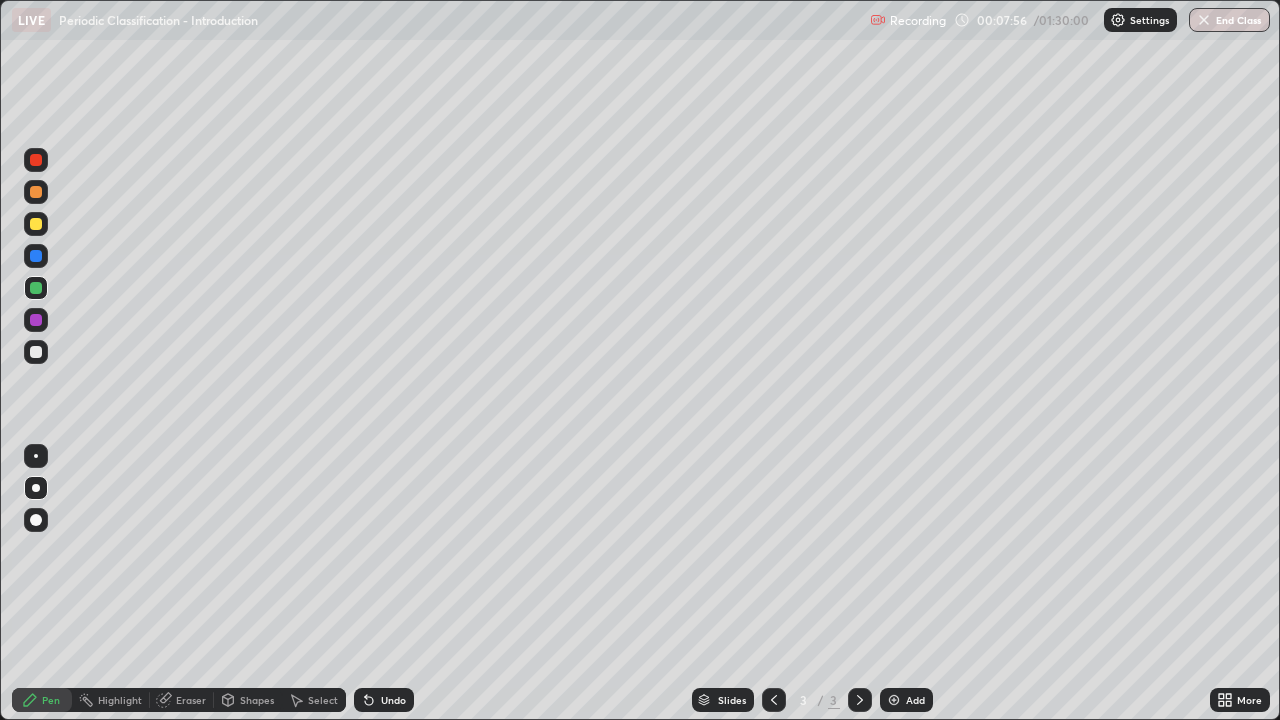 click at bounding box center [36, 352] 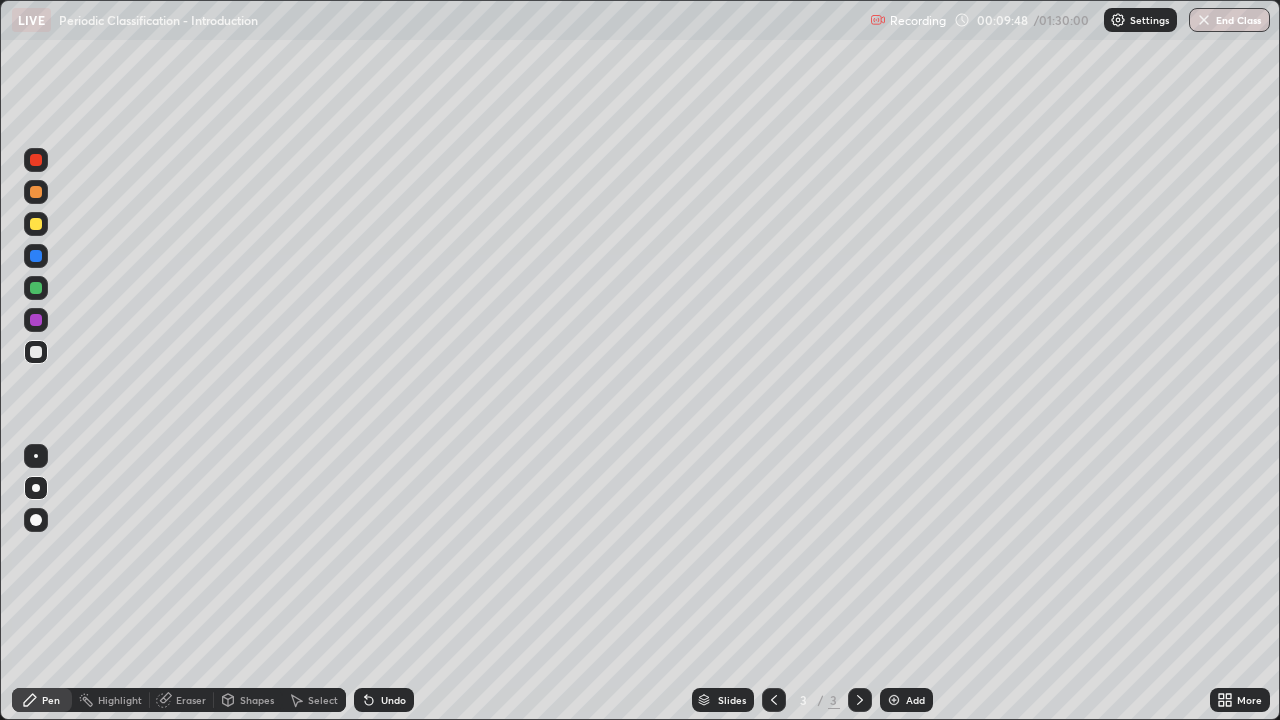 click at bounding box center [36, 320] 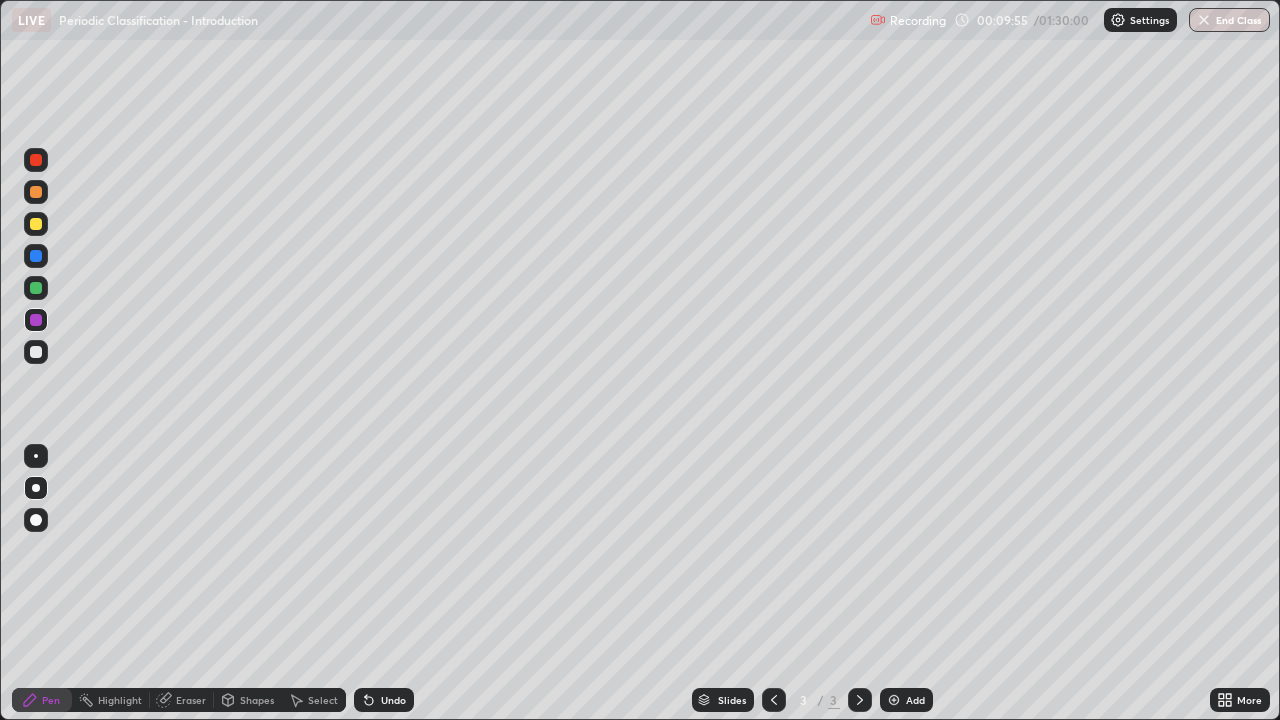 click at bounding box center [36, 288] 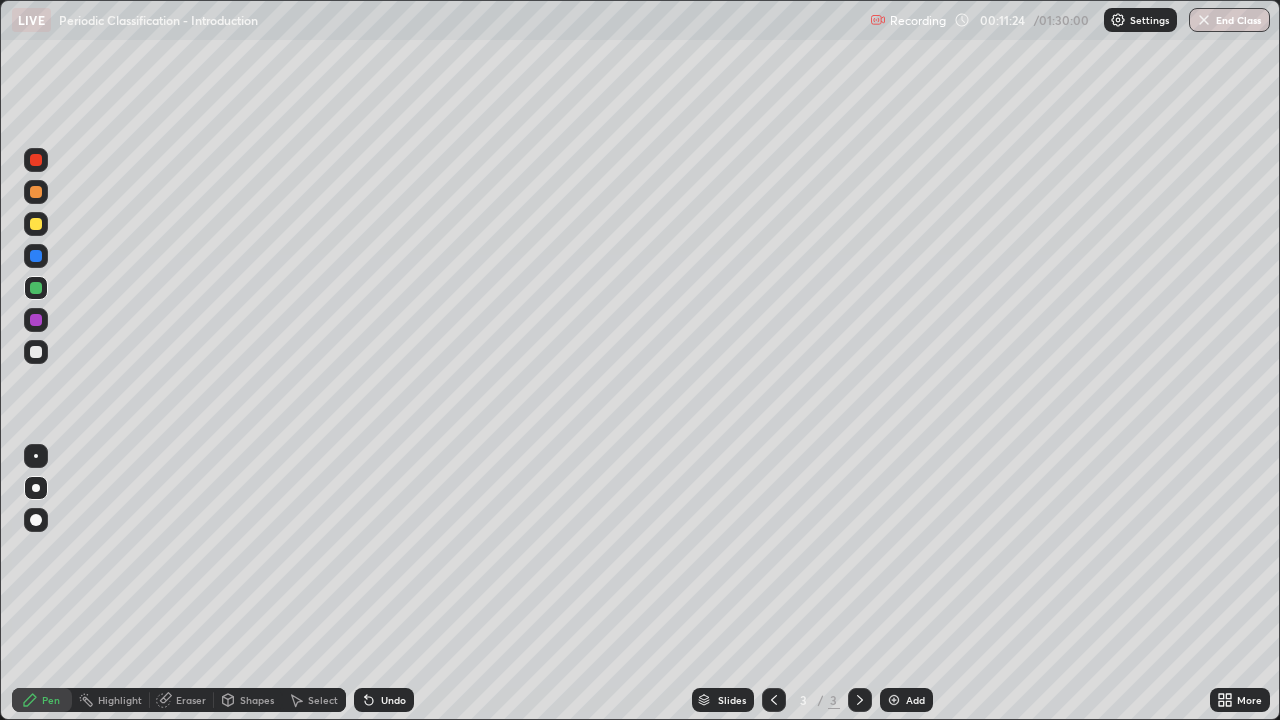 click at bounding box center [36, 320] 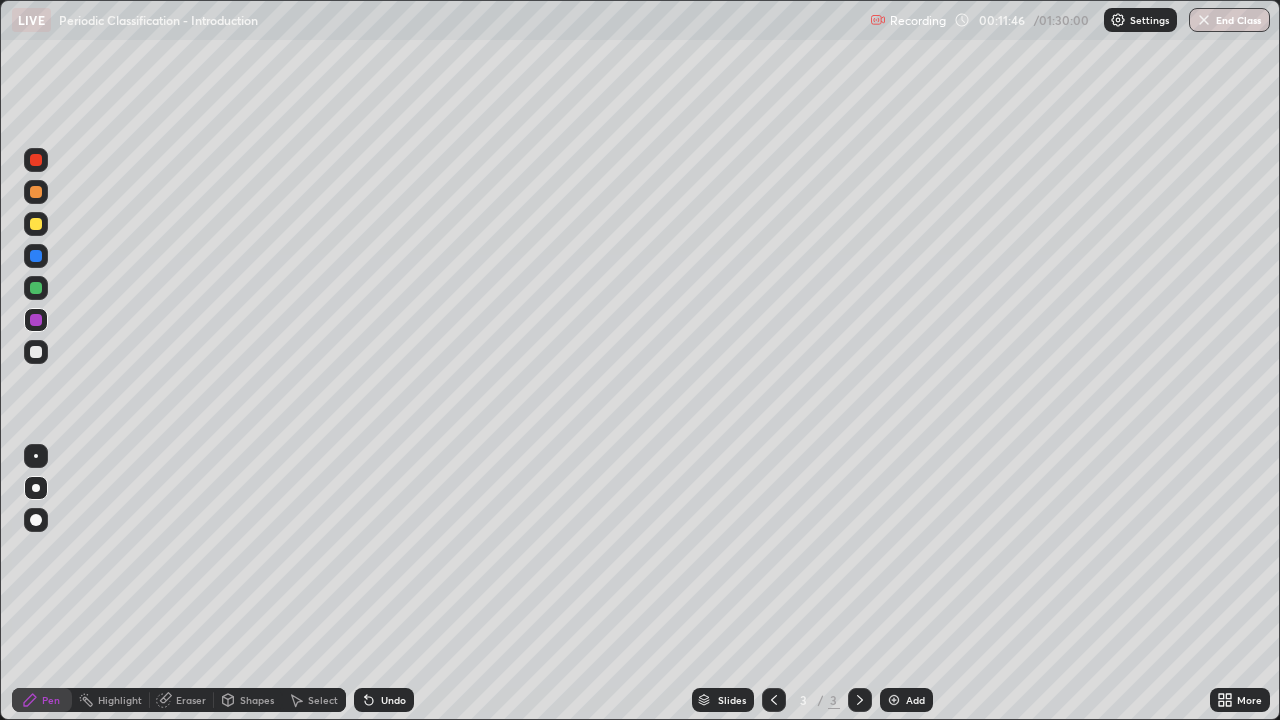 click at bounding box center [36, 352] 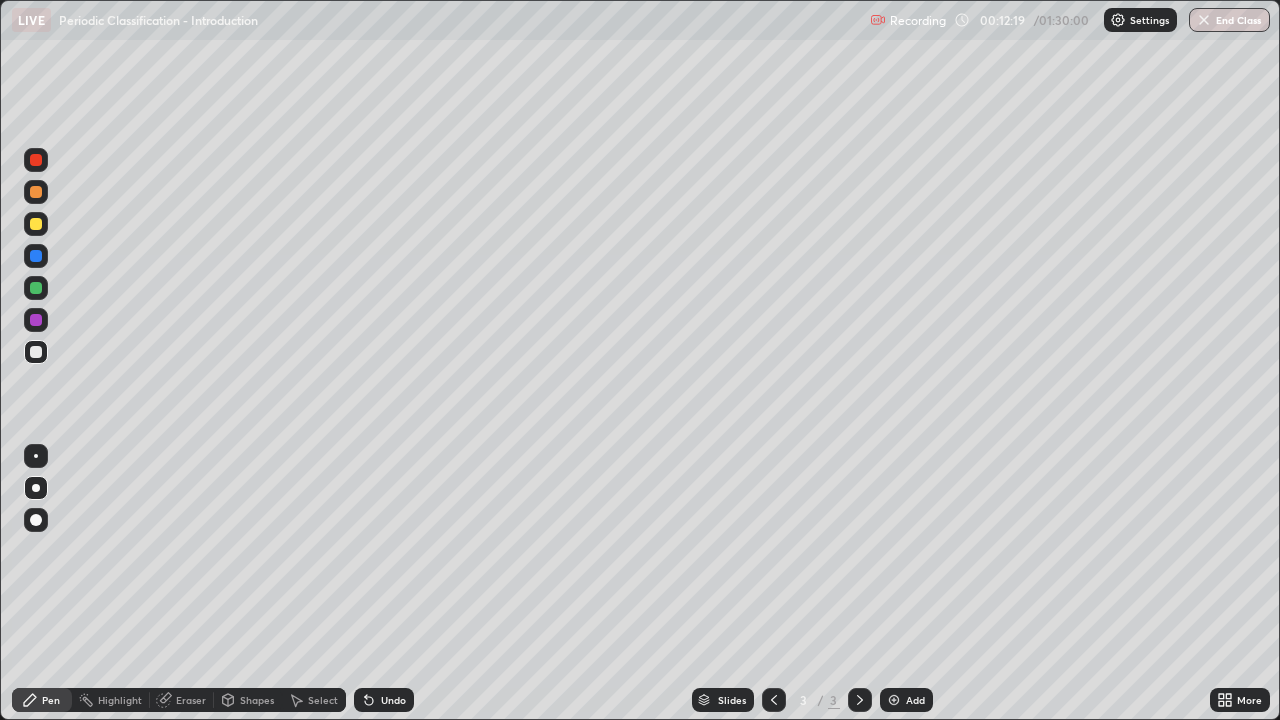 click at bounding box center (894, 700) 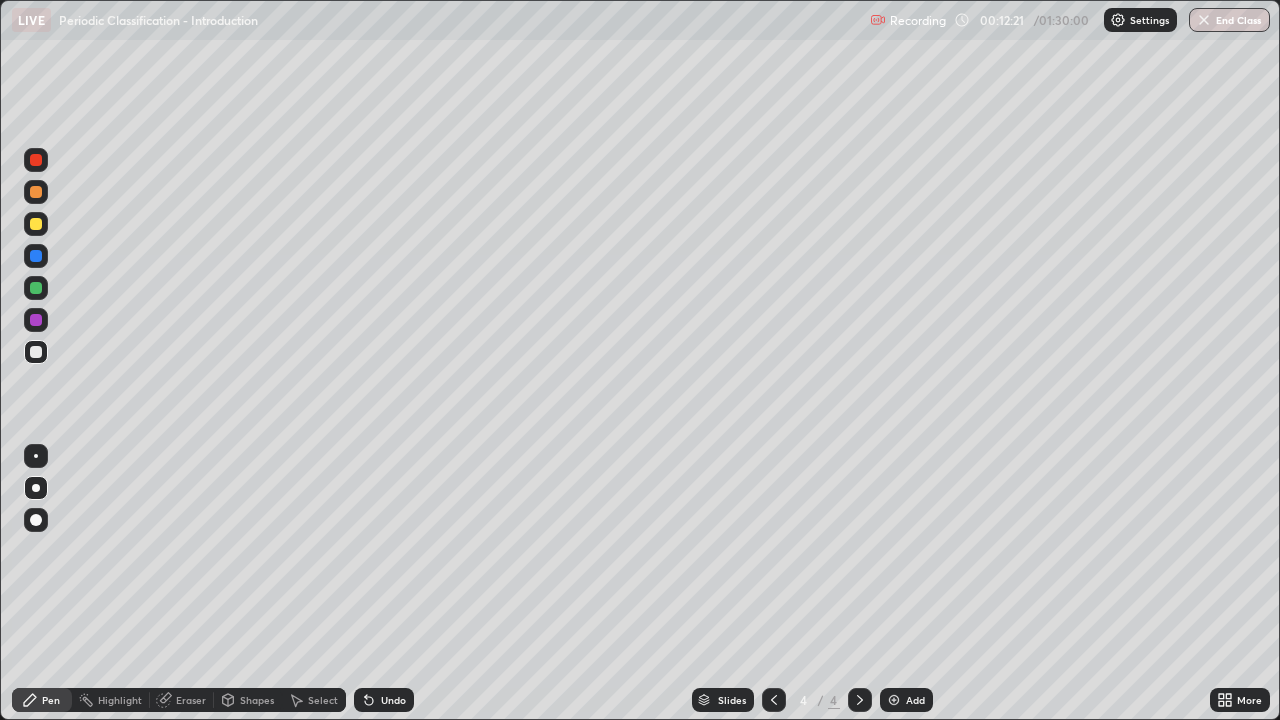 click at bounding box center [36, 224] 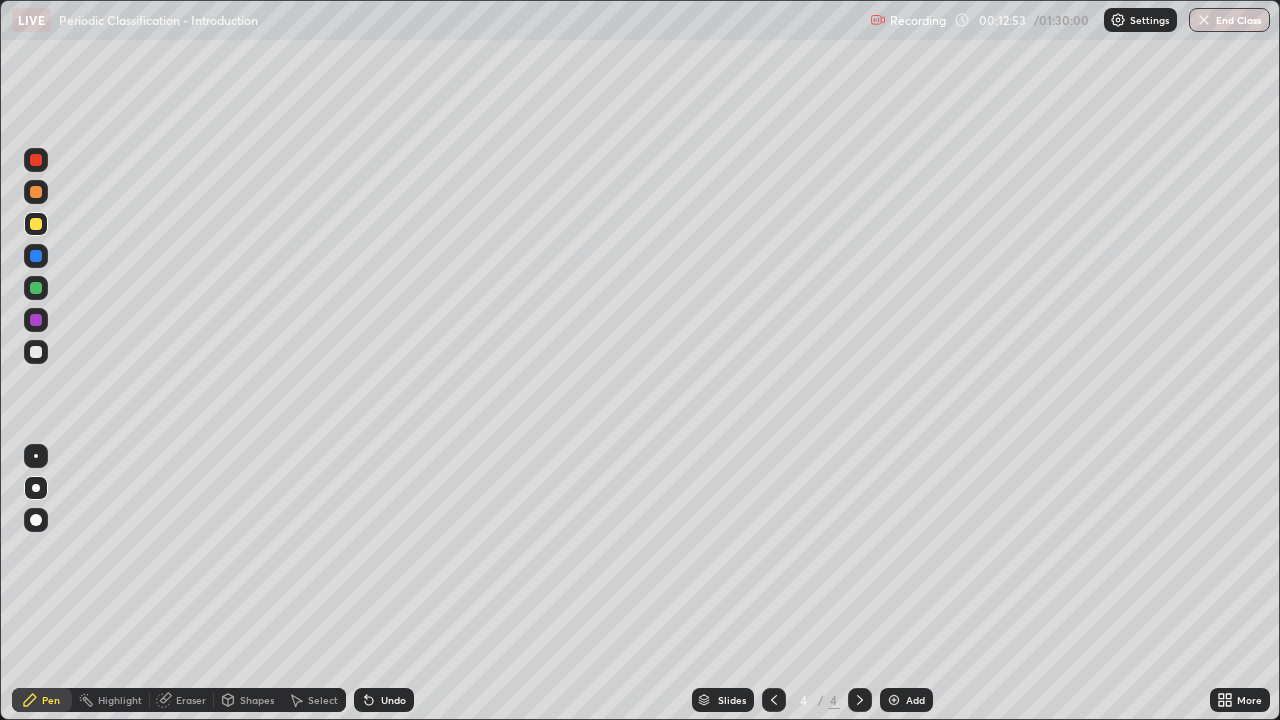 click 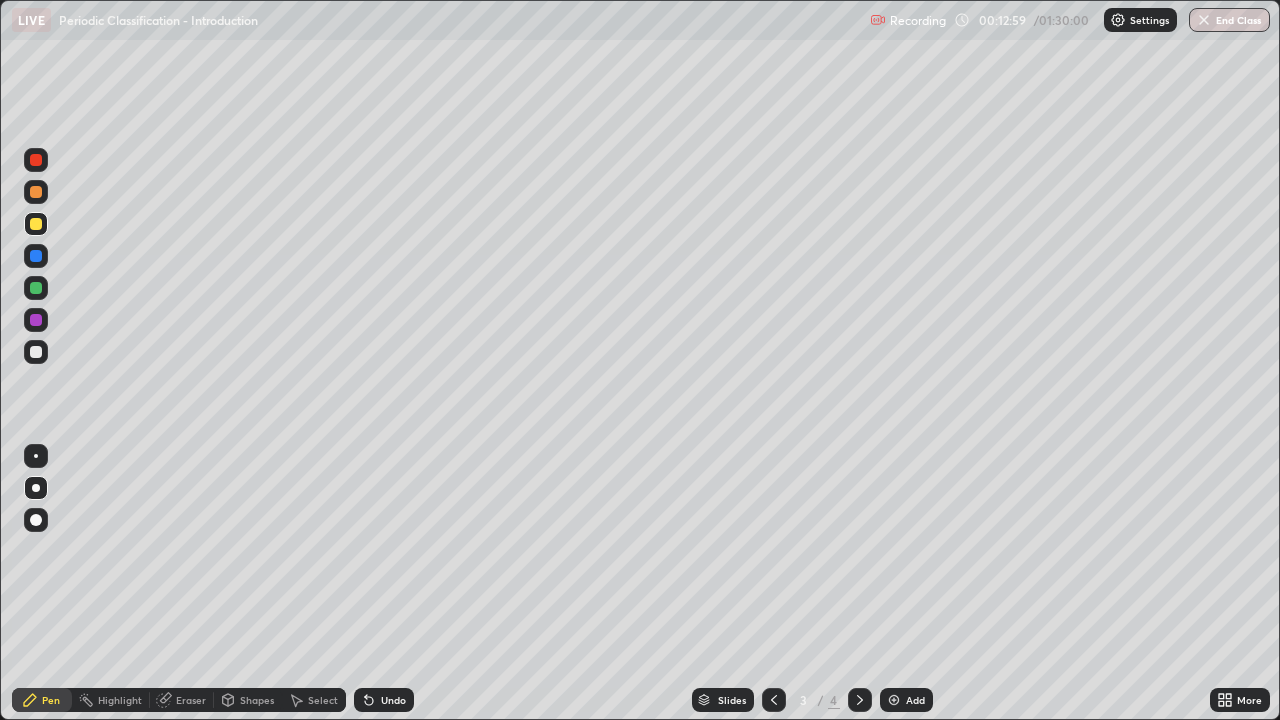 click 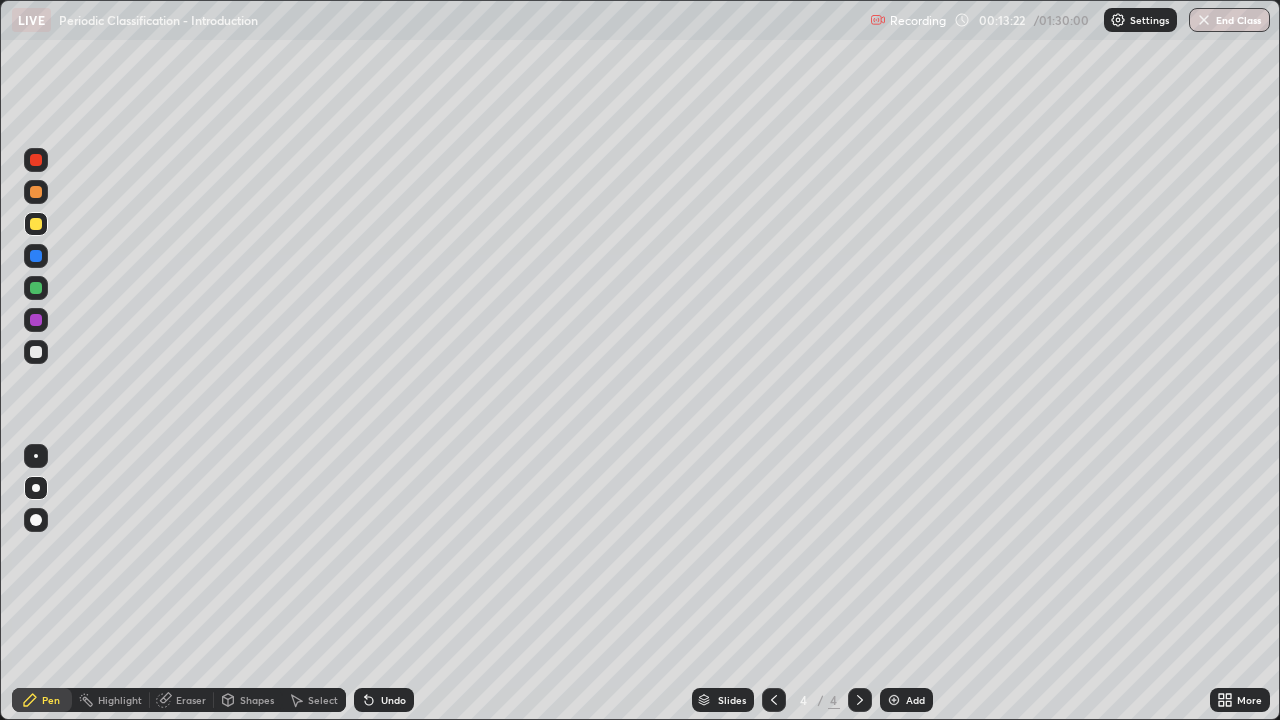click on "Undo" at bounding box center (384, 700) 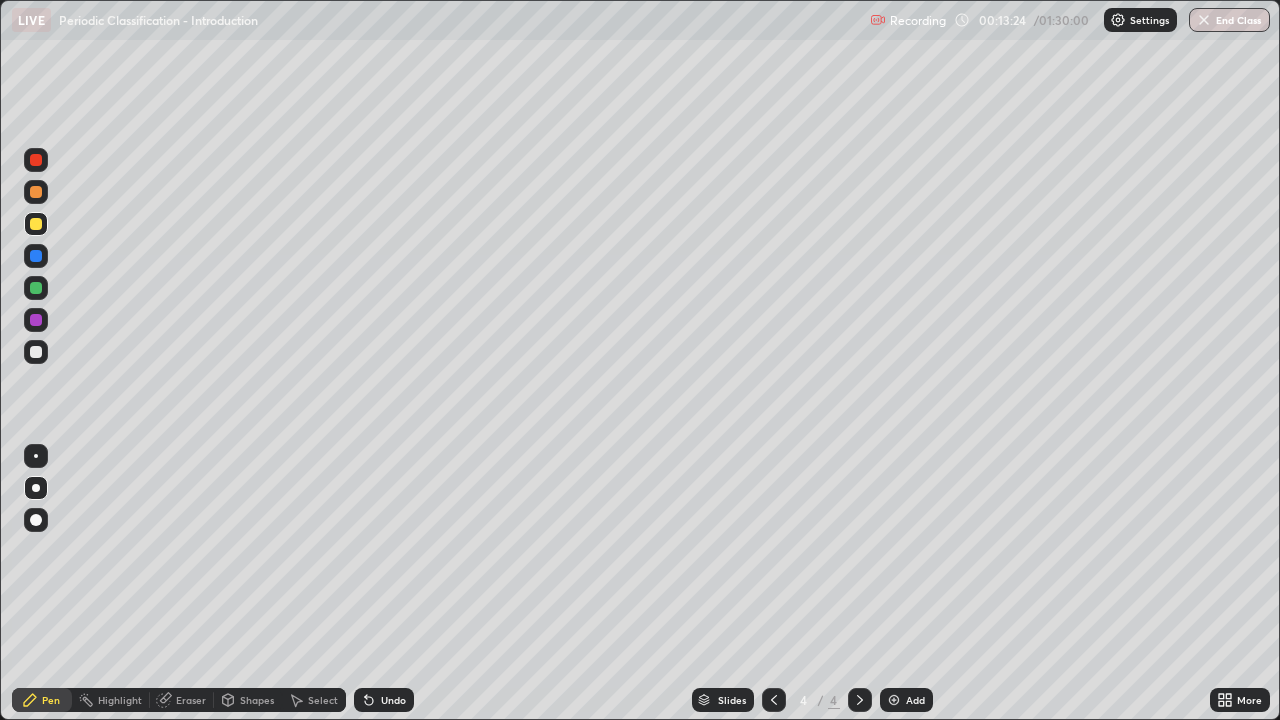 click on "Undo" at bounding box center [393, 700] 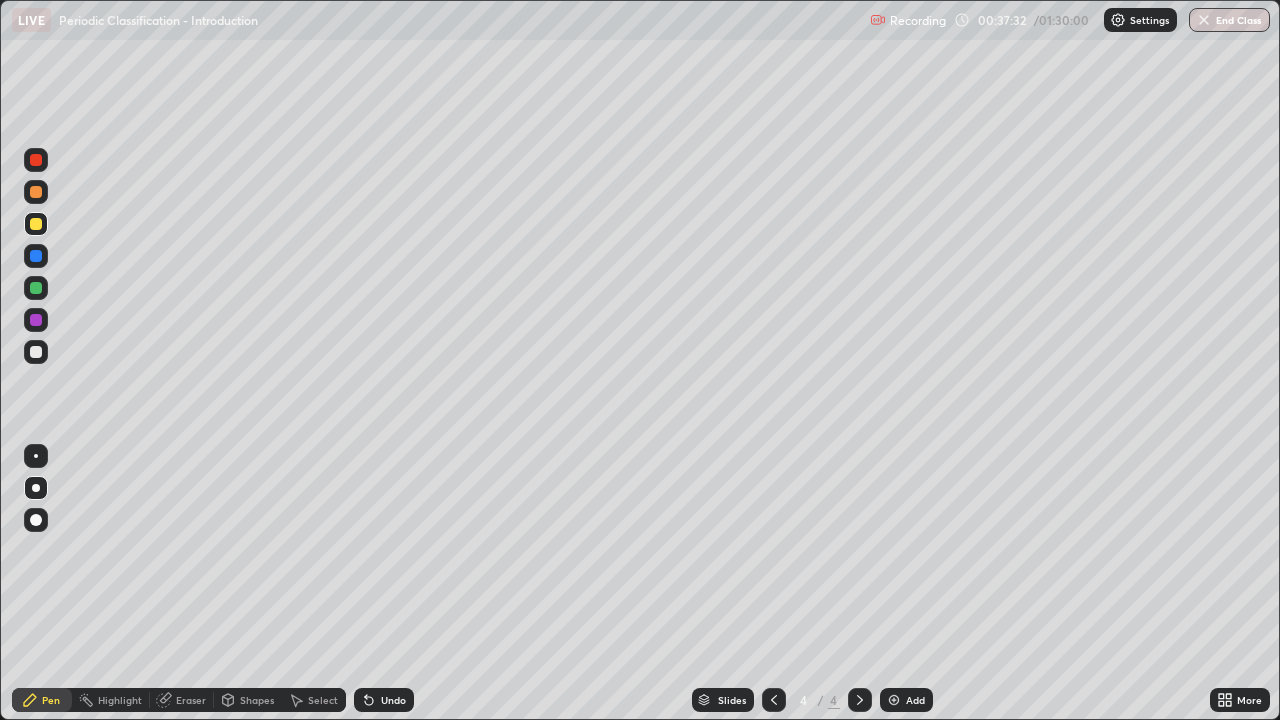 click at bounding box center (36, 288) 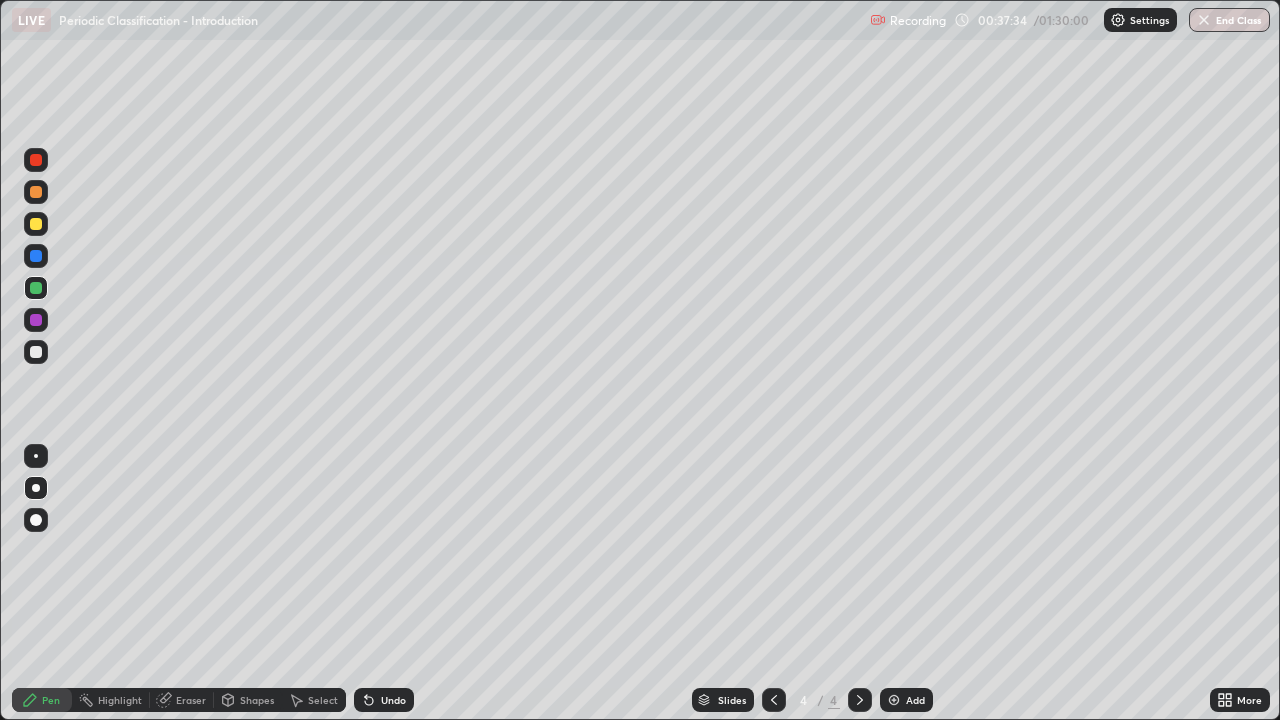 click at bounding box center [36, 352] 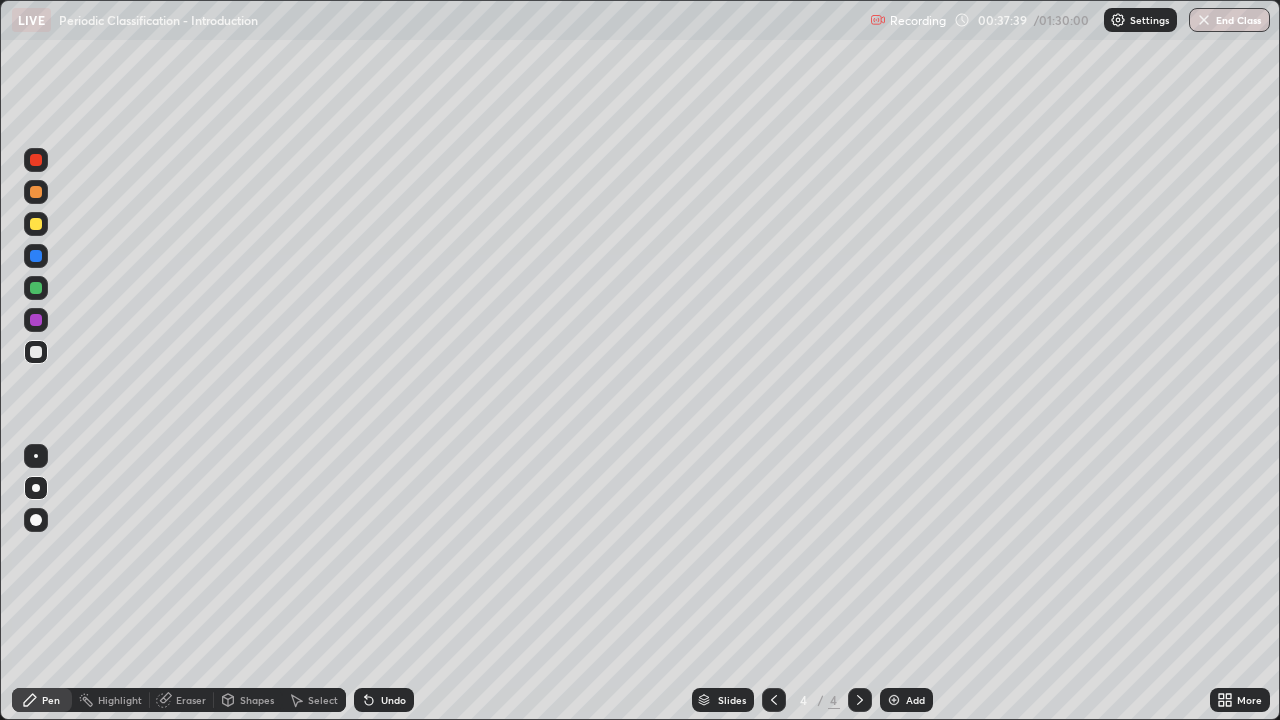 click 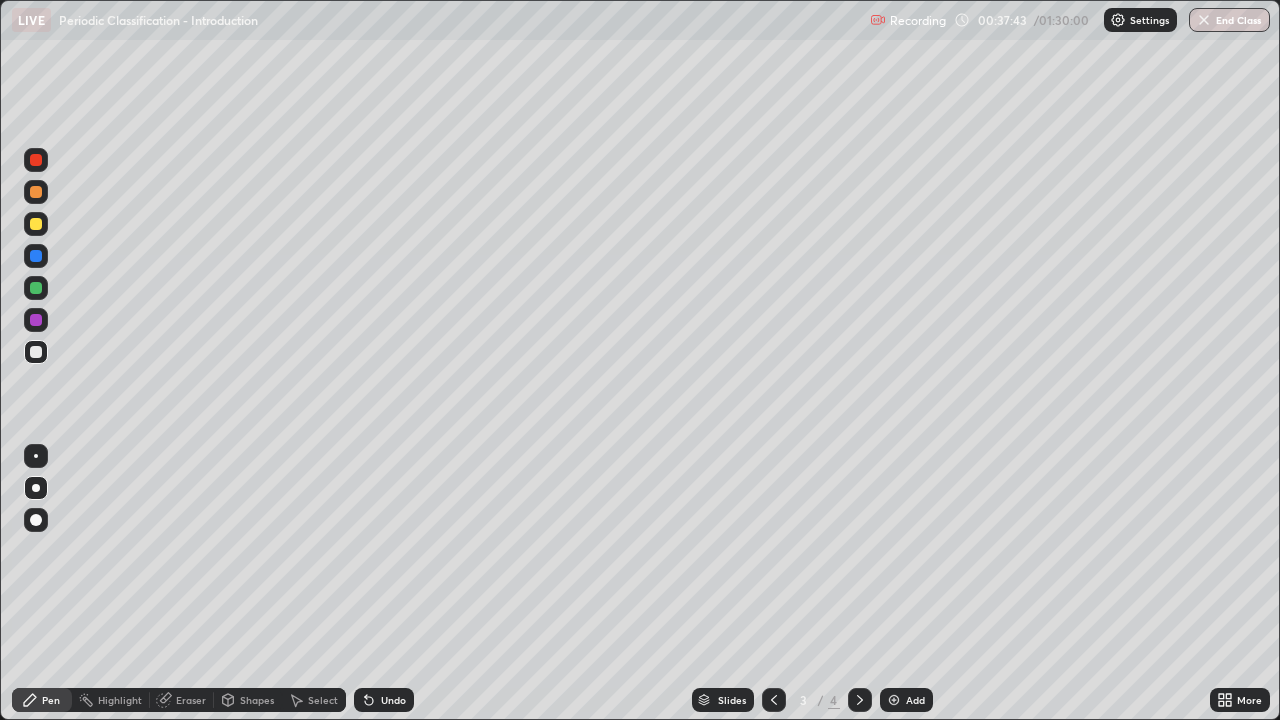 click 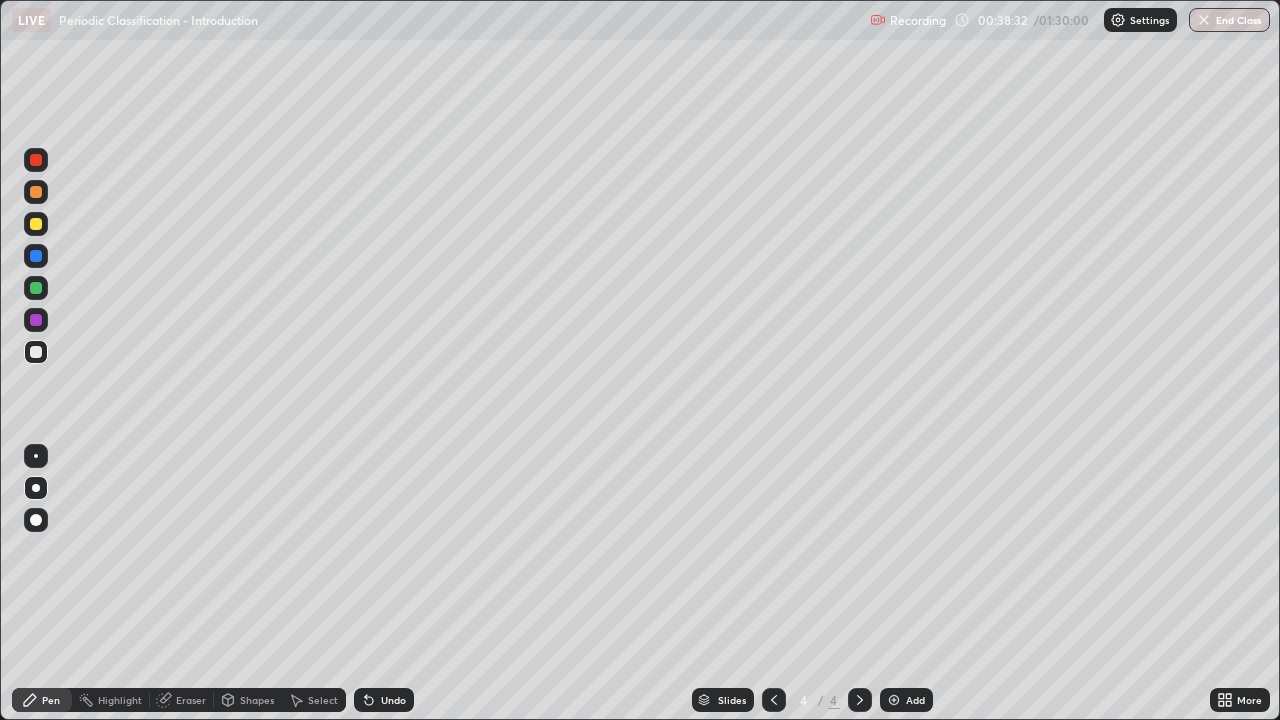 click on "Undo" at bounding box center (393, 700) 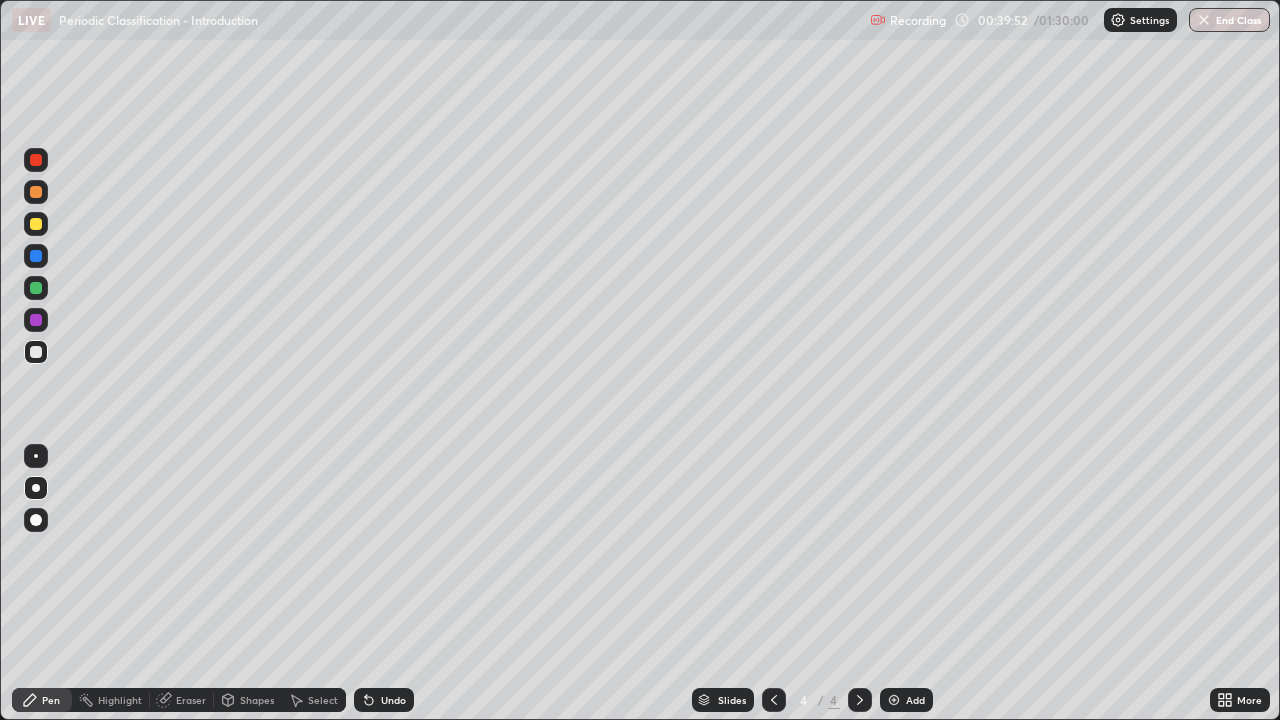 click at bounding box center [36, 224] 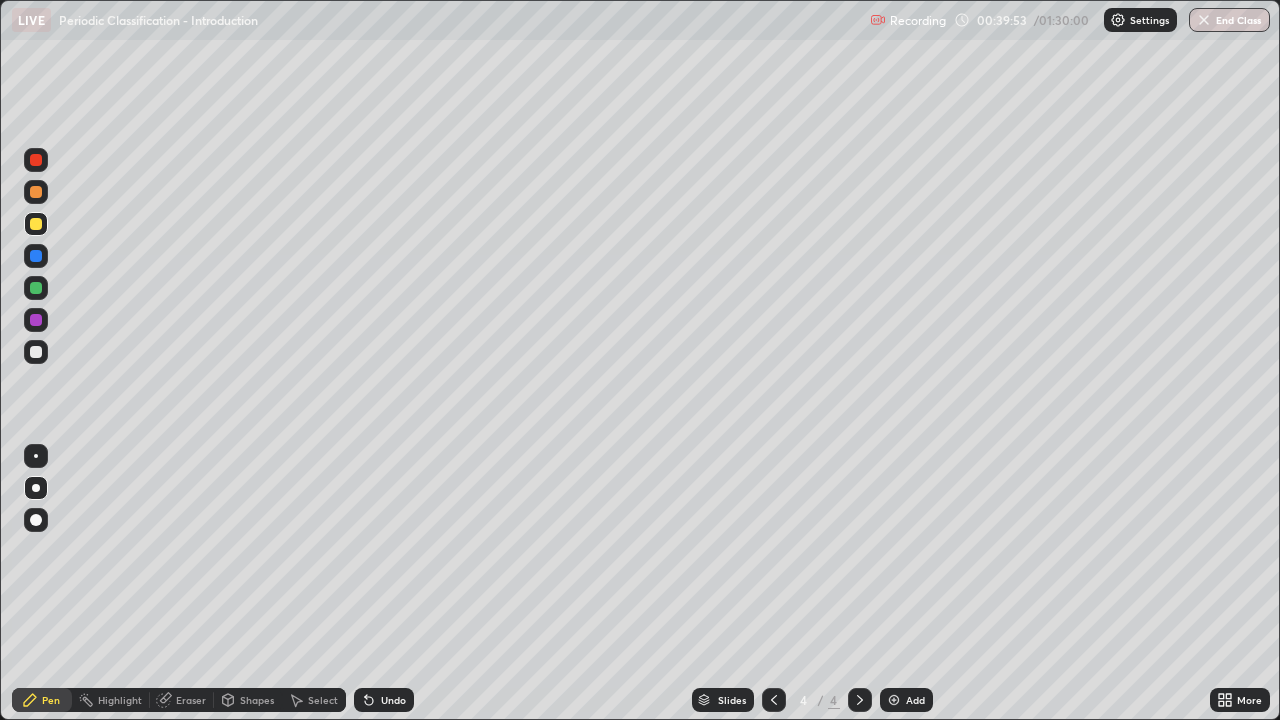 click at bounding box center [36, 352] 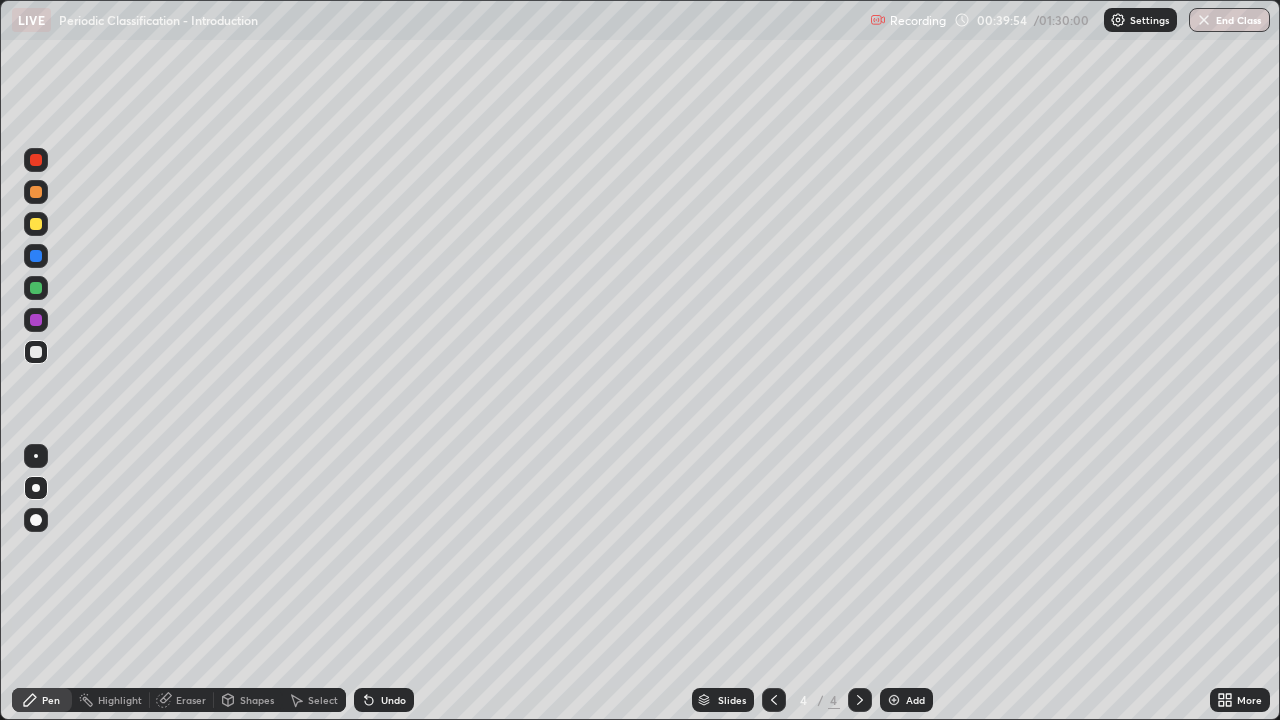 click at bounding box center (36, 320) 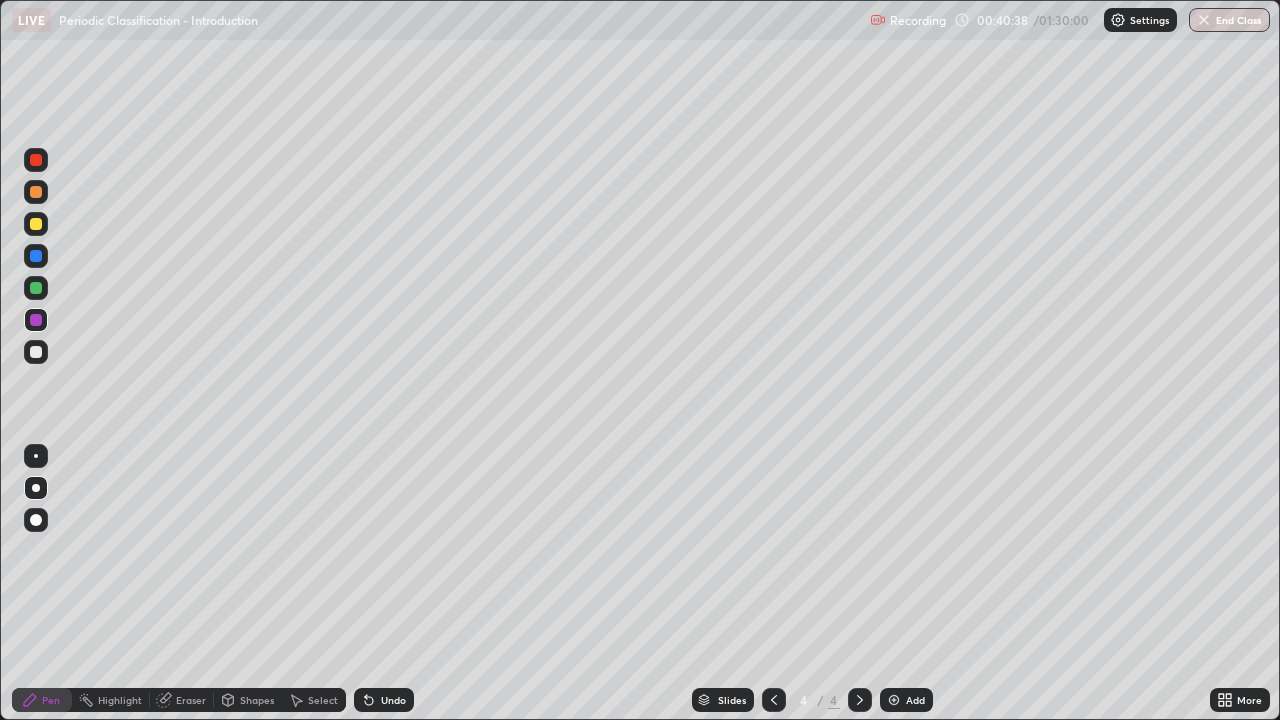 click at bounding box center [36, 352] 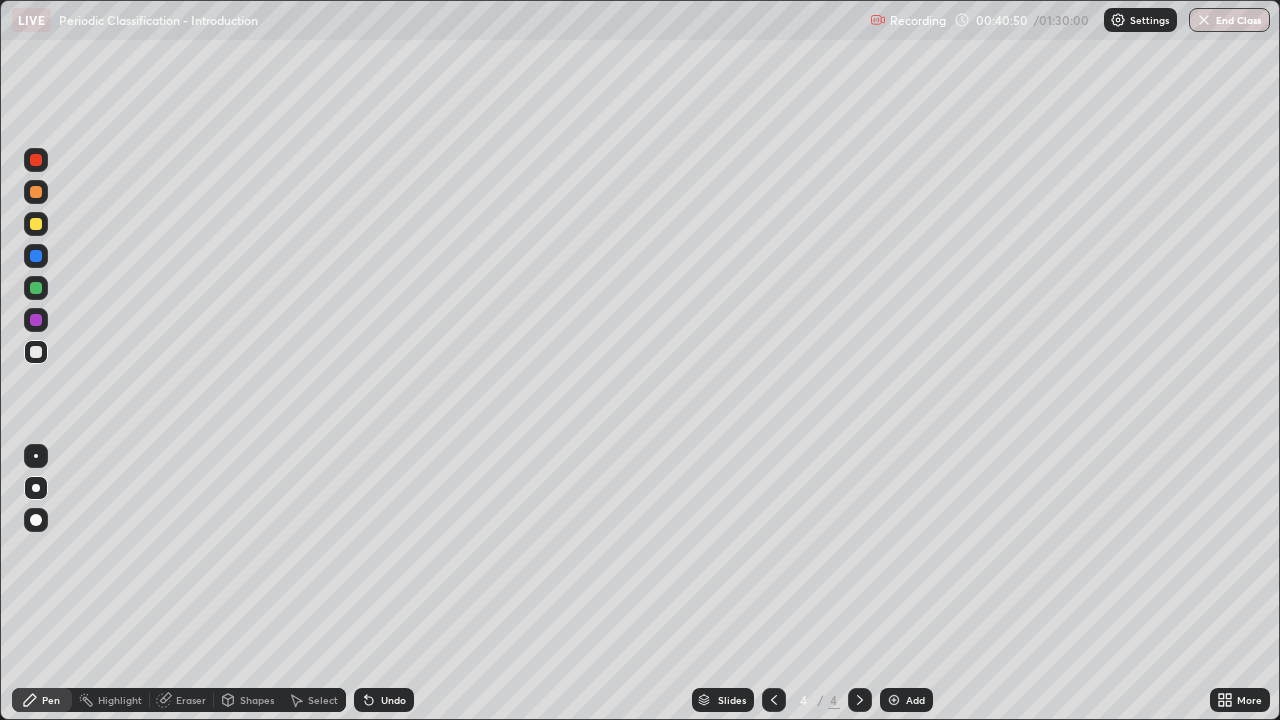 click at bounding box center [36, 224] 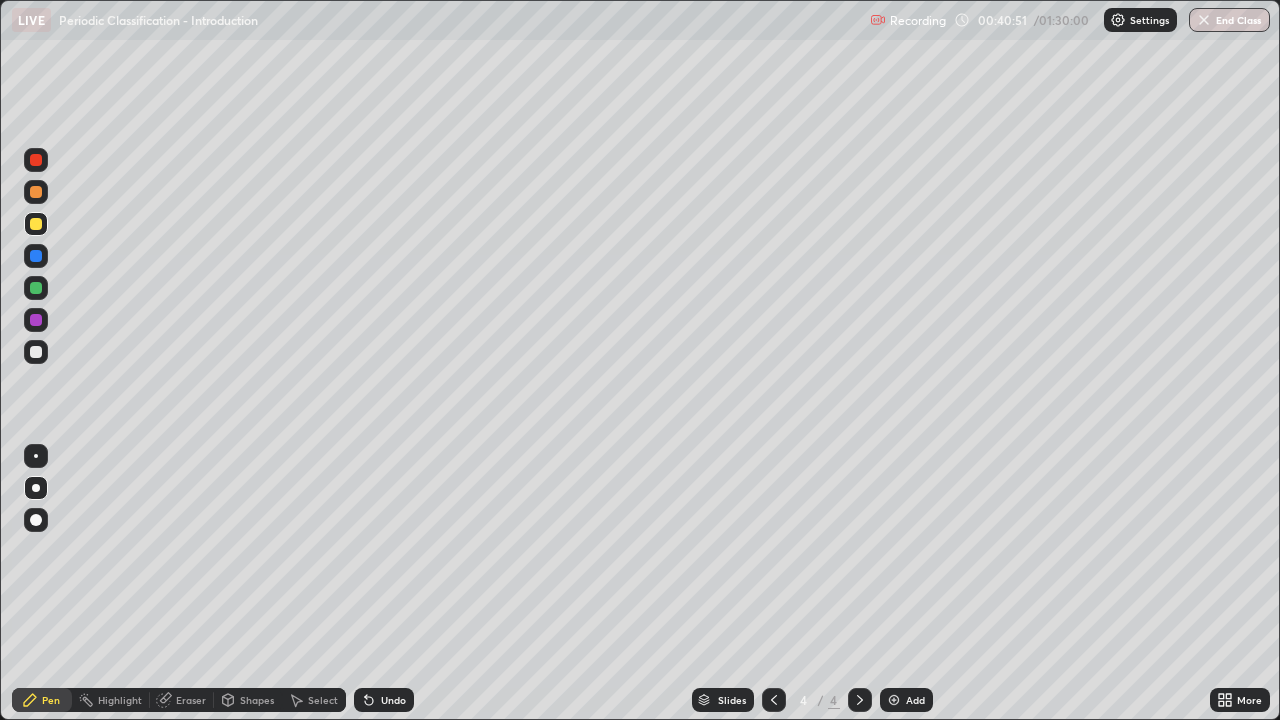click at bounding box center (36, 192) 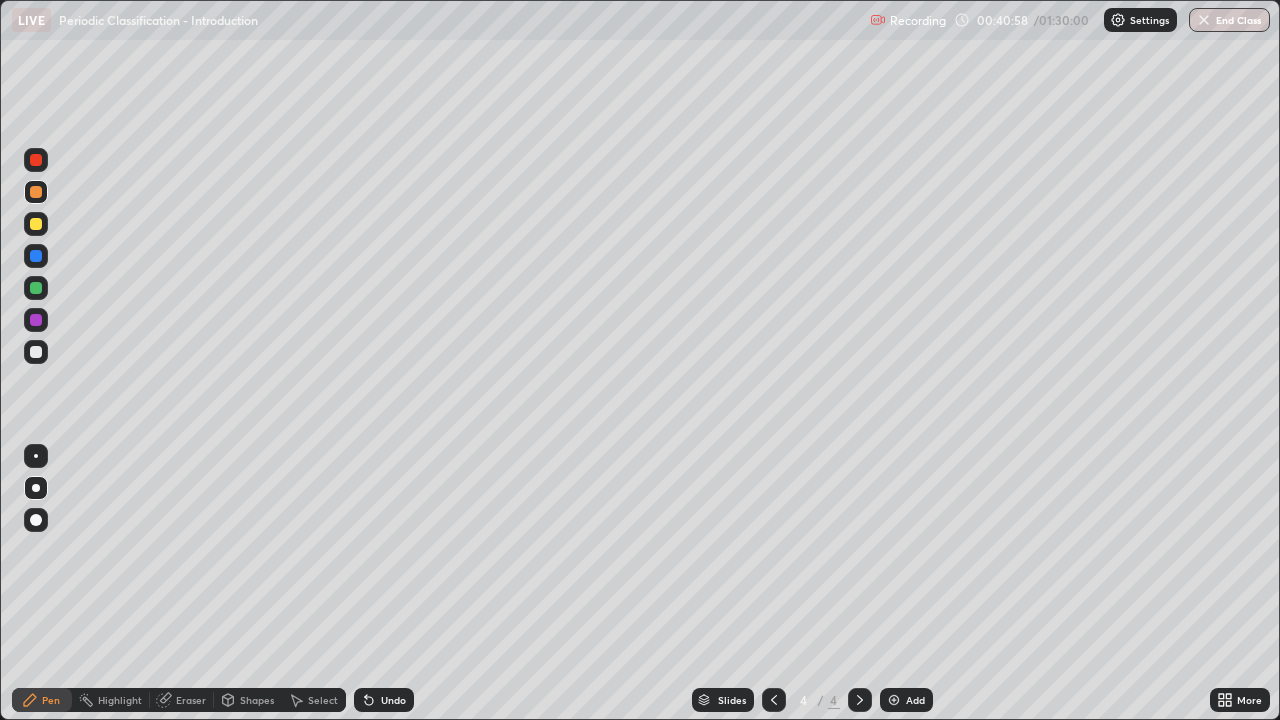 click at bounding box center [36, 288] 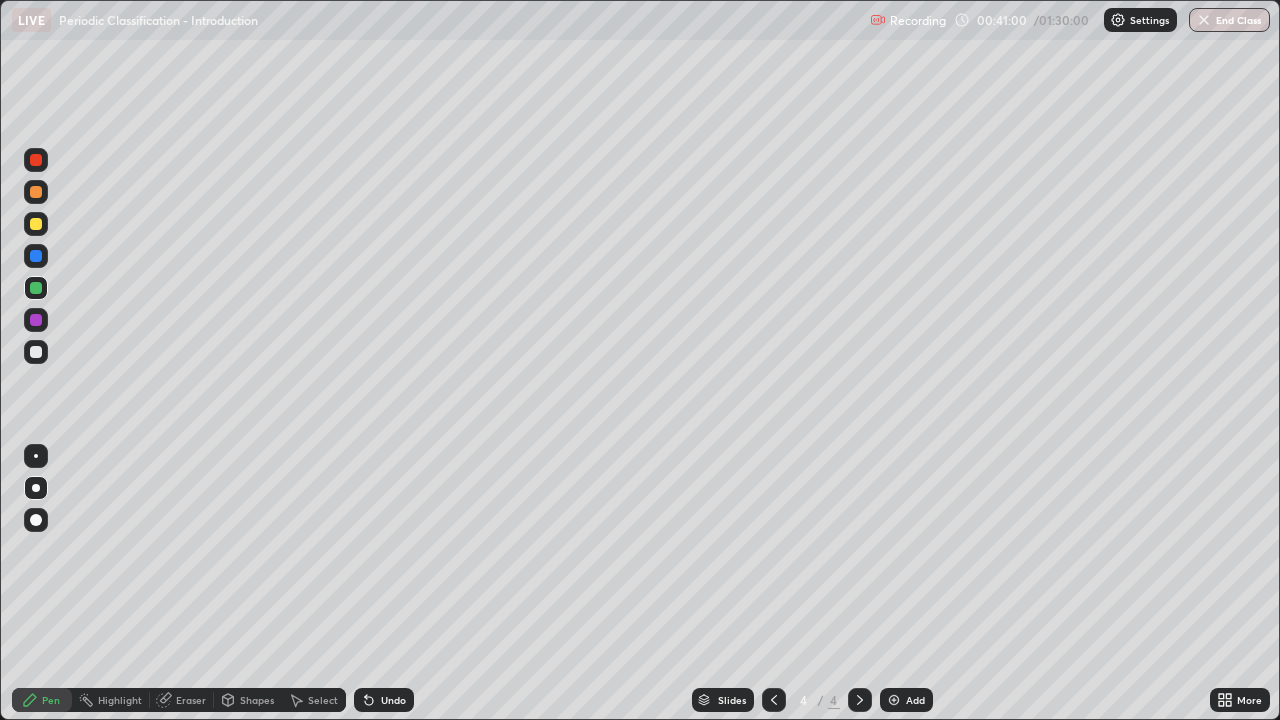 click at bounding box center (36, 352) 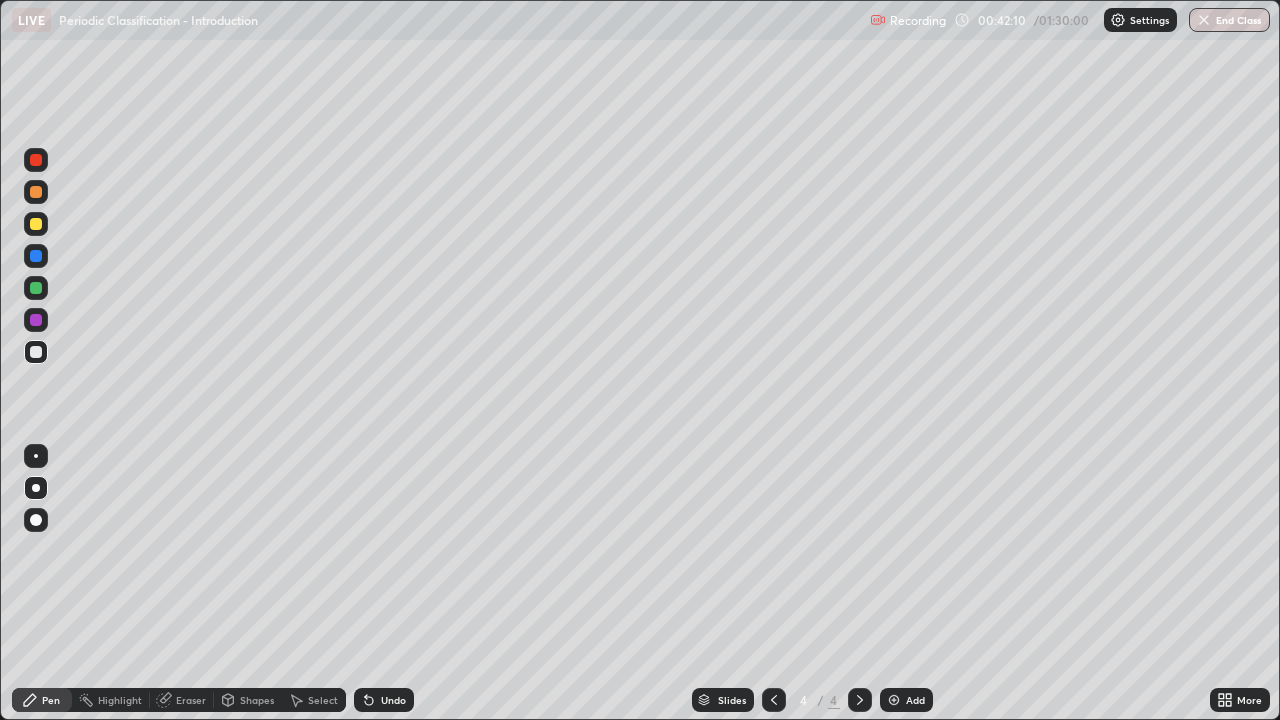 click on "Undo" at bounding box center (393, 700) 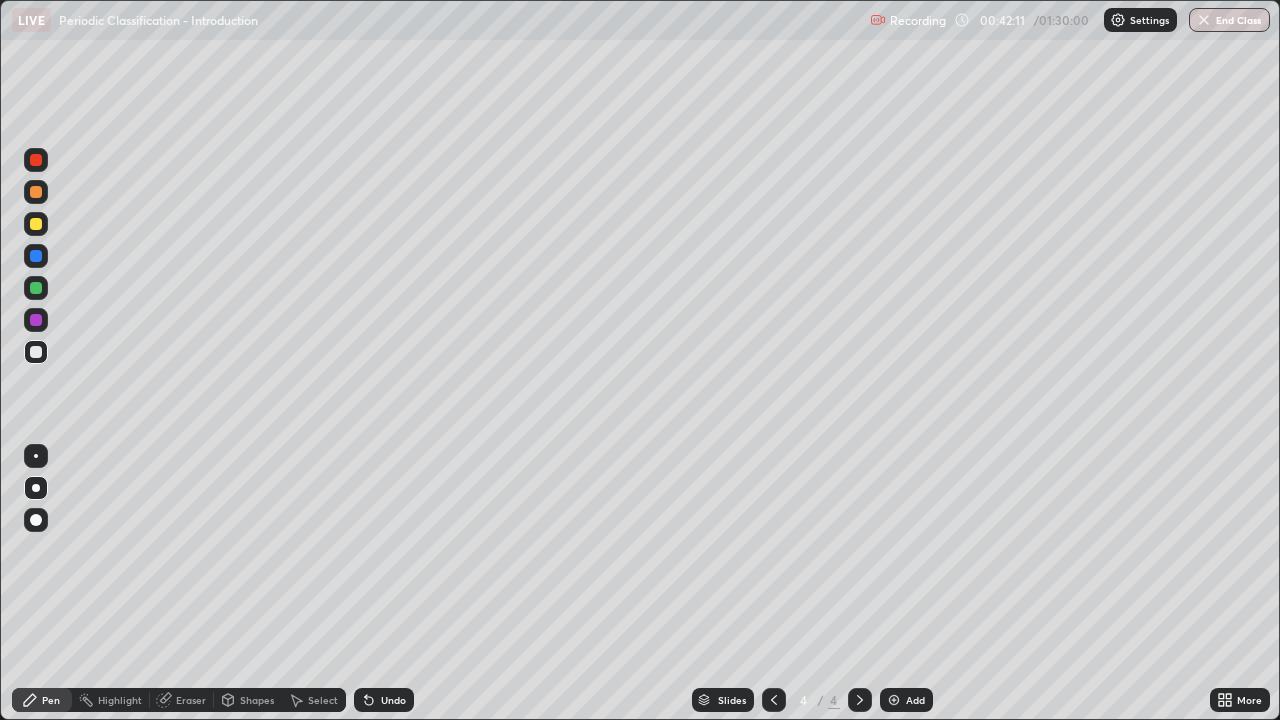 click 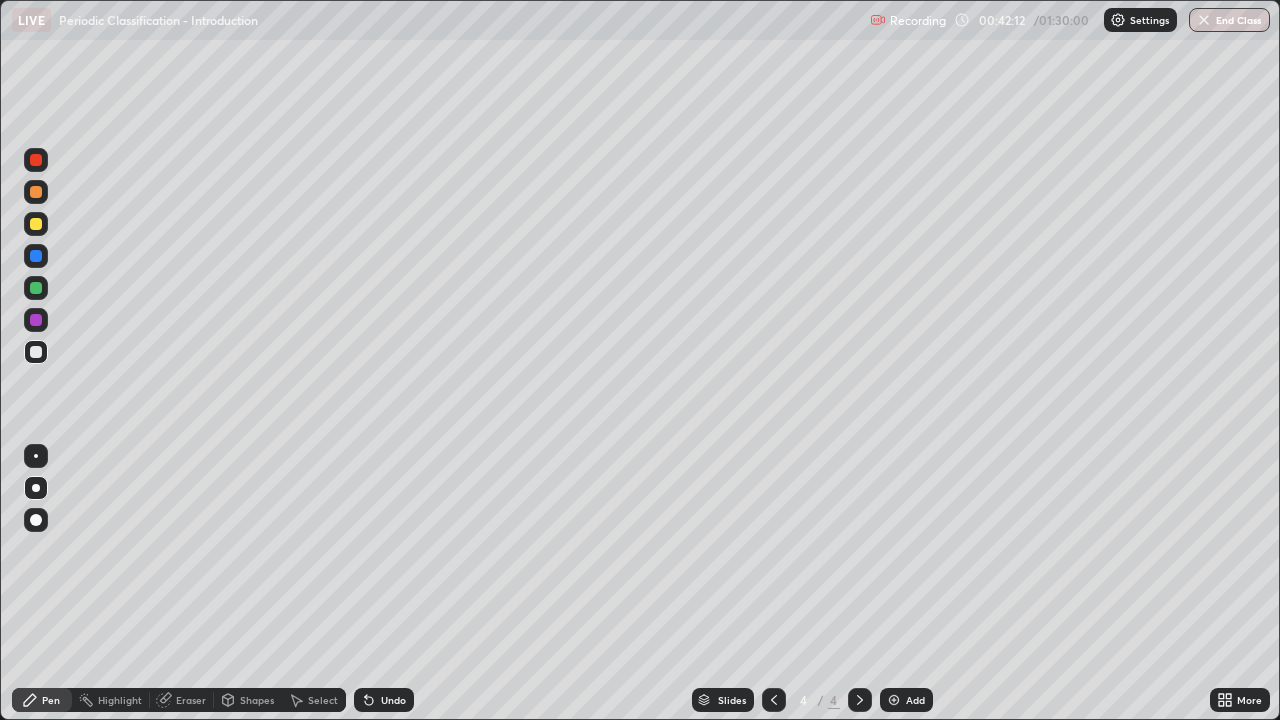click 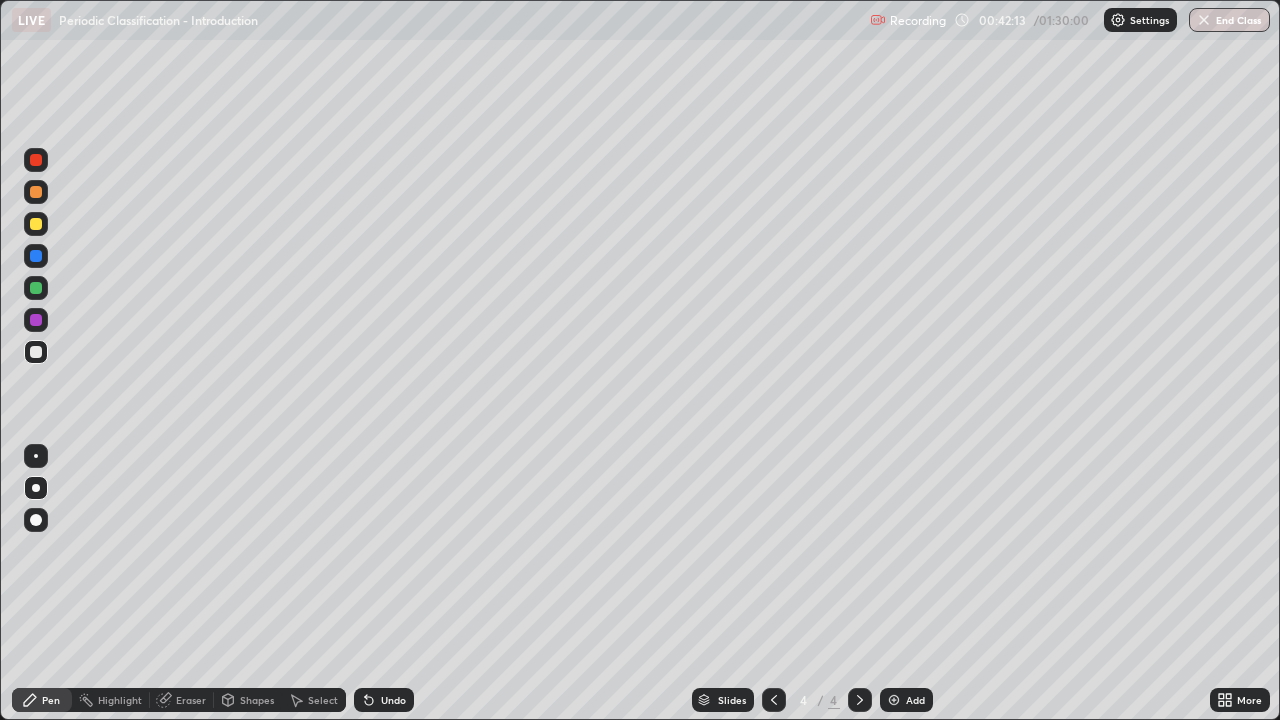 click 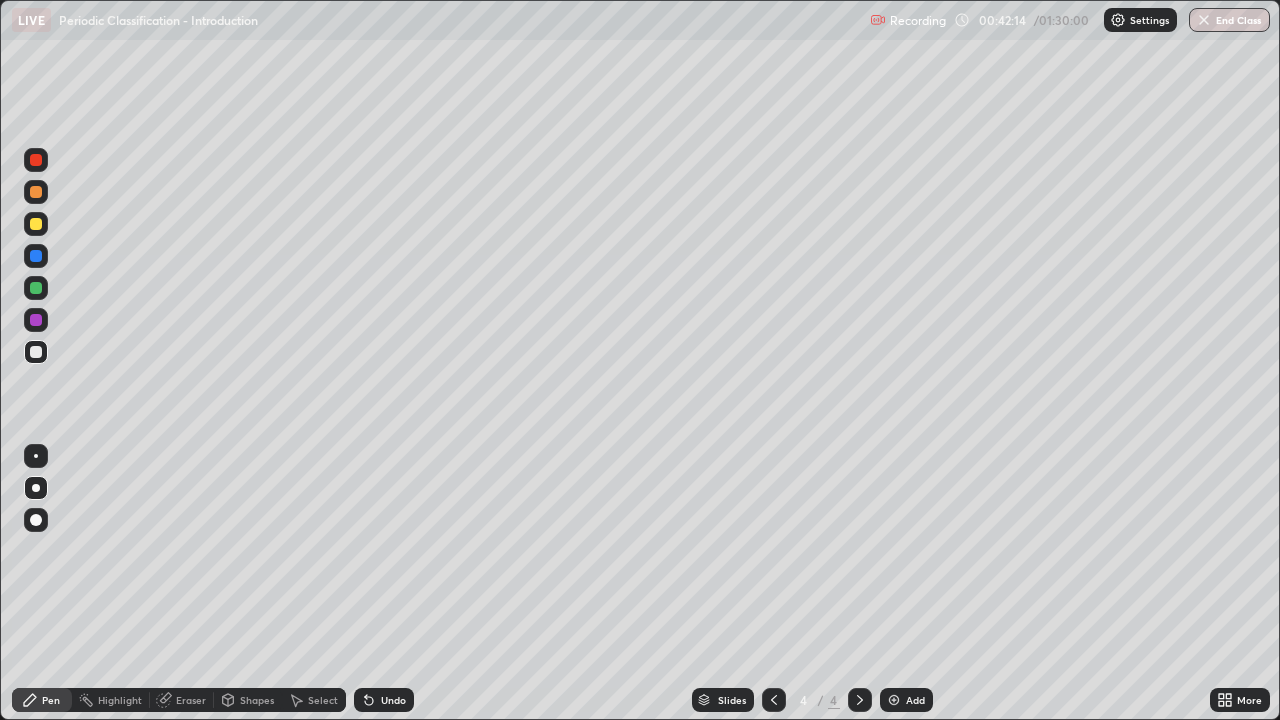 click on "Undo" at bounding box center [384, 700] 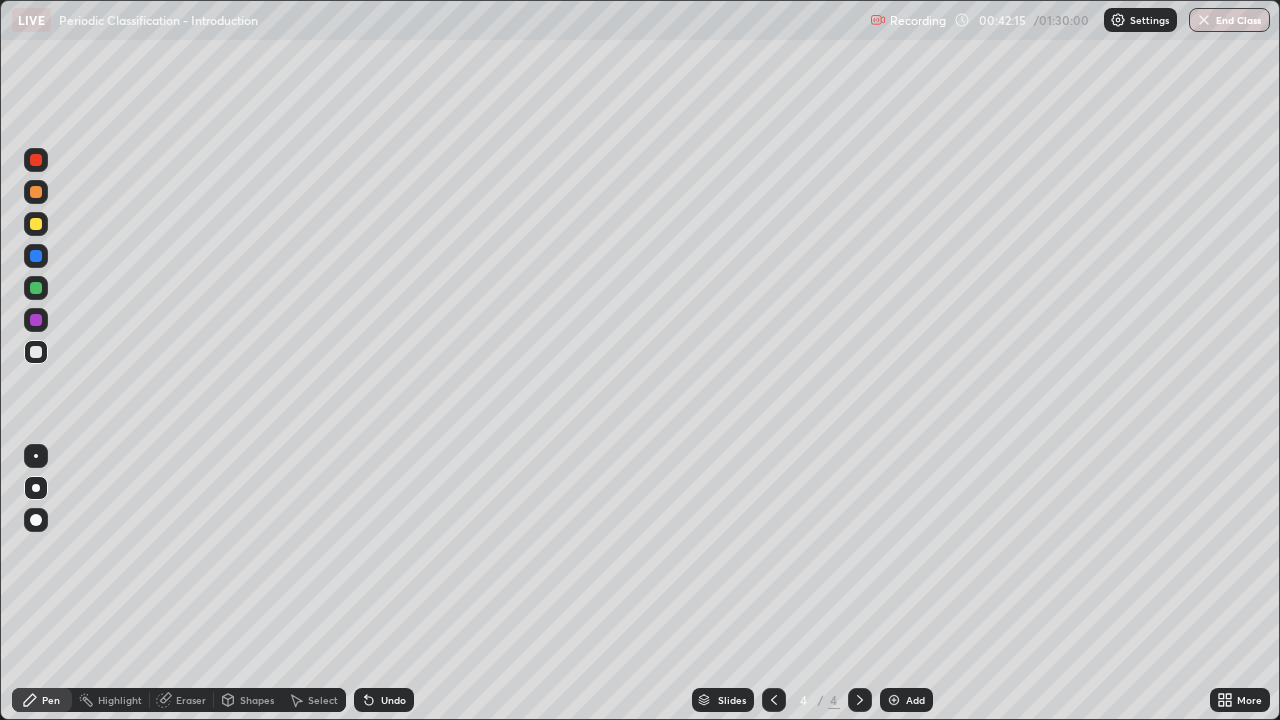 click on "Undo" at bounding box center [393, 700] 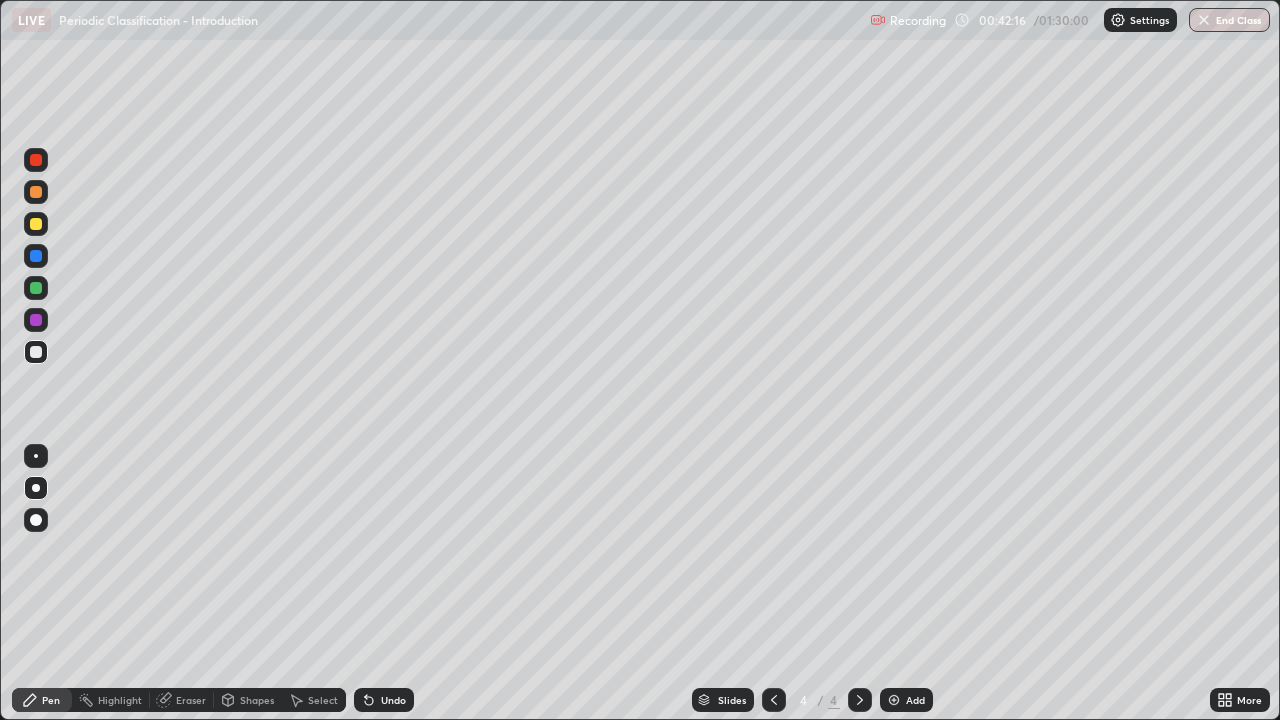 click 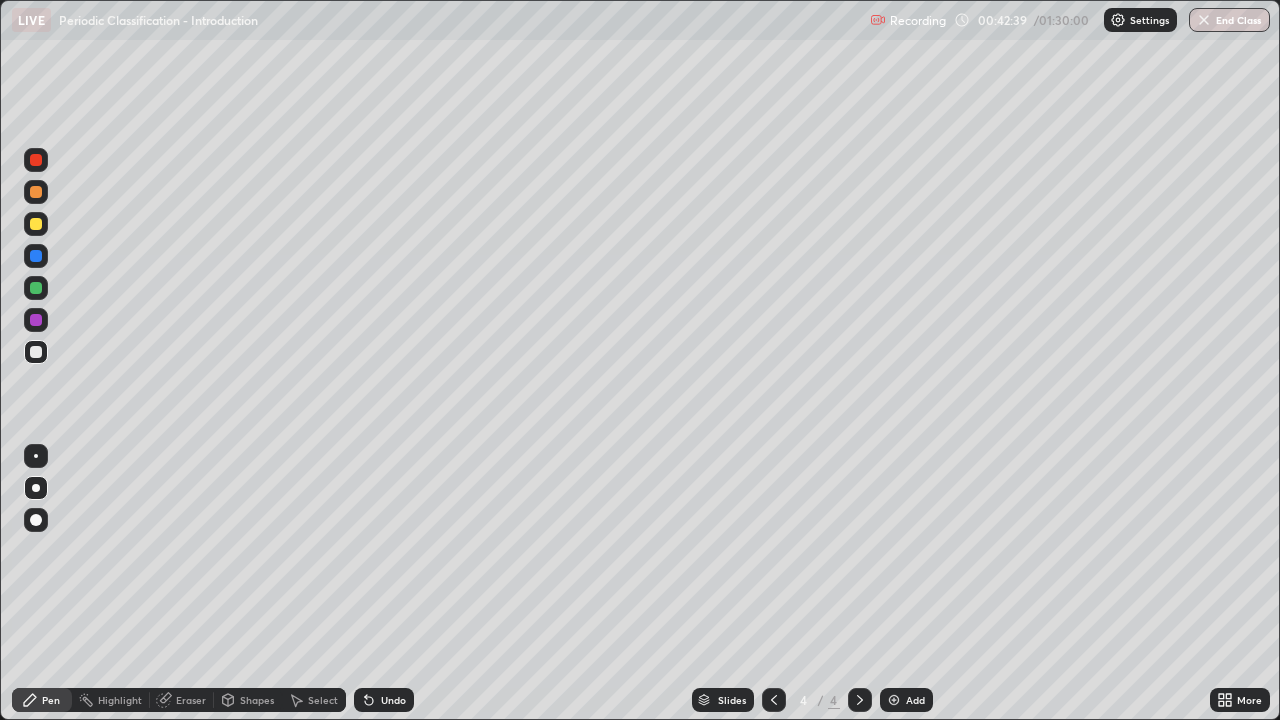 click at bounding box center [894, 700] 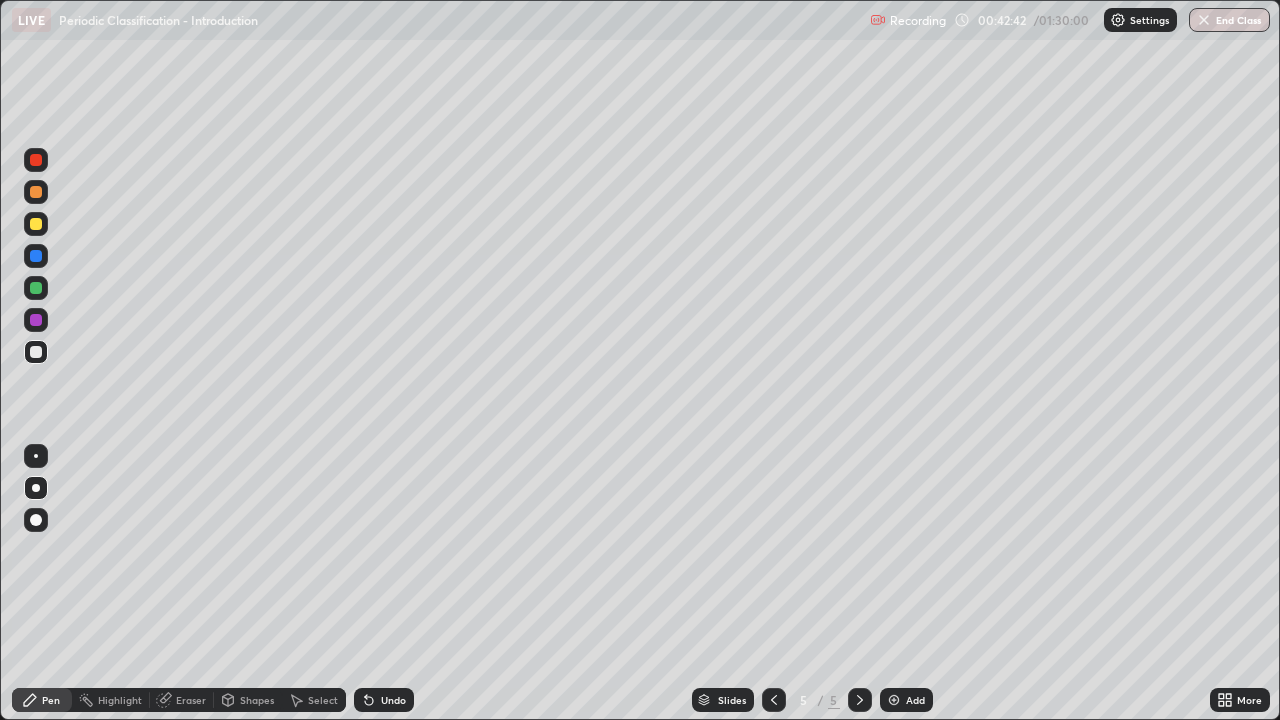 click 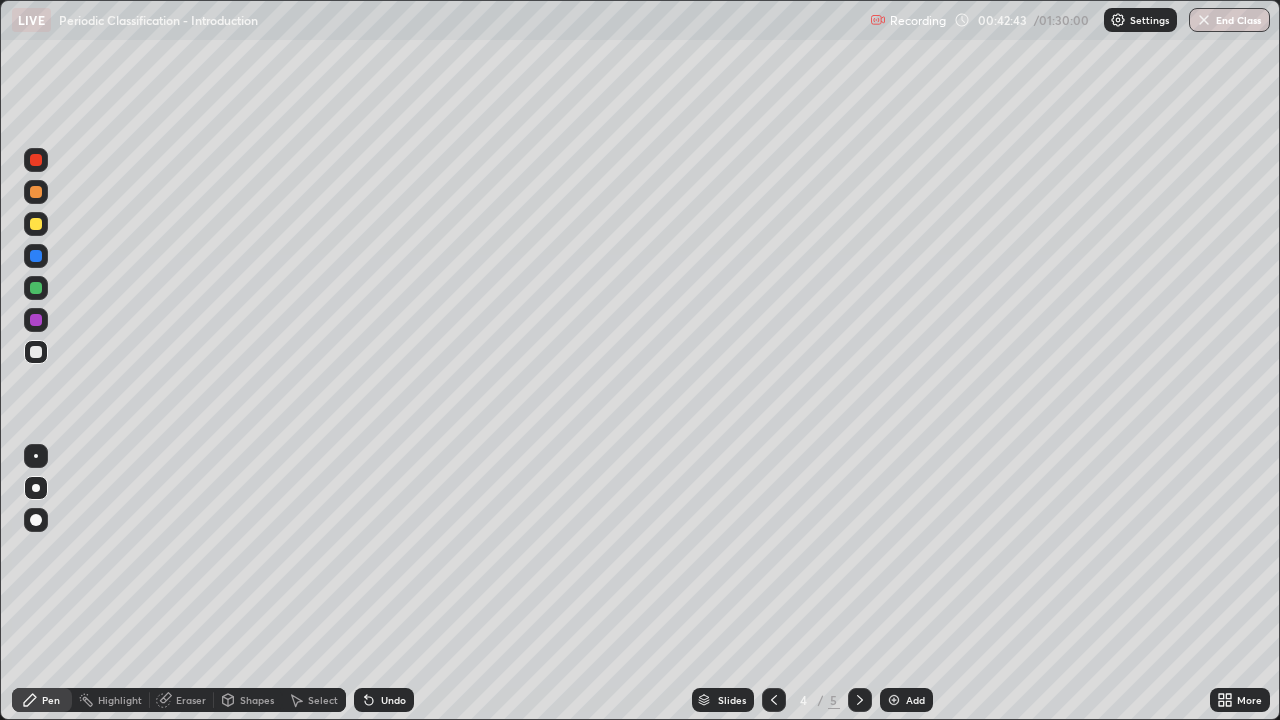 click 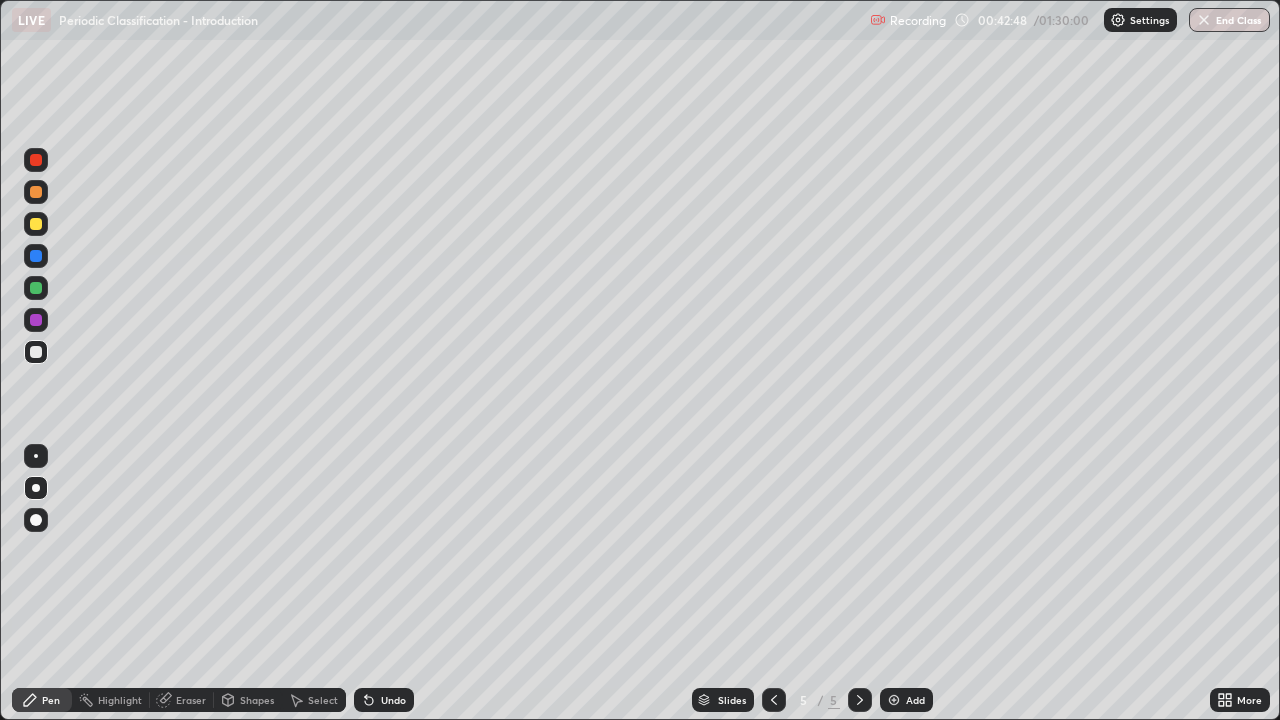 click at bounding box center [36, 224] 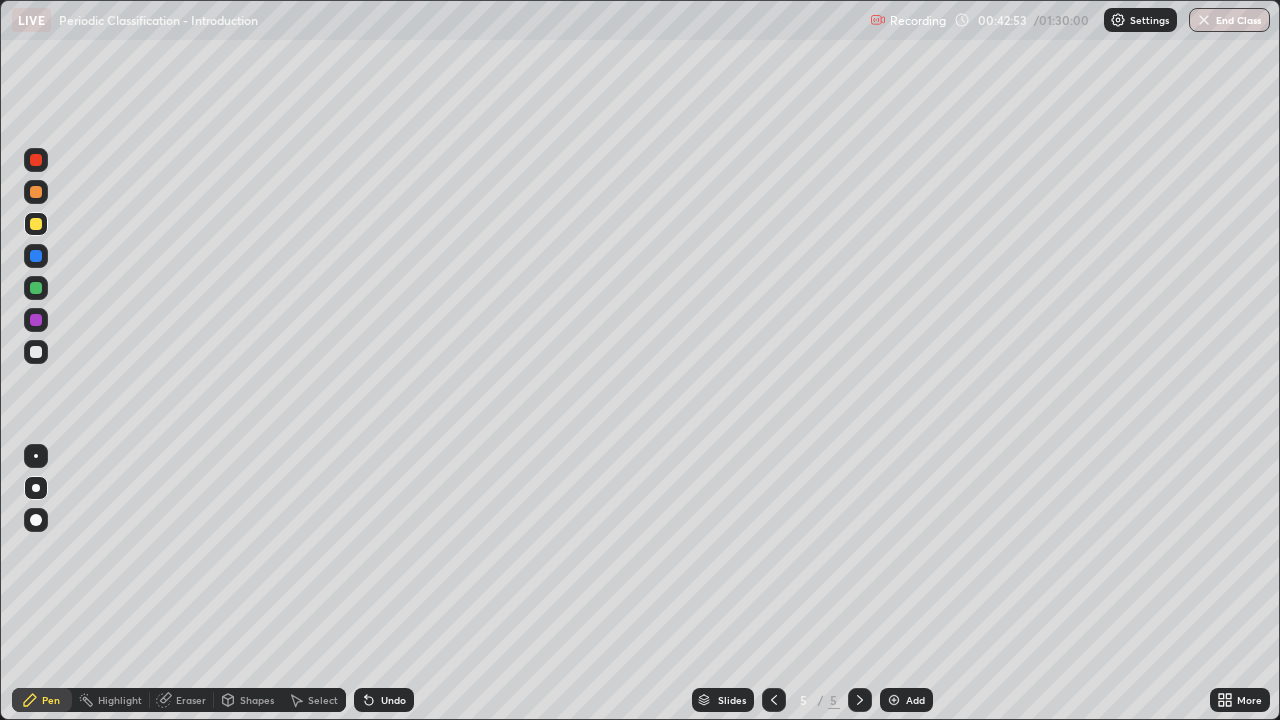 click on "Undo" at bounding box center (393, 700) 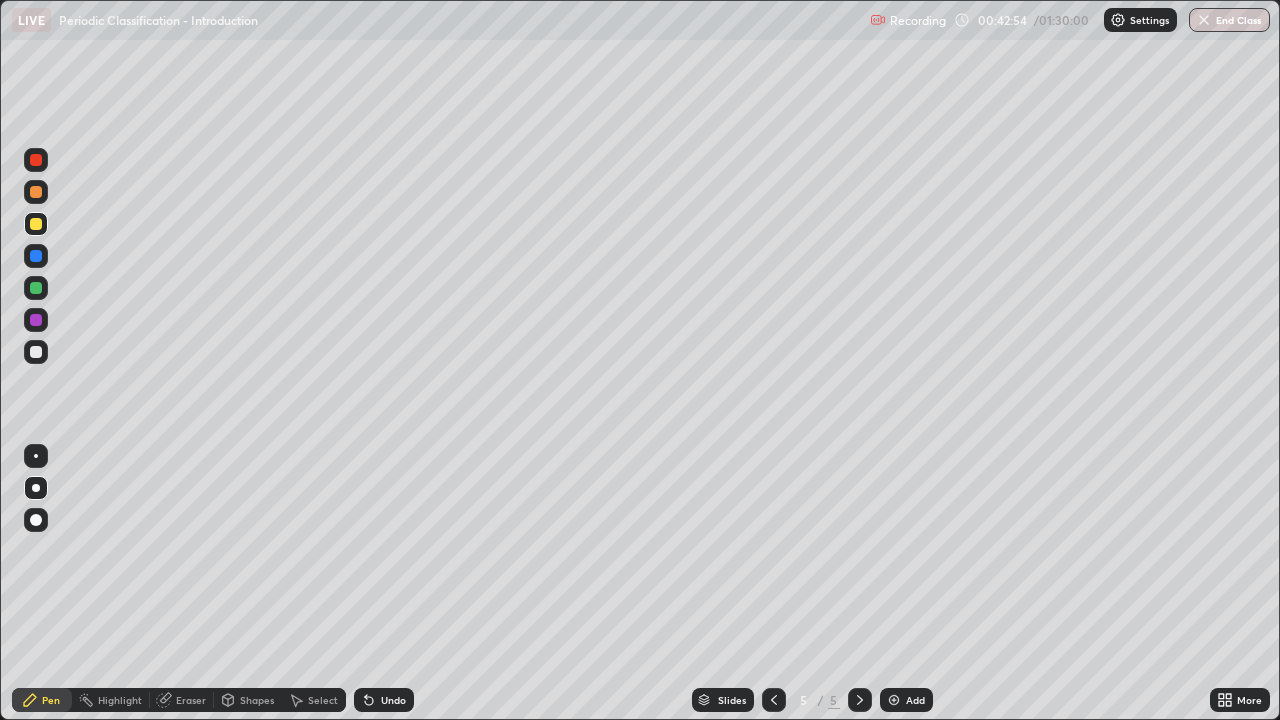 click on "Undo" at bounding box center (393, 700) 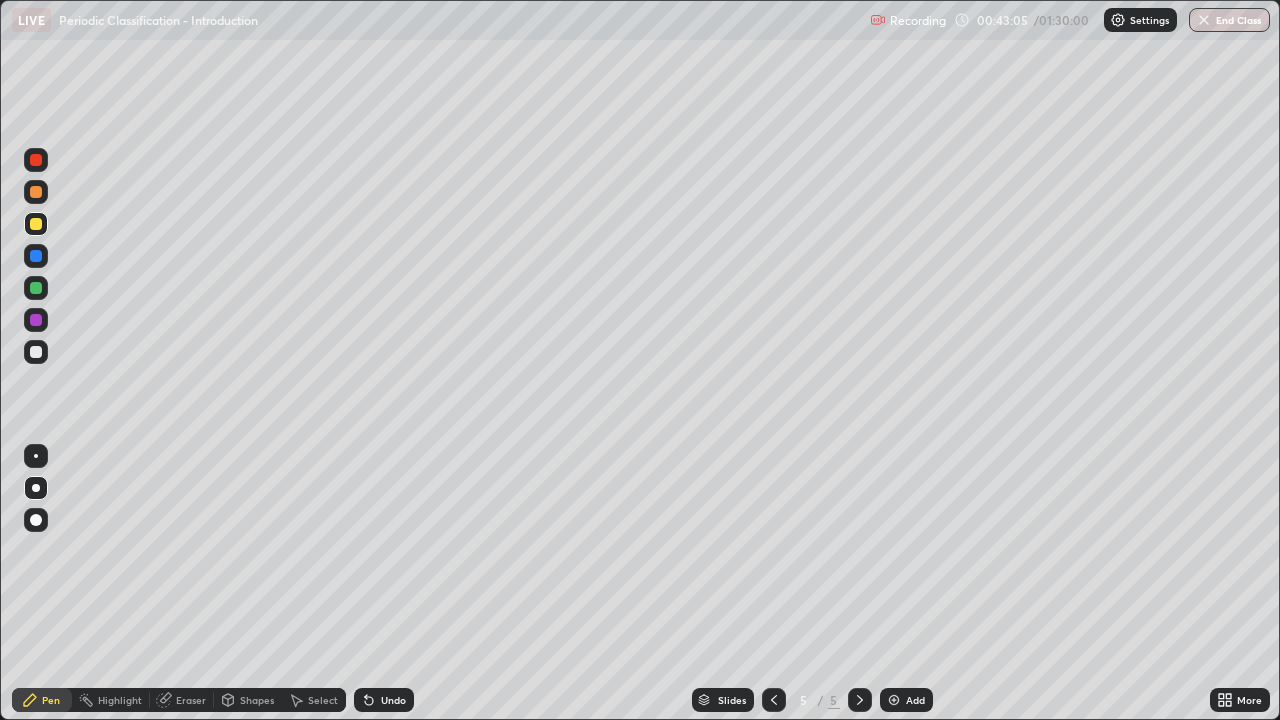 click at bounding box center (36, 288) 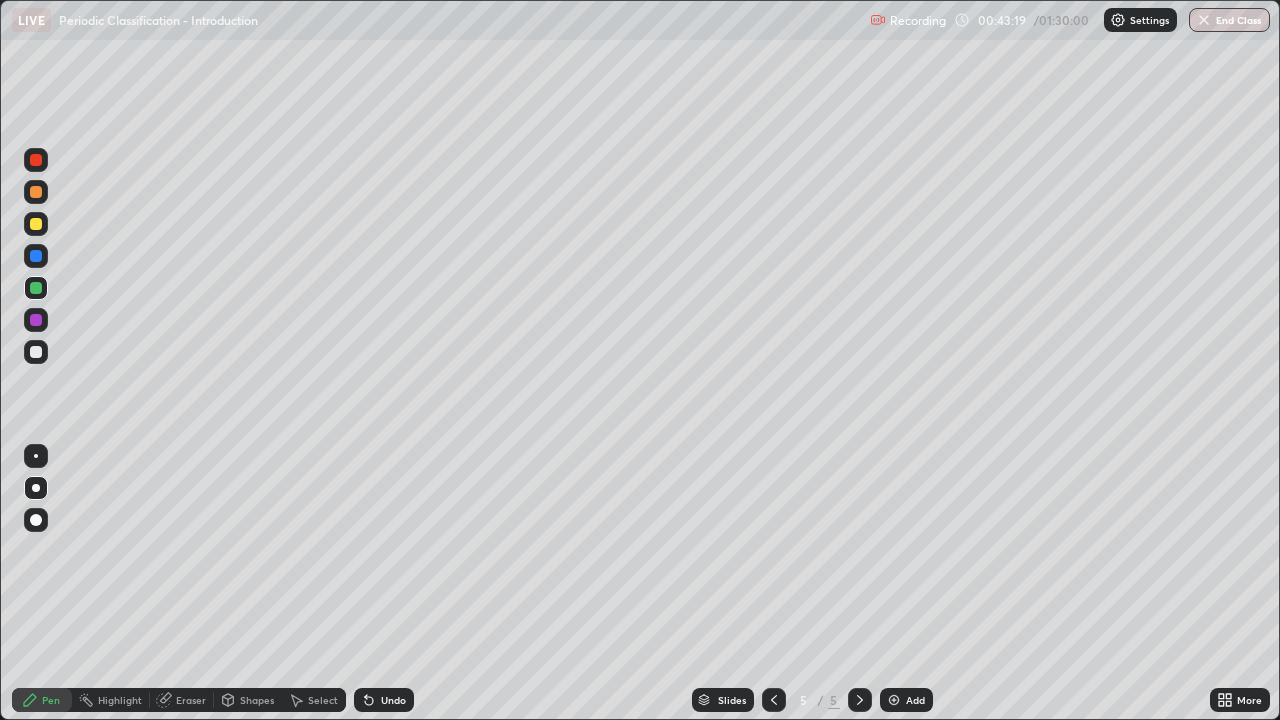 click on "Undo" at bounding box center (393, 700) 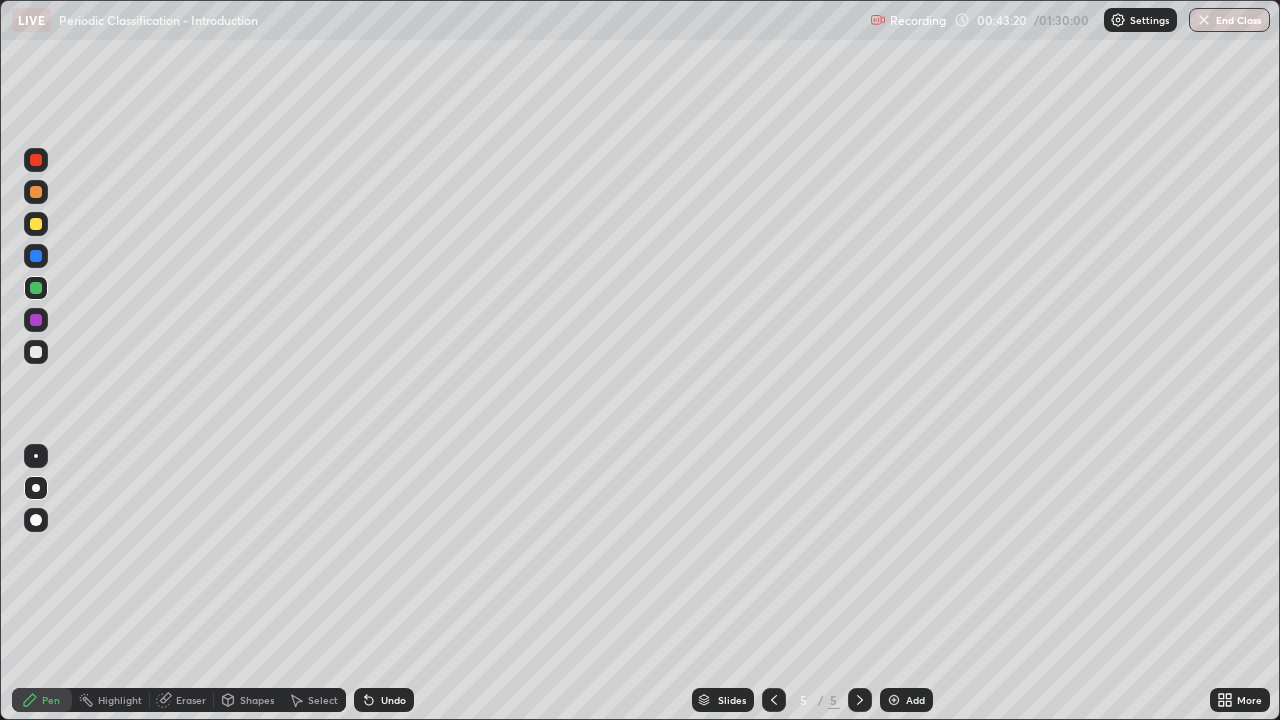 click at bounding box center (36, 224) 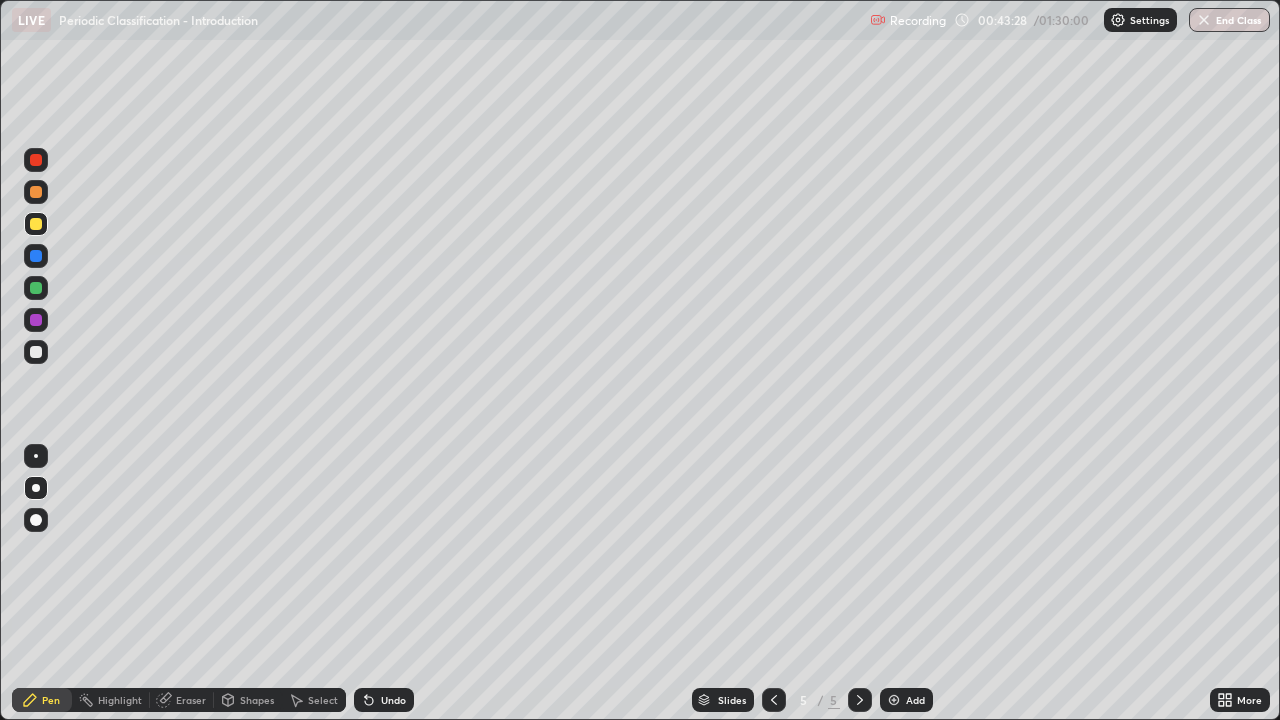 click at bounding box center [36, 288] 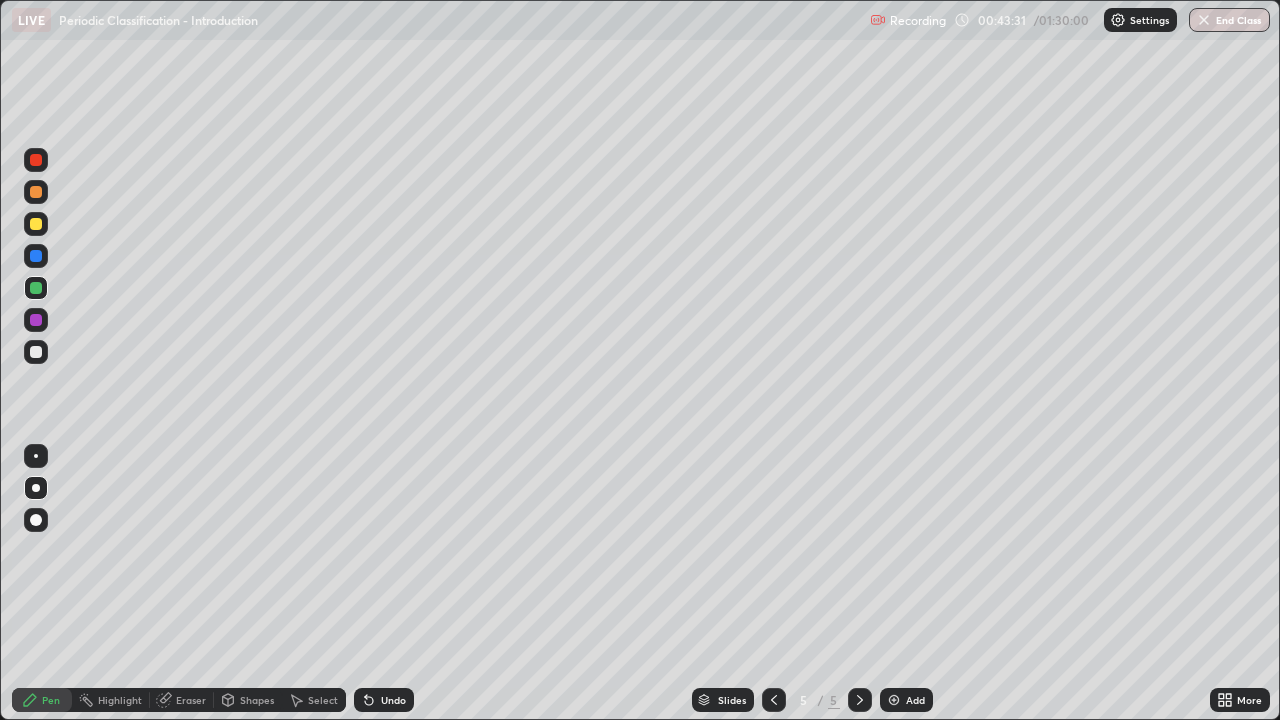click at bounding box center (36, 352) 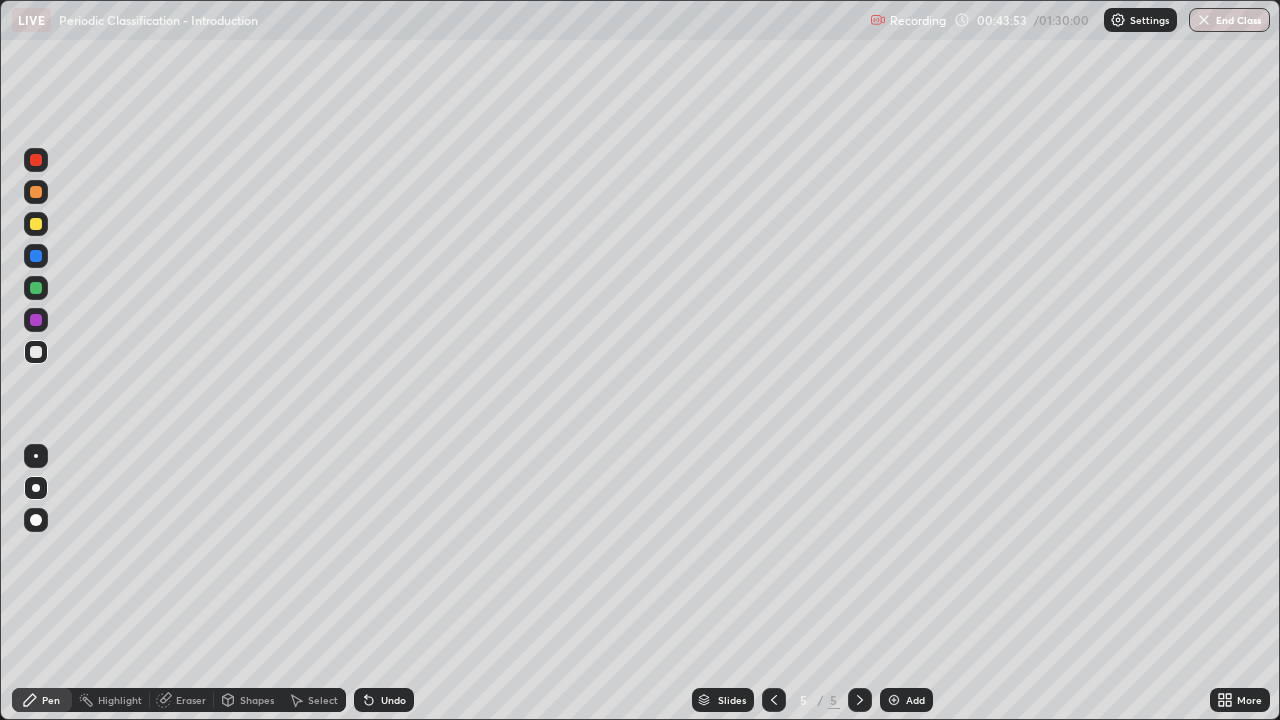 click on "Undo" at bounding box center [384, 700] 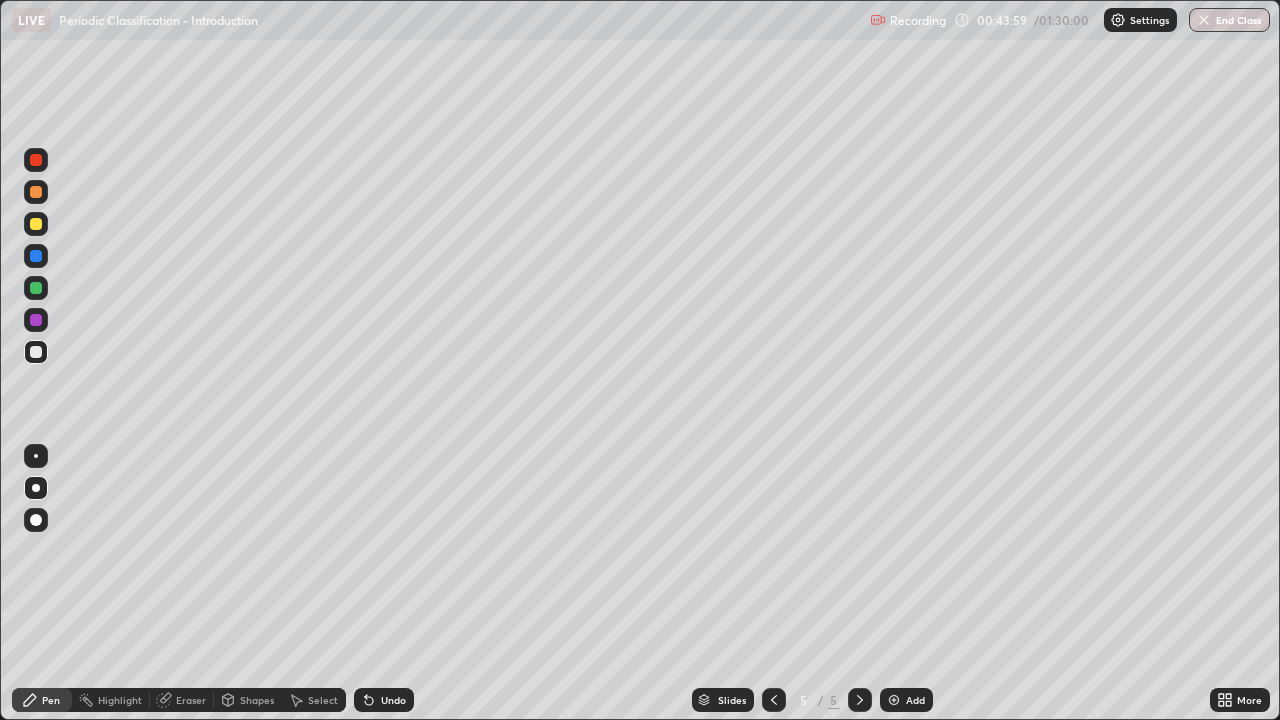 click on "Undo" at bounding box center (384, 700) 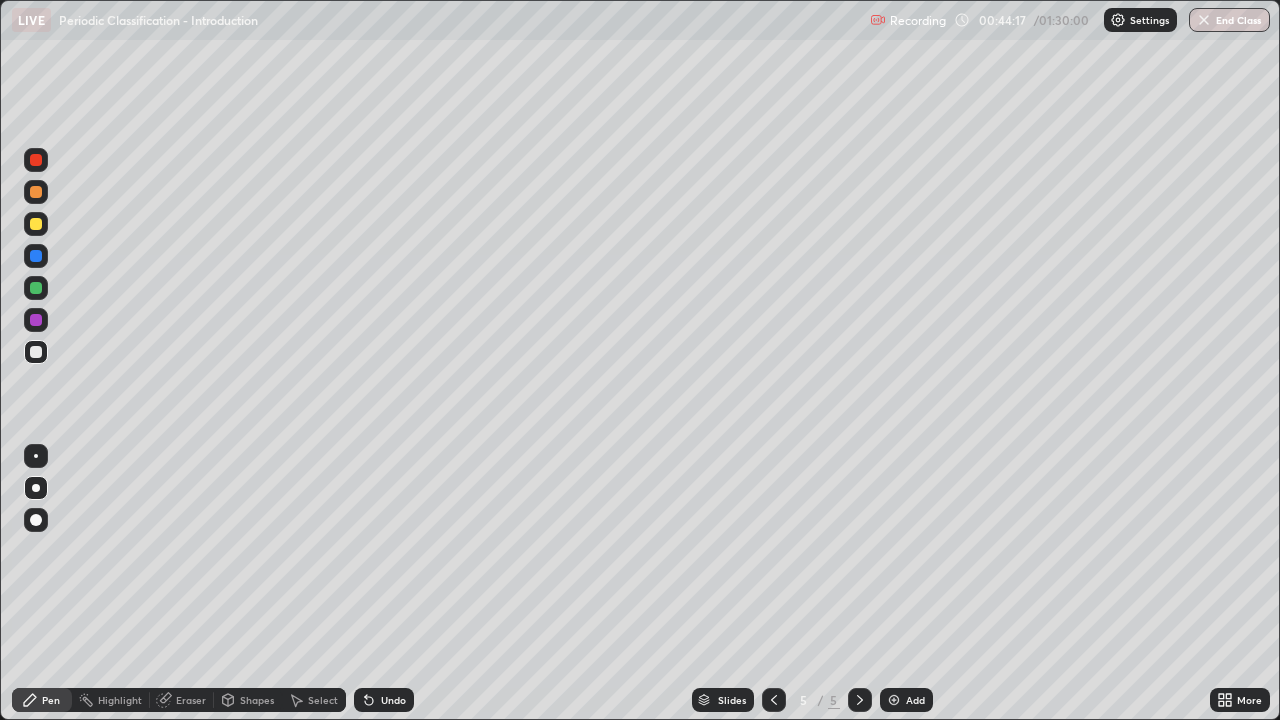 click at bounding box center [36, 320] 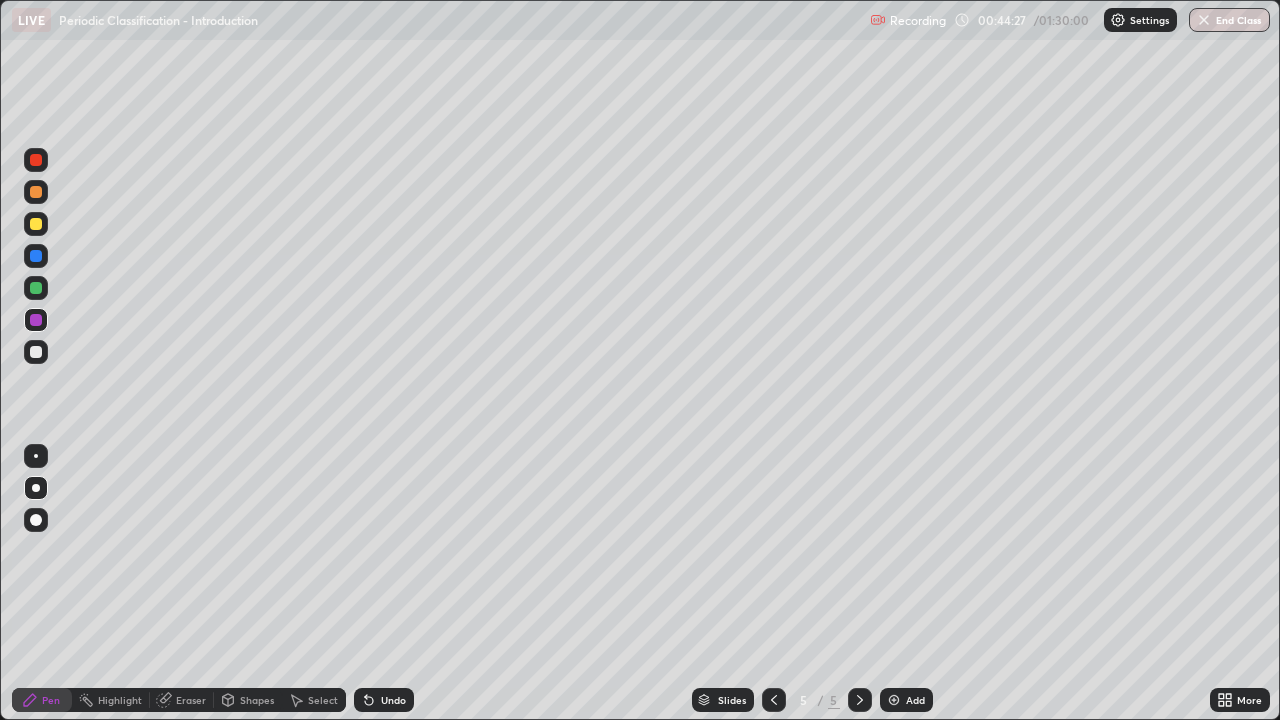 click at bounding box center (36, 288) 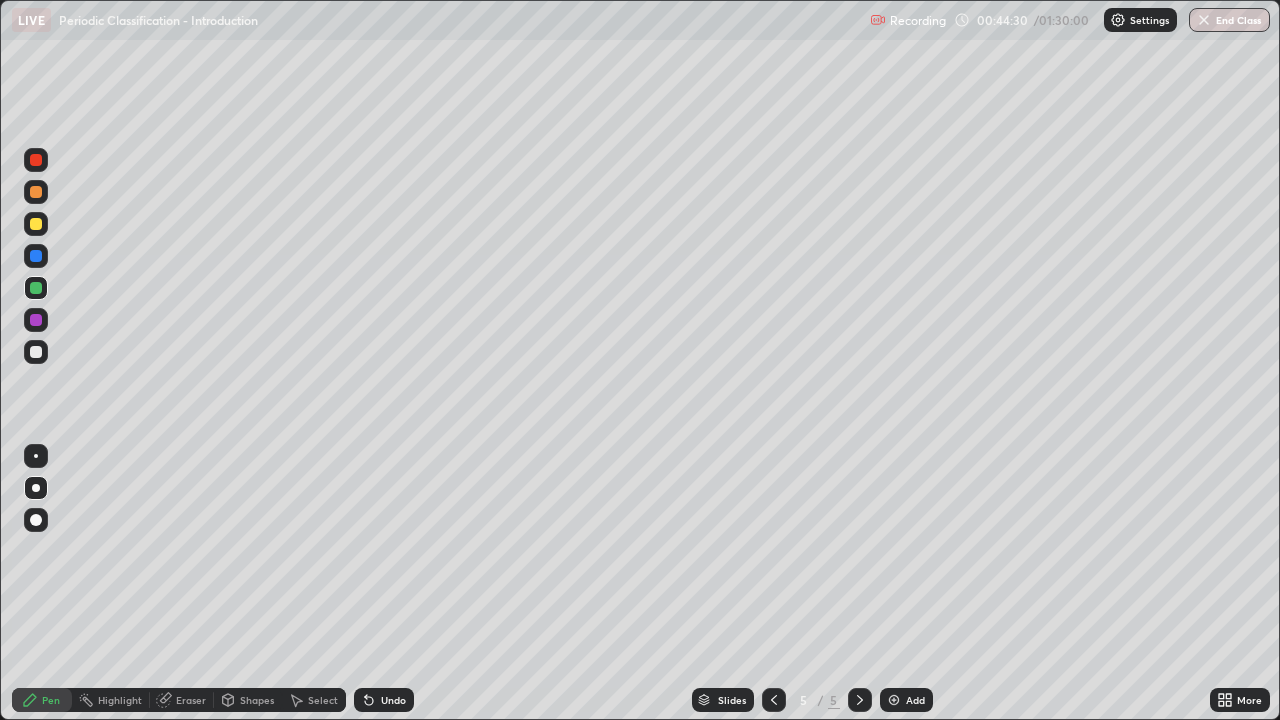 click at bounding box center (36, 352) 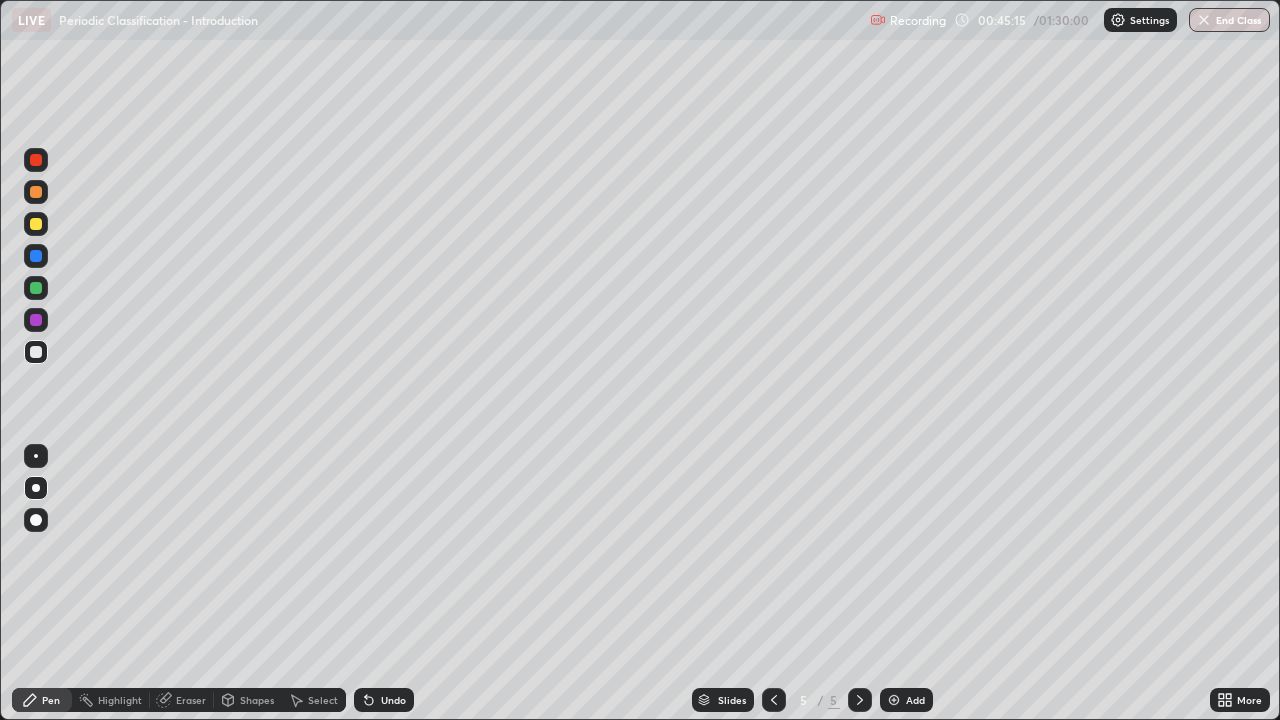 click on "Undo" at bounding box center (393, 700) 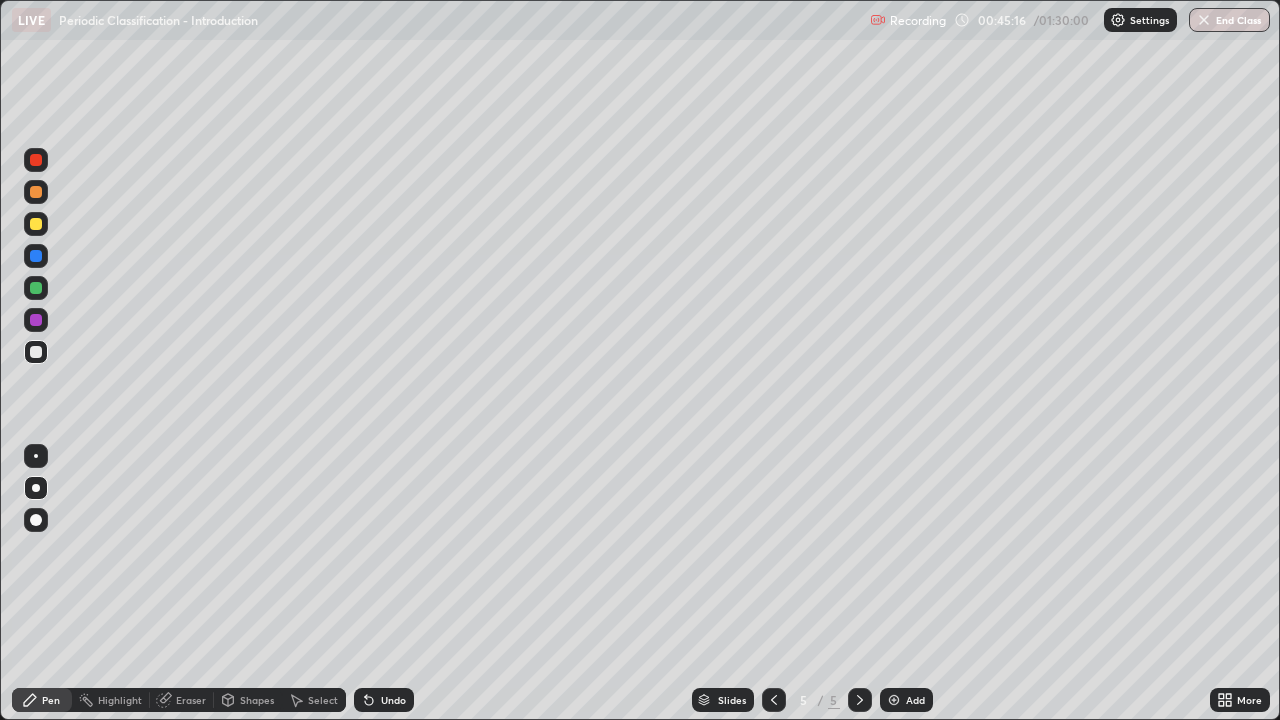 click 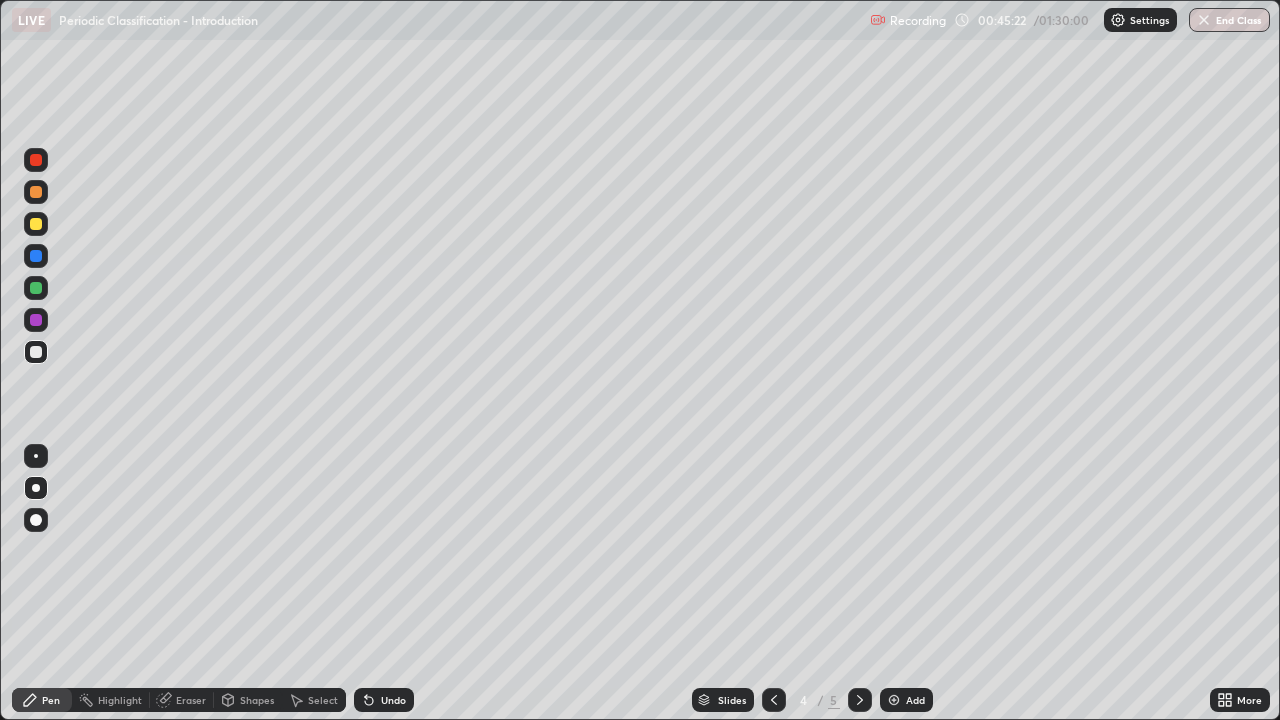 click 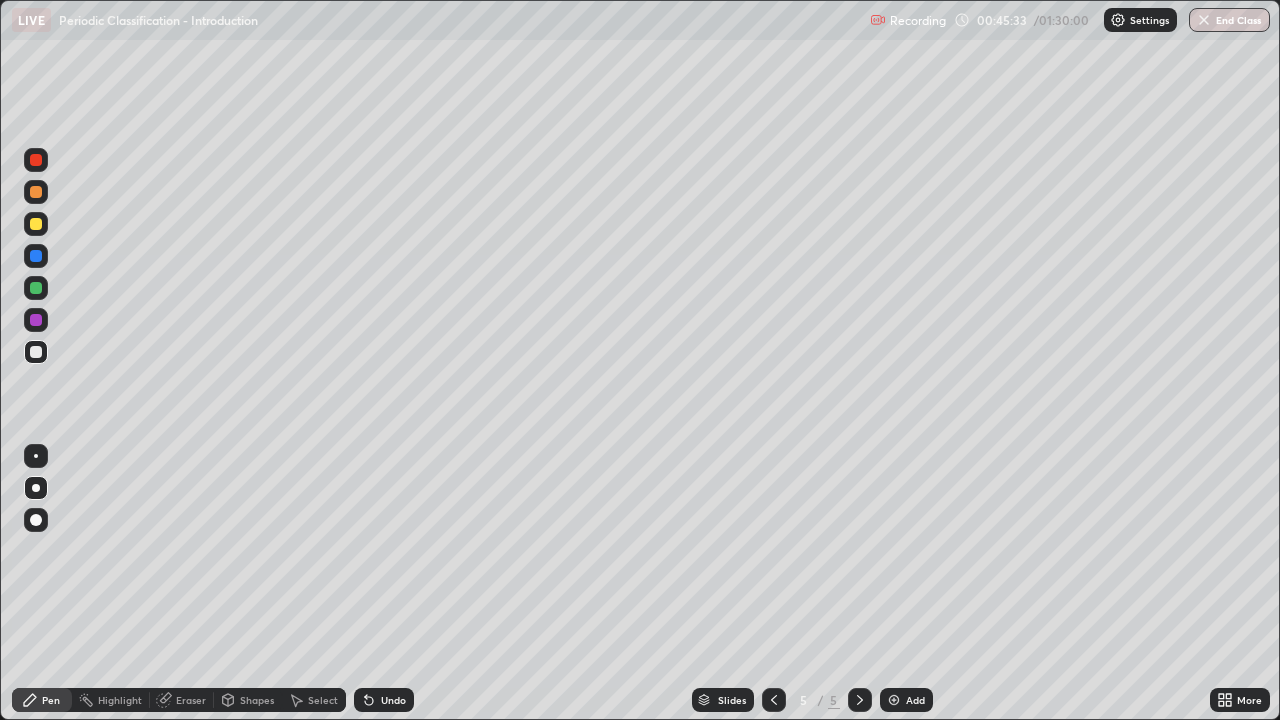click on "Undo" at bounding box center (393, 700) 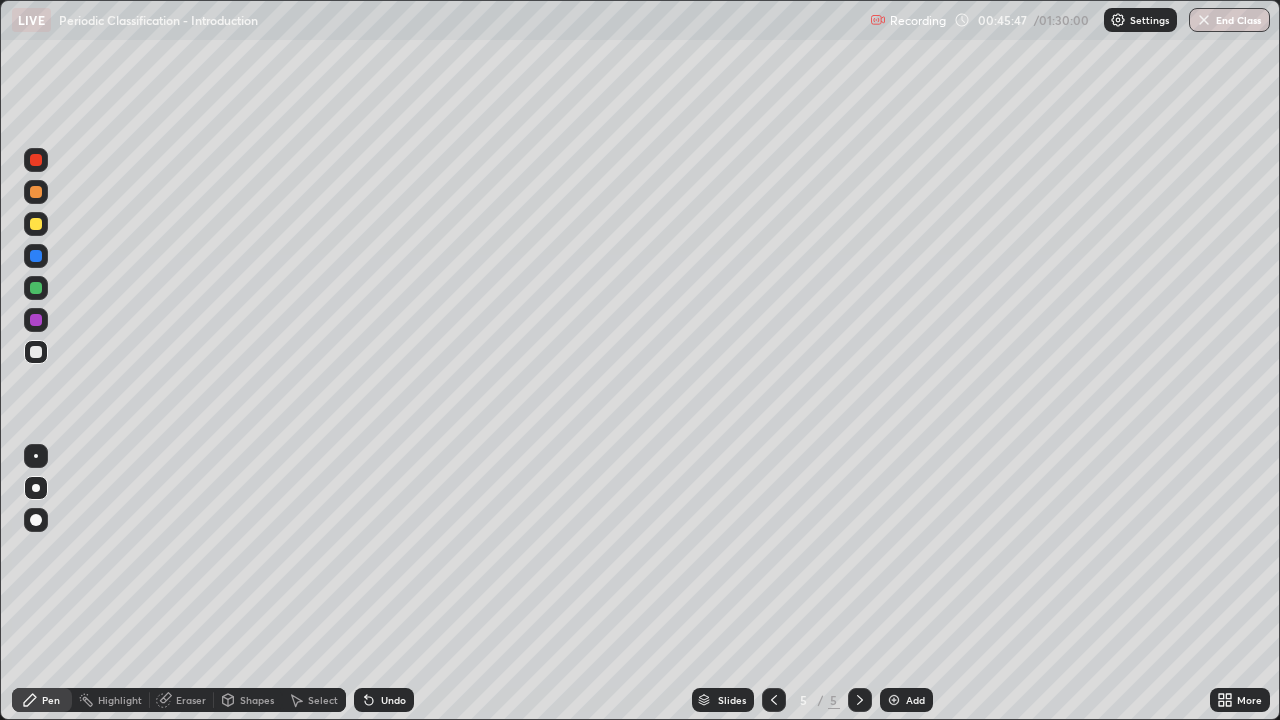 click at bounding box center [36, 256] 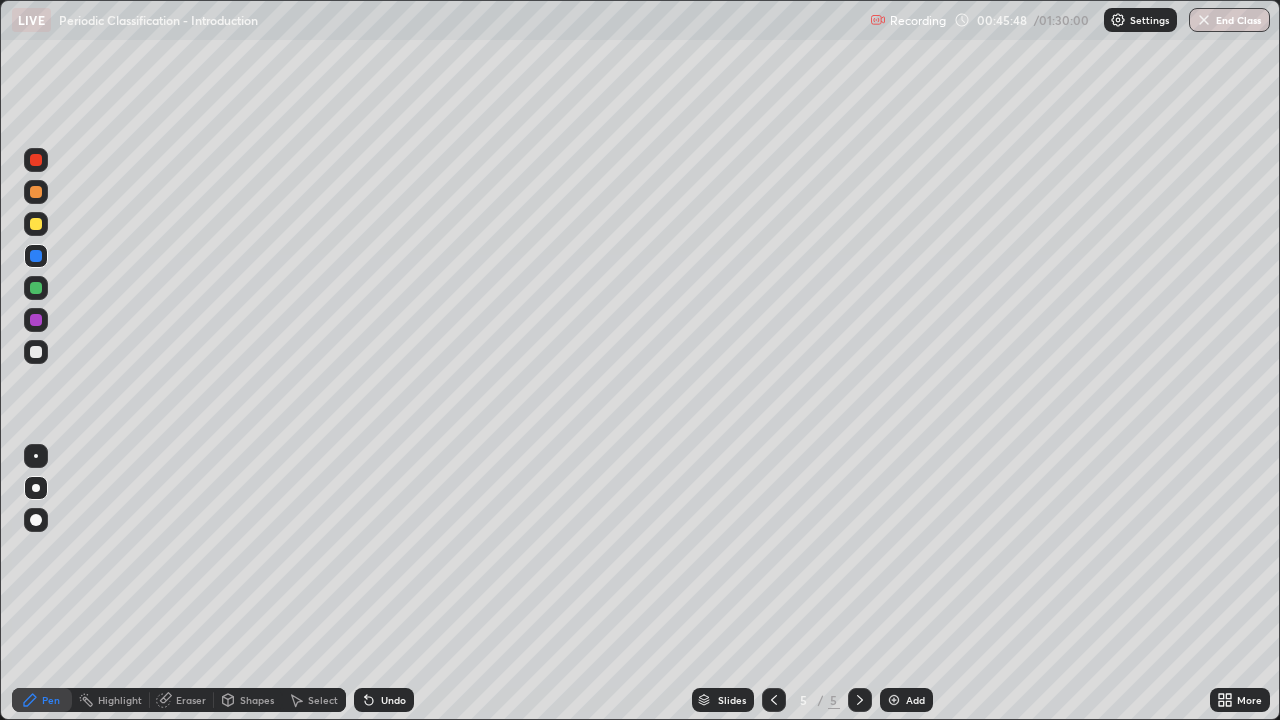 click on "Shapes" at bounding box center [257, 700] 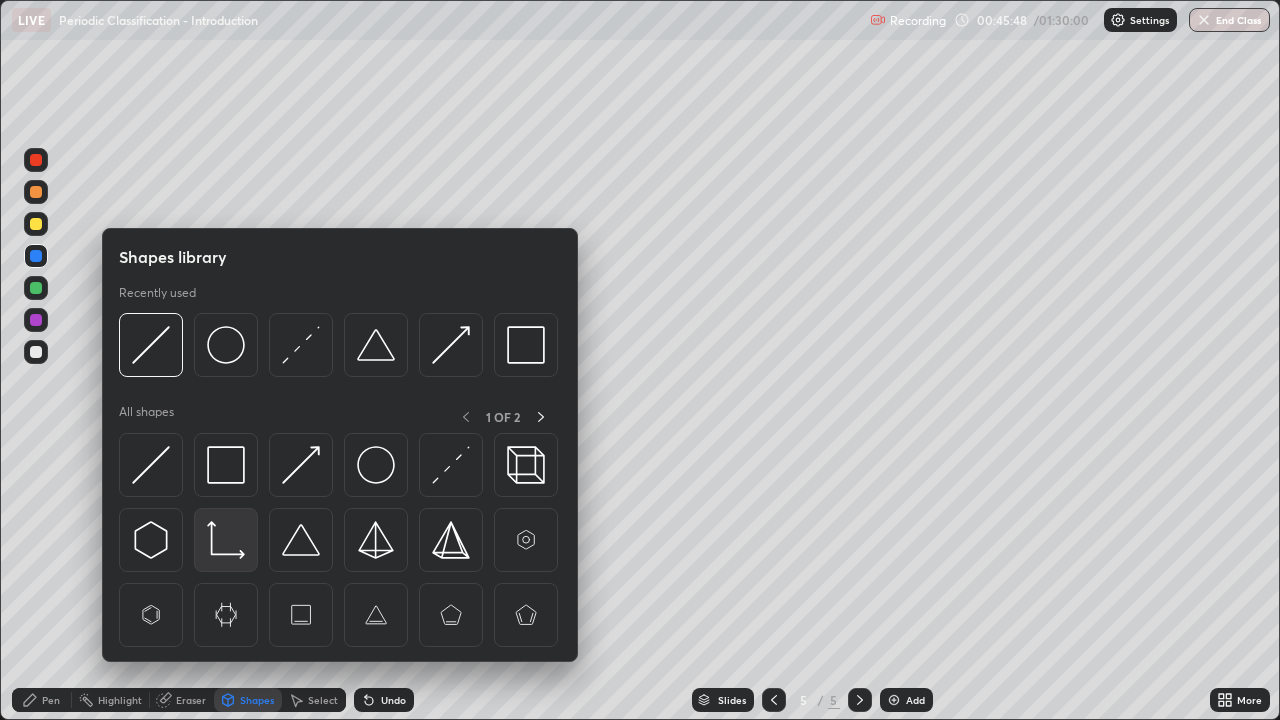 click at bounding box center (226, 540) 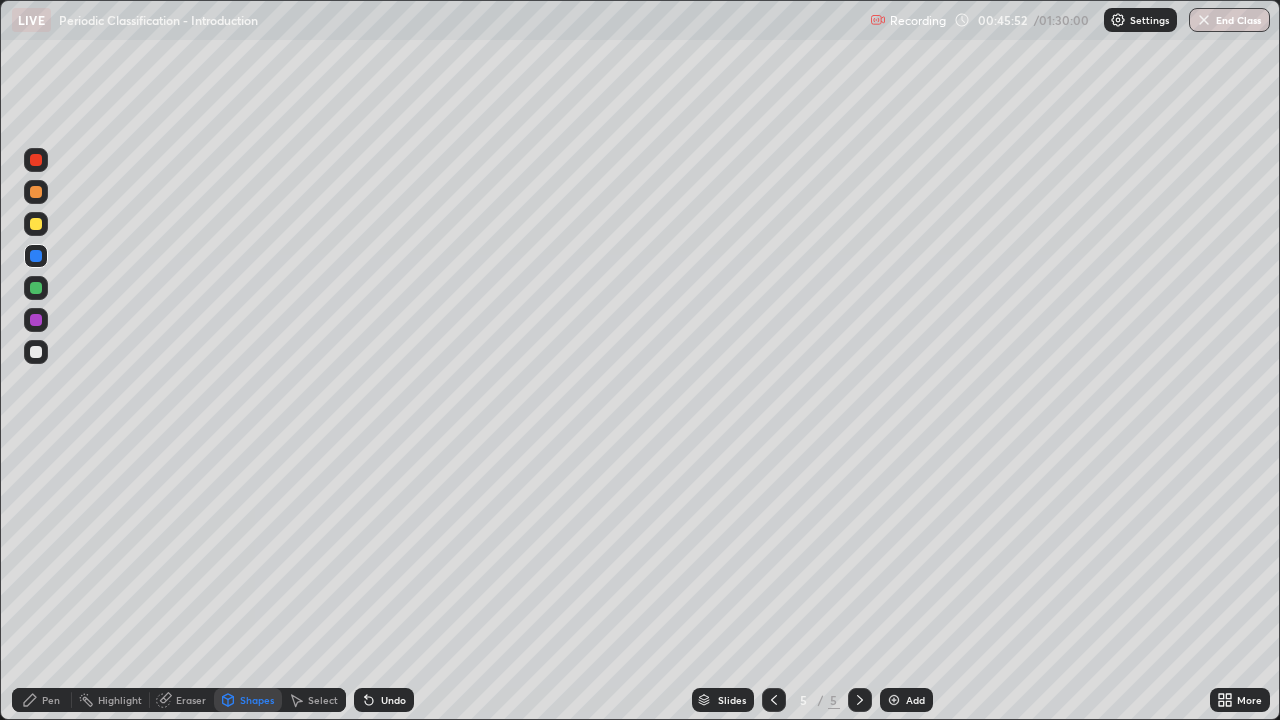 click on "Pen" at bounding box center (51, 700) 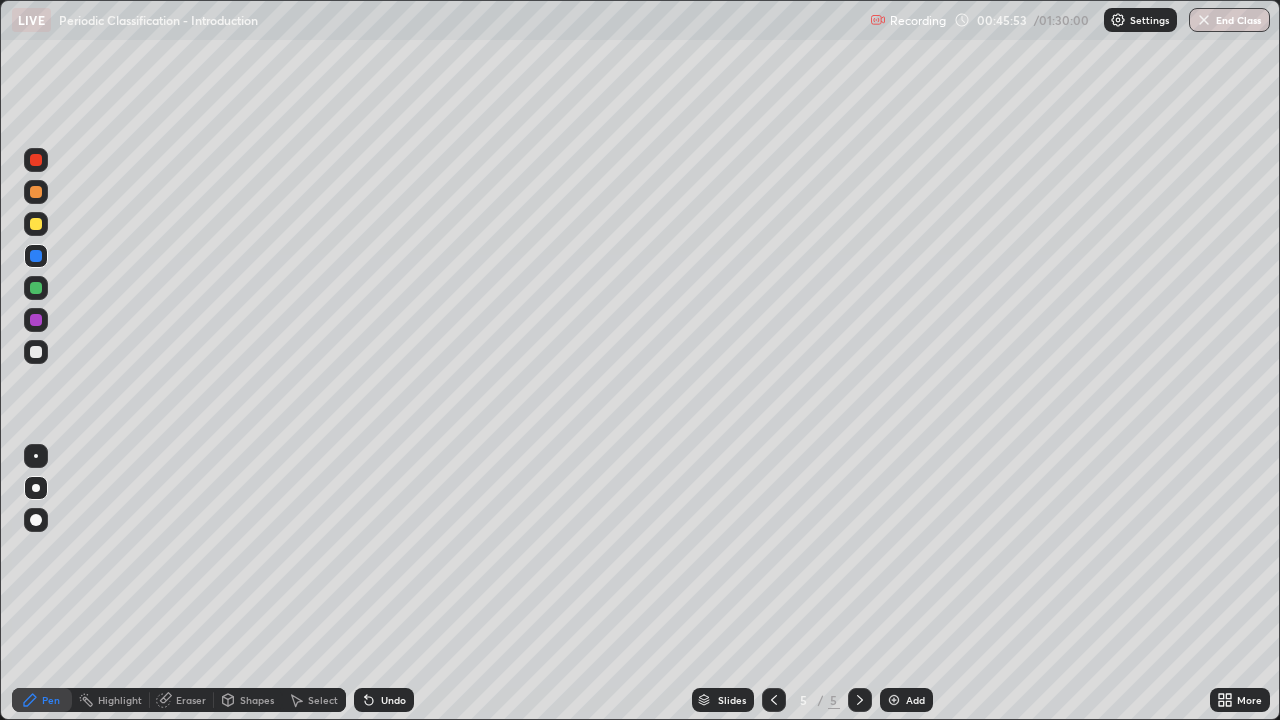 click at bounding box center (36, 352) 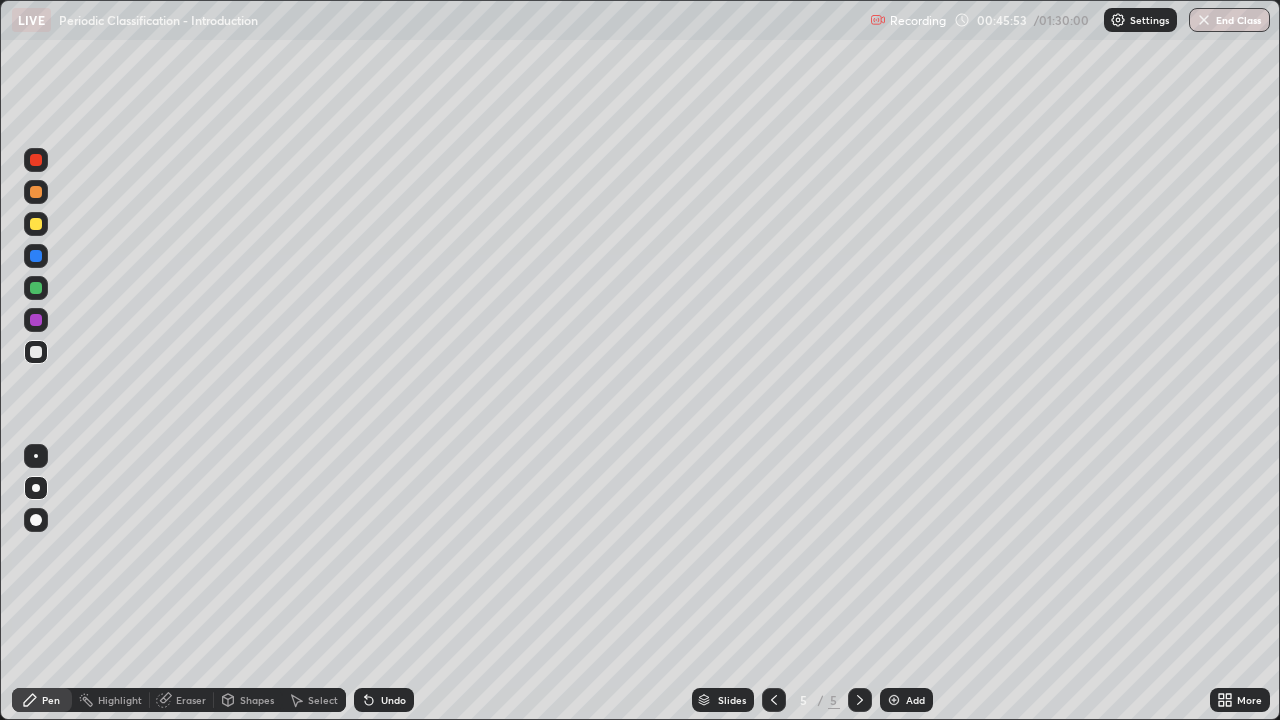 click at bounding box center (36, 320) 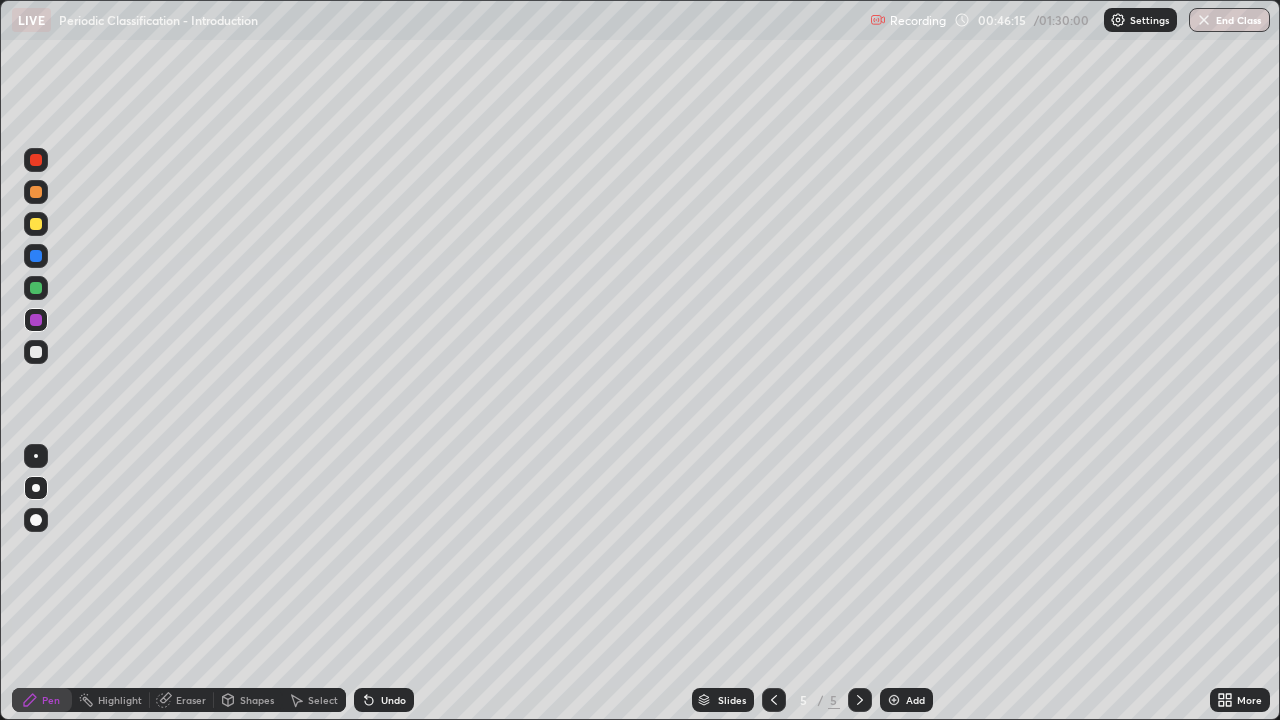 click at bounding box center [36, 224] 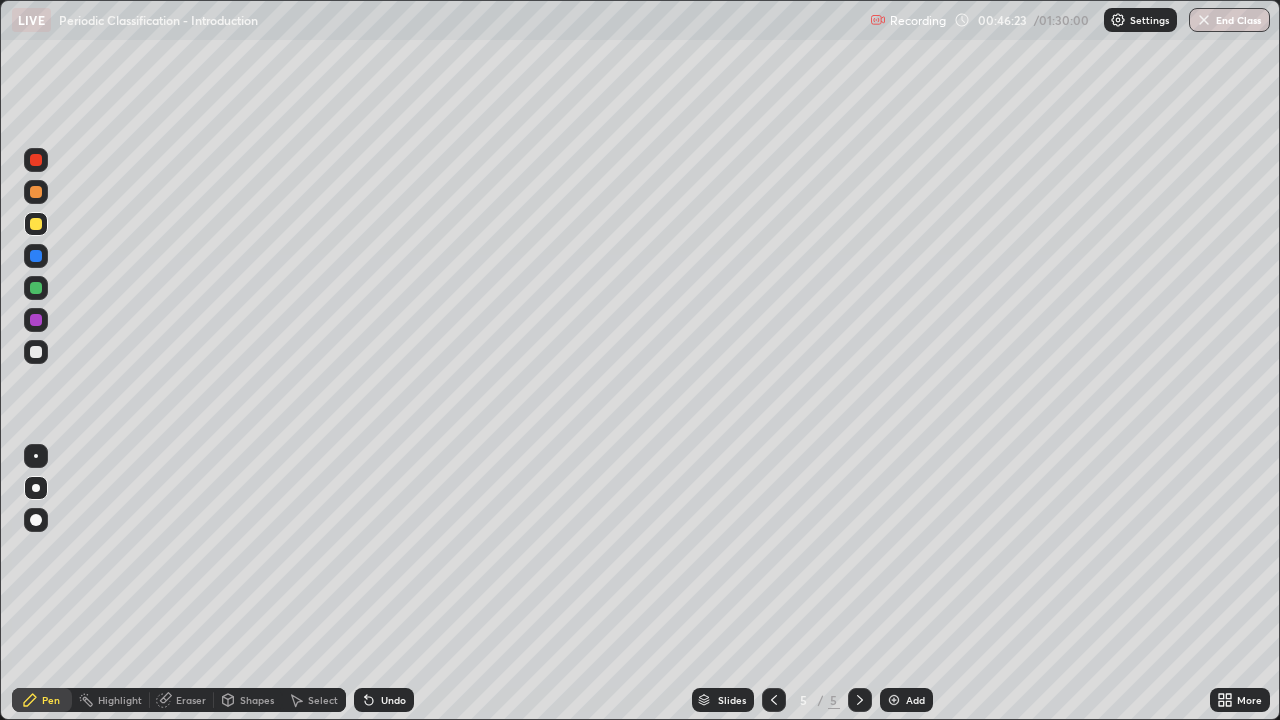 click at bounding box center (36, 352) 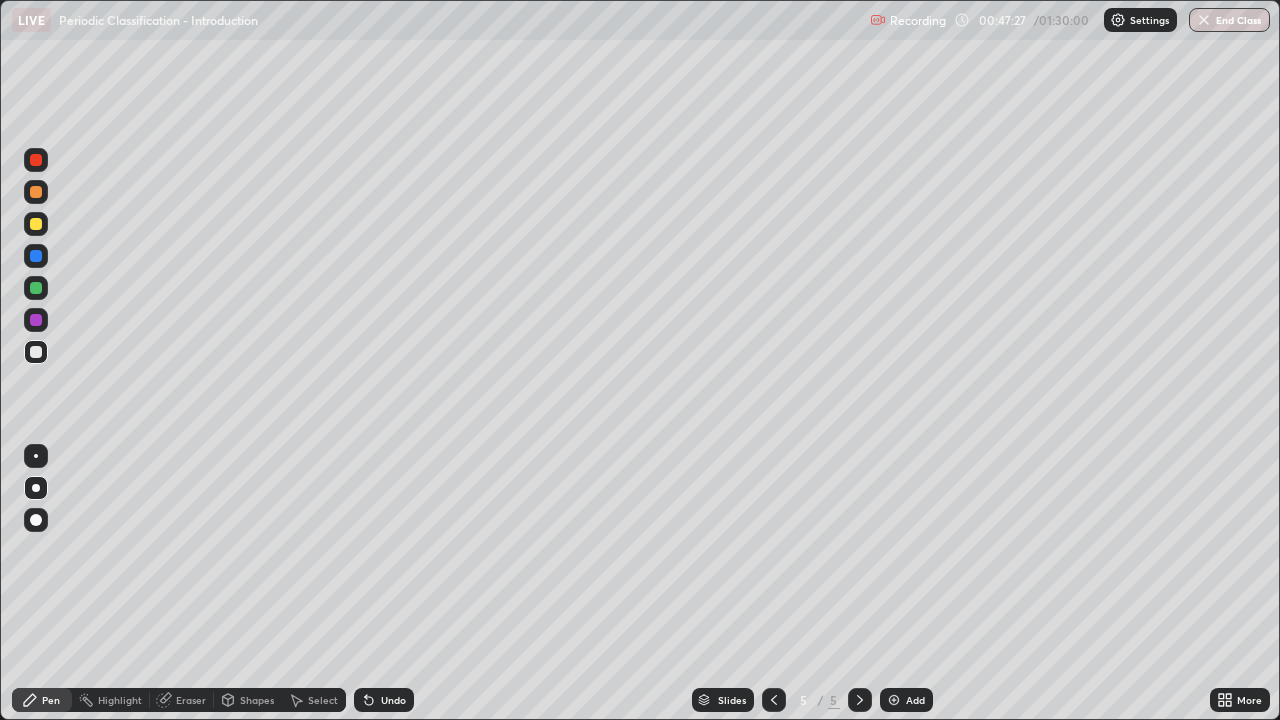 click 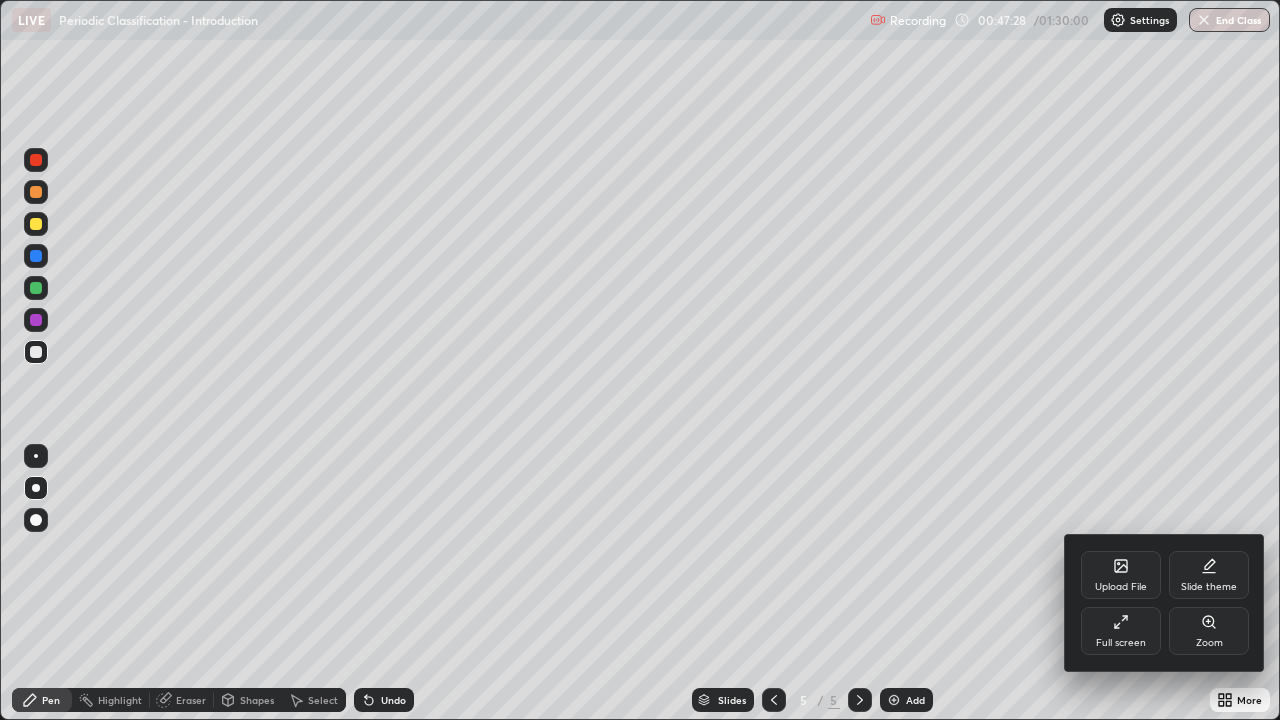 click 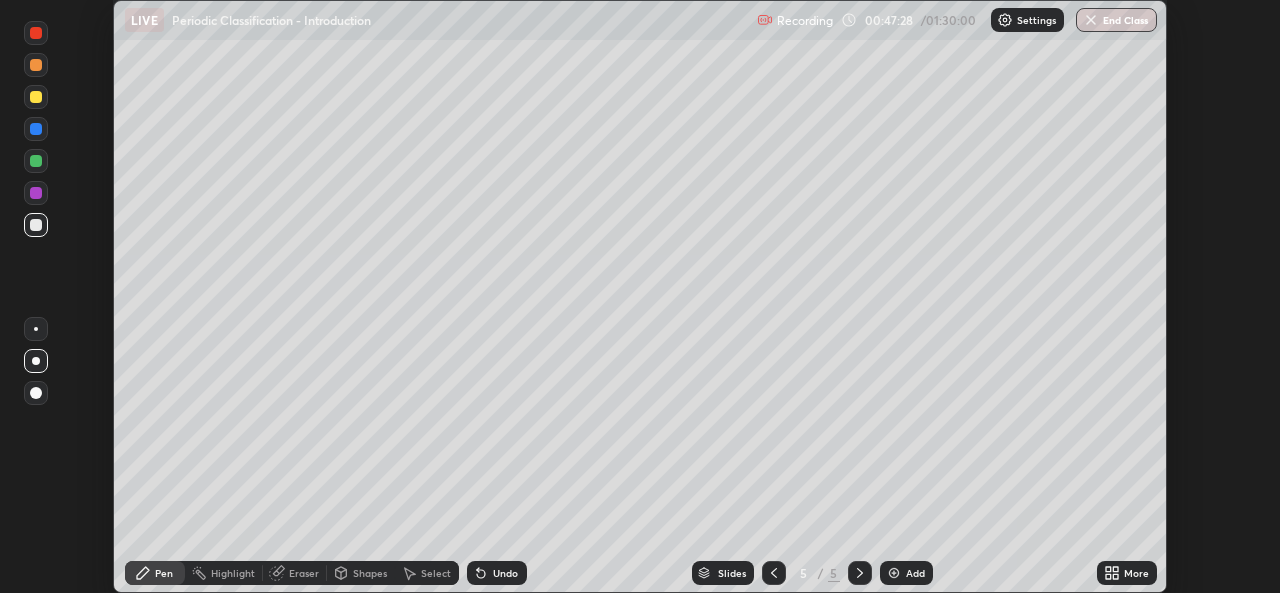 scroll, scrollTop: 593, scrollLeft: 1280, axis: both 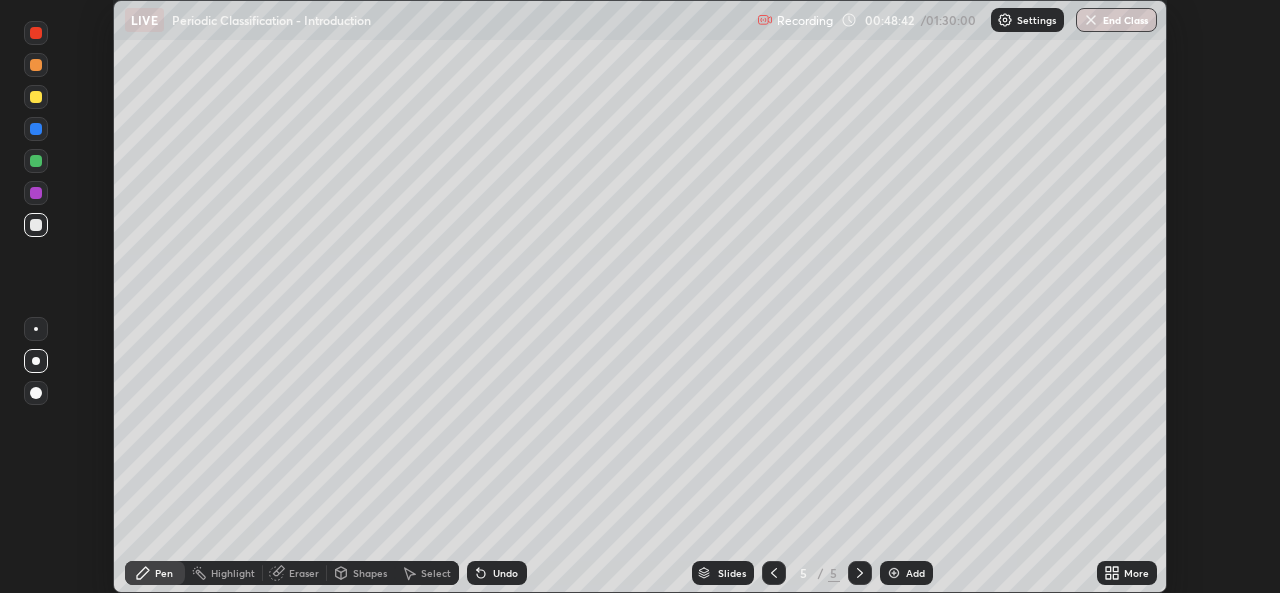 click 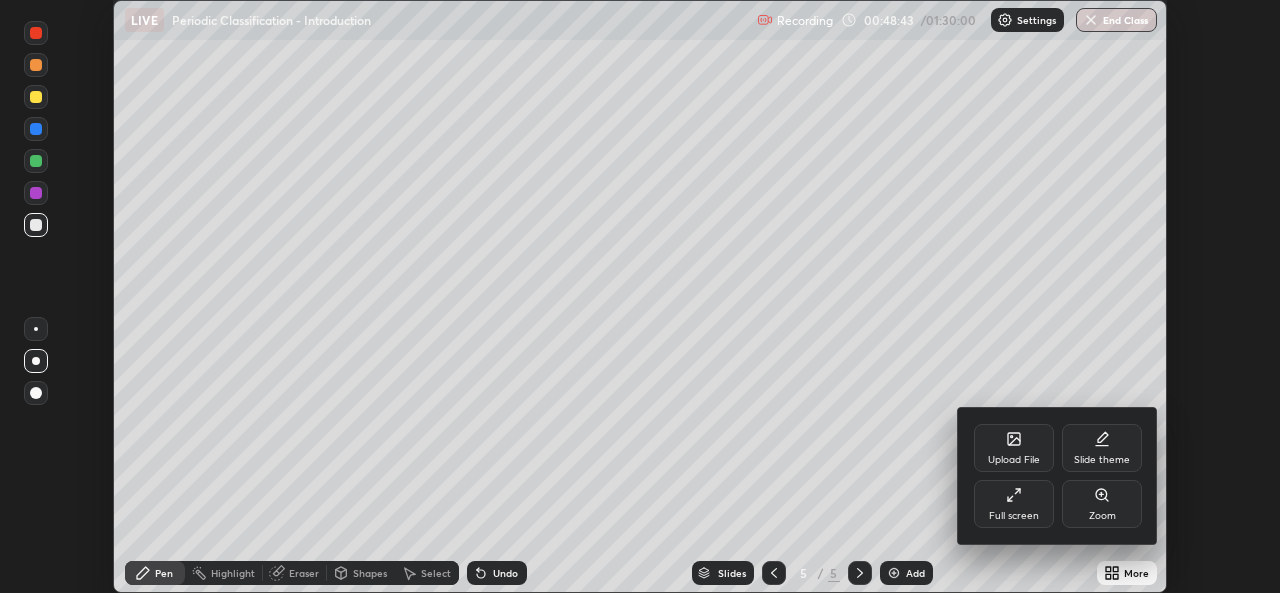 click on "Full screen" at bounding box center (1014, 516) 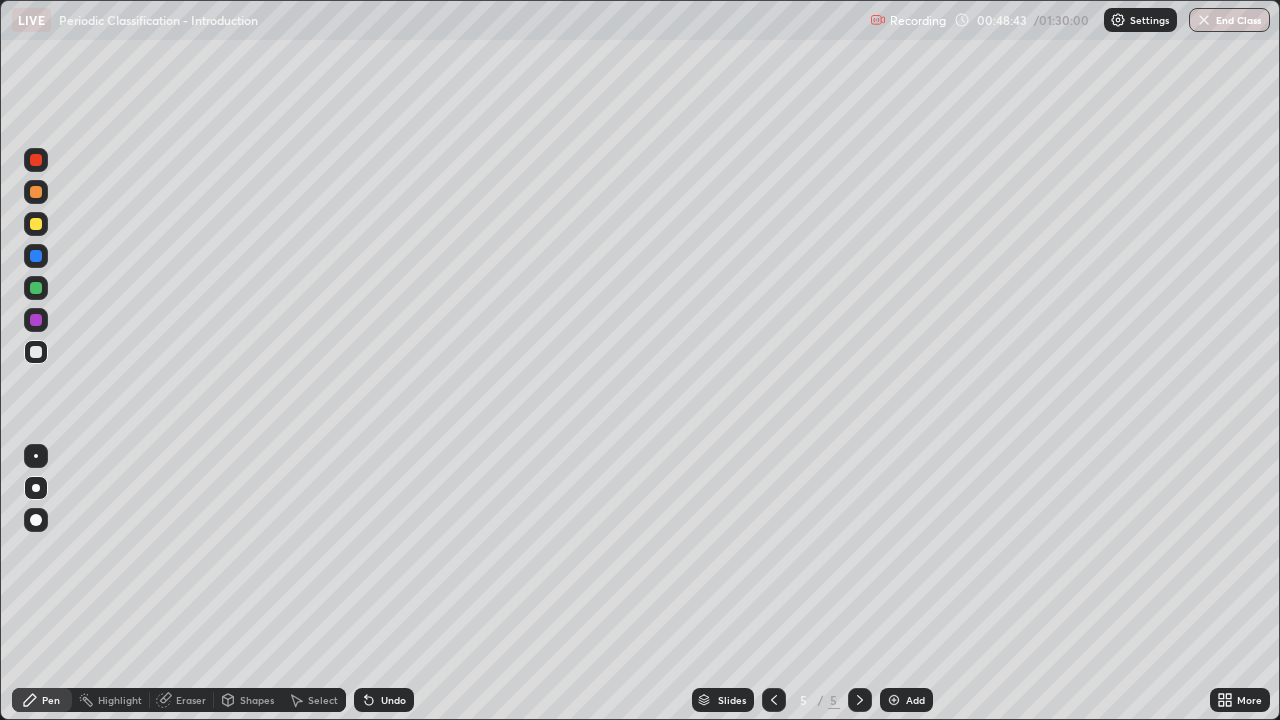 scroll, scrollTop: 99280, scrollLeft: 98720, axis: both 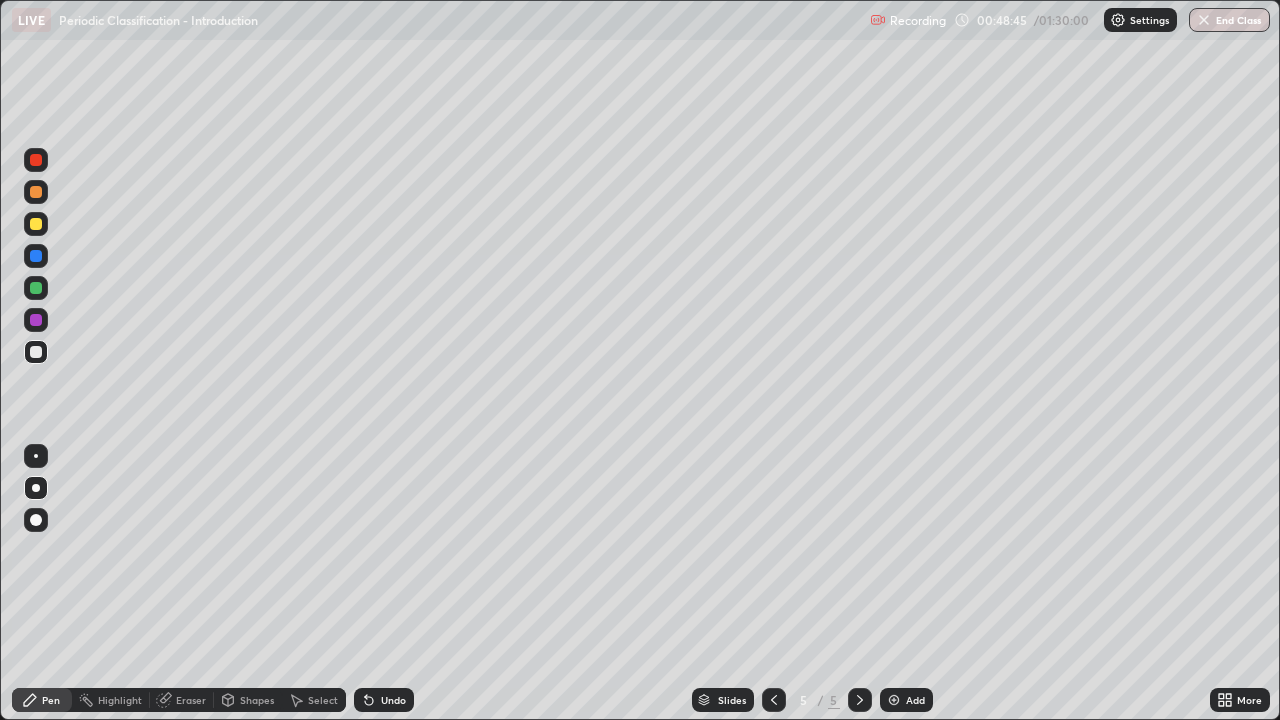 click at bounding box center [36, 256] 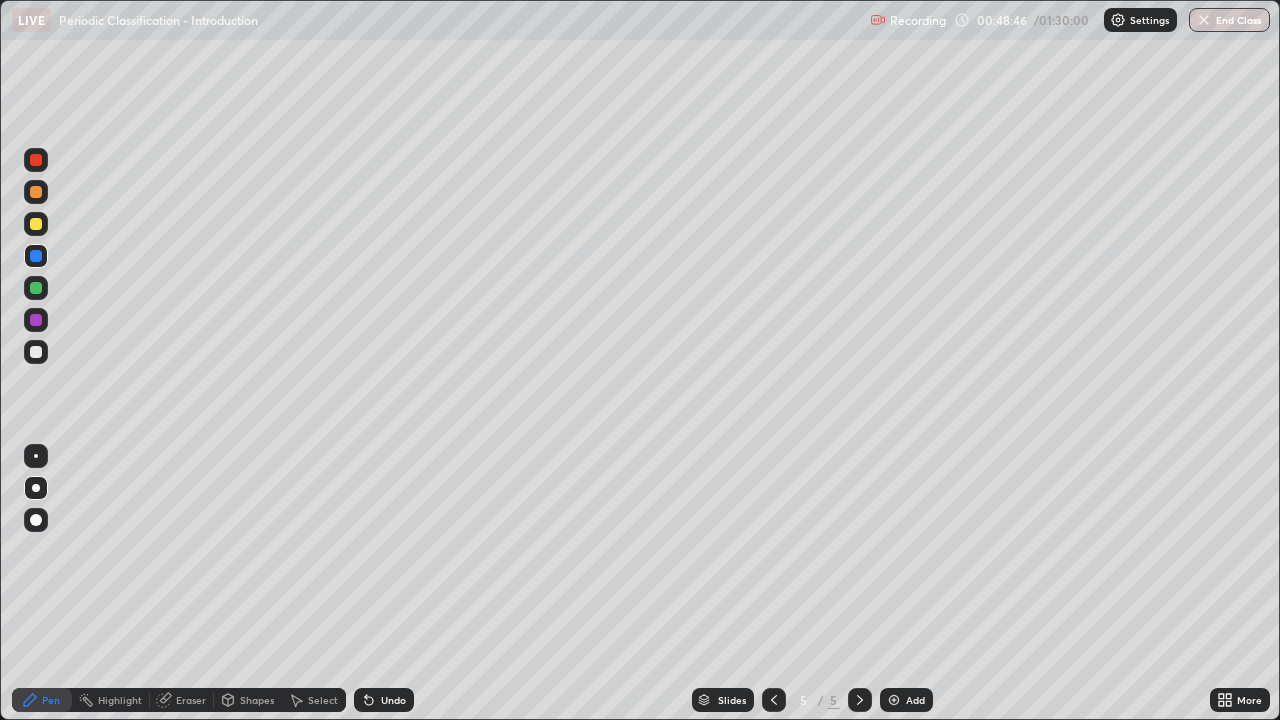 click at bounding box center (36, 224) 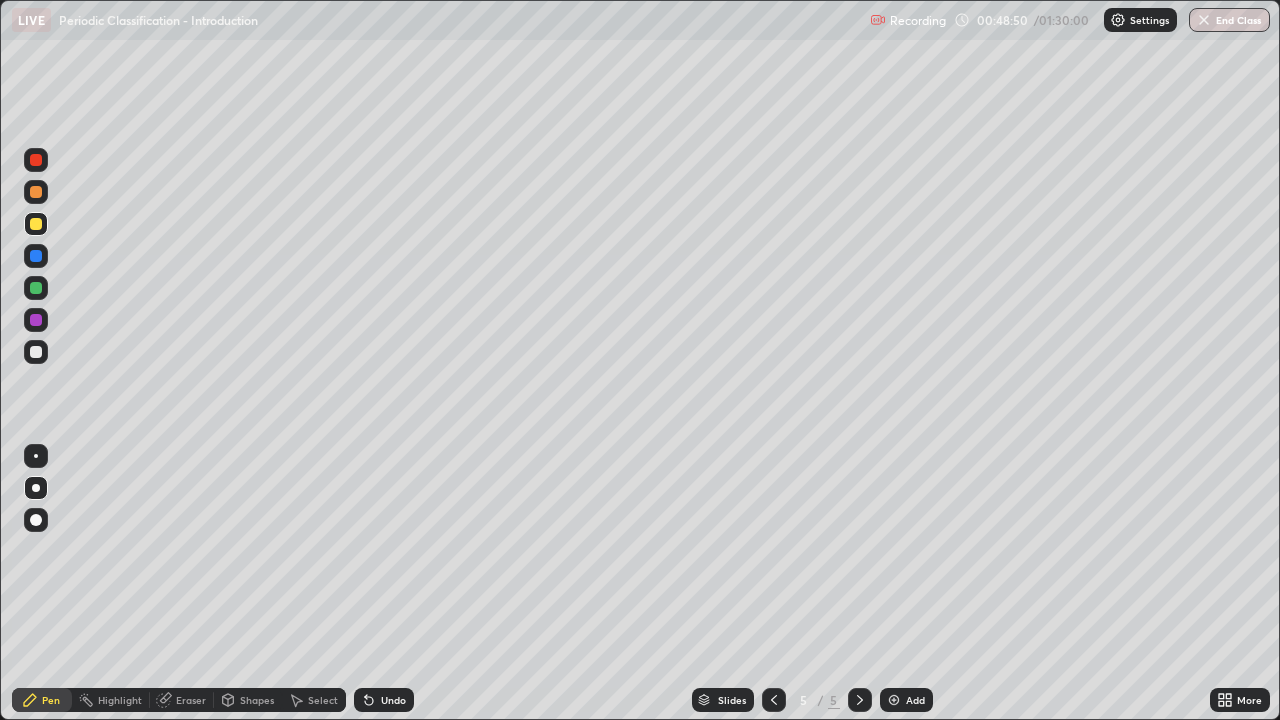 click at bounding box center (36, 352) 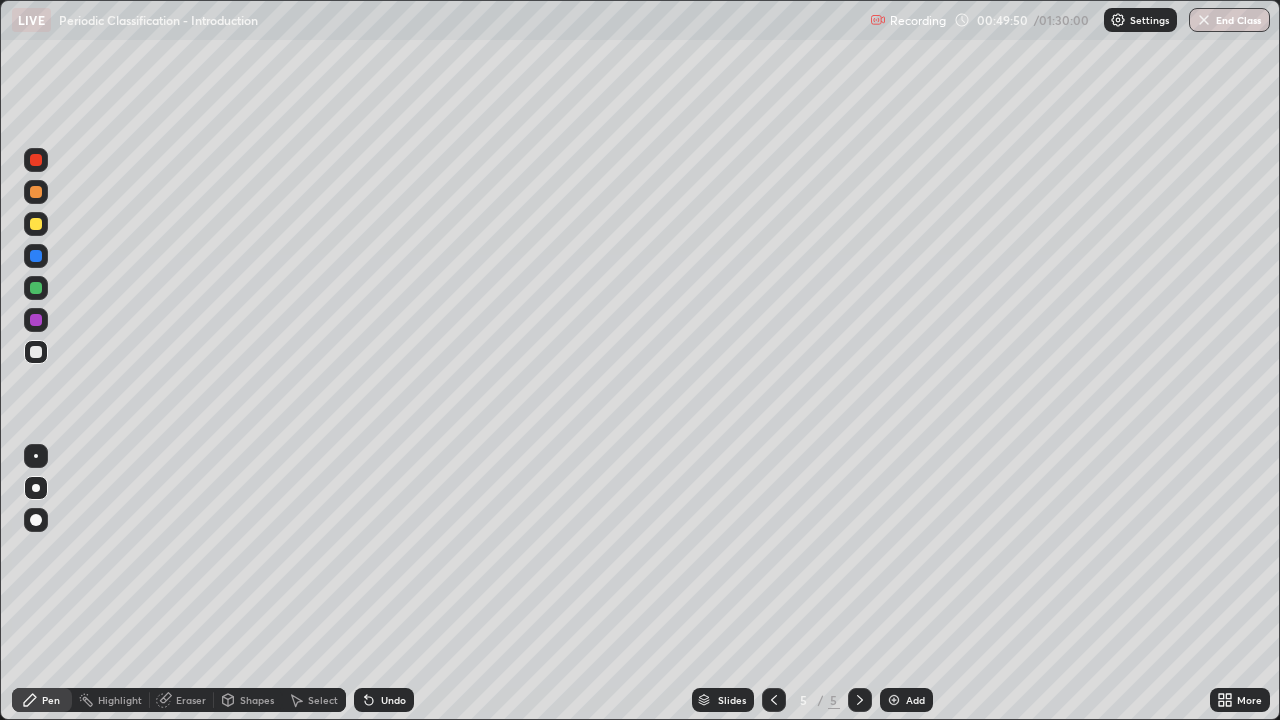 click at bounding box center (36, 224) 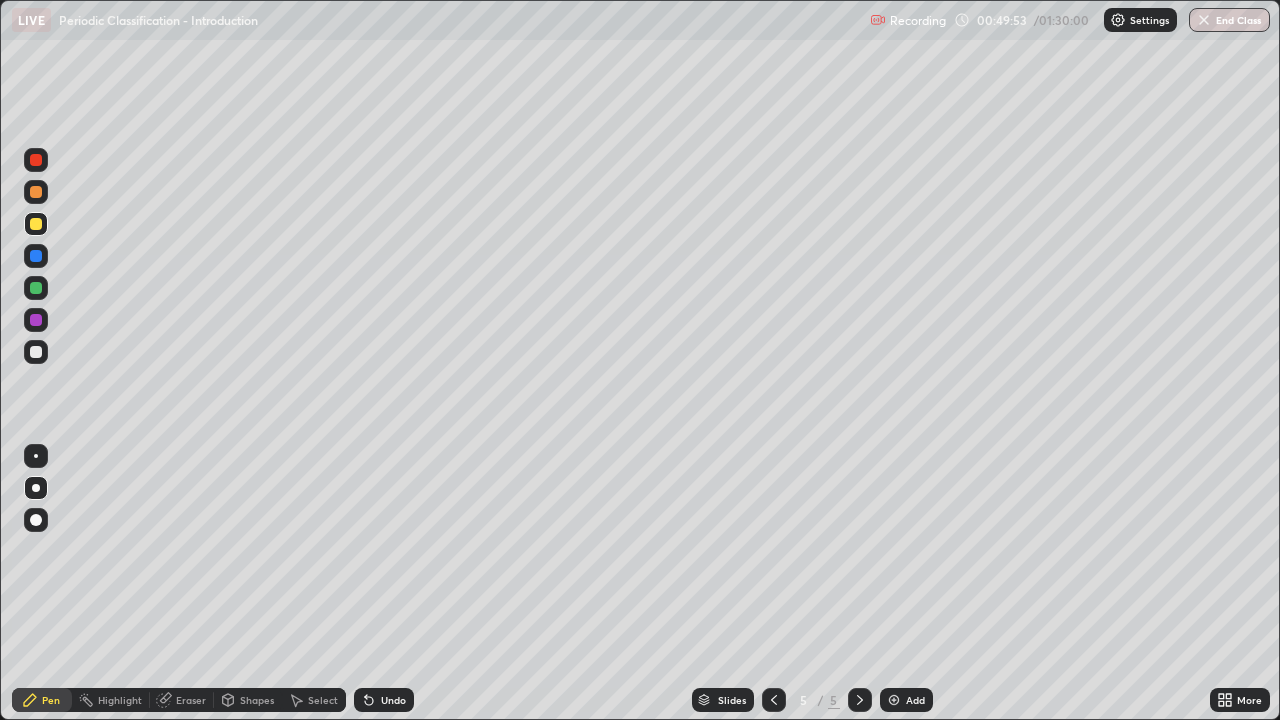 click at bounding box center [36, 352] 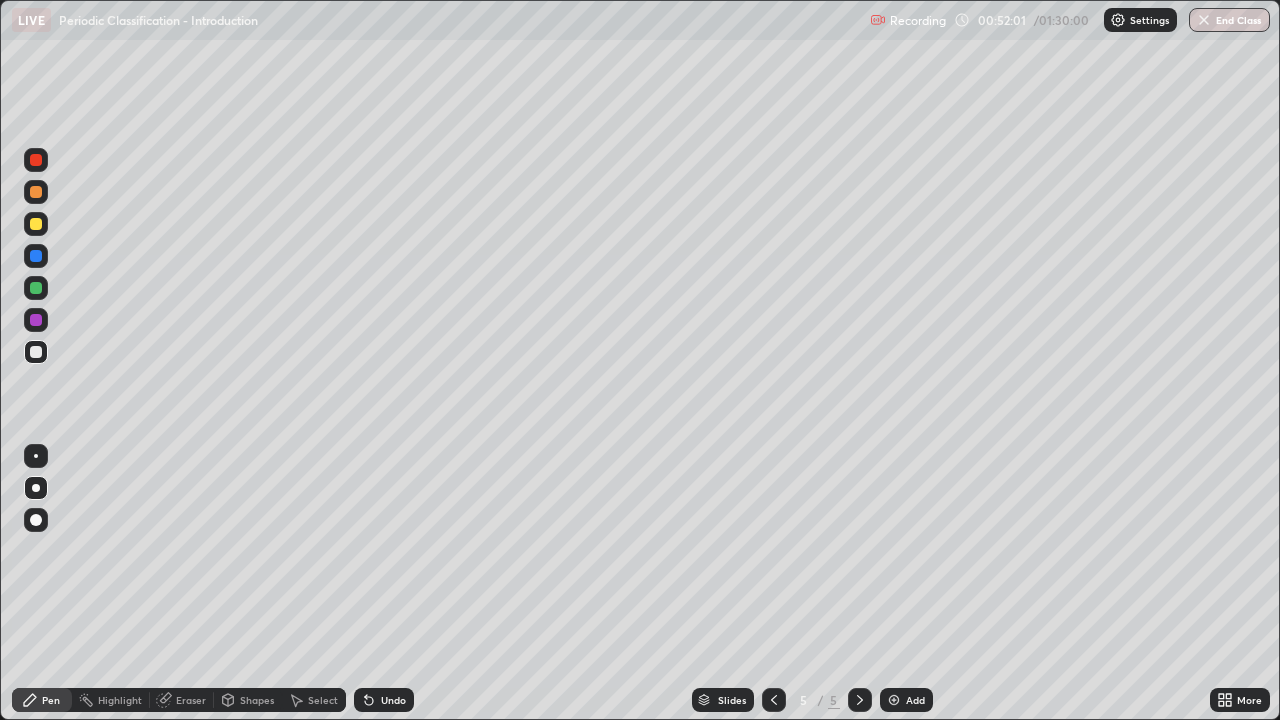 click on "Eraser" at bounding box center [191, 700] 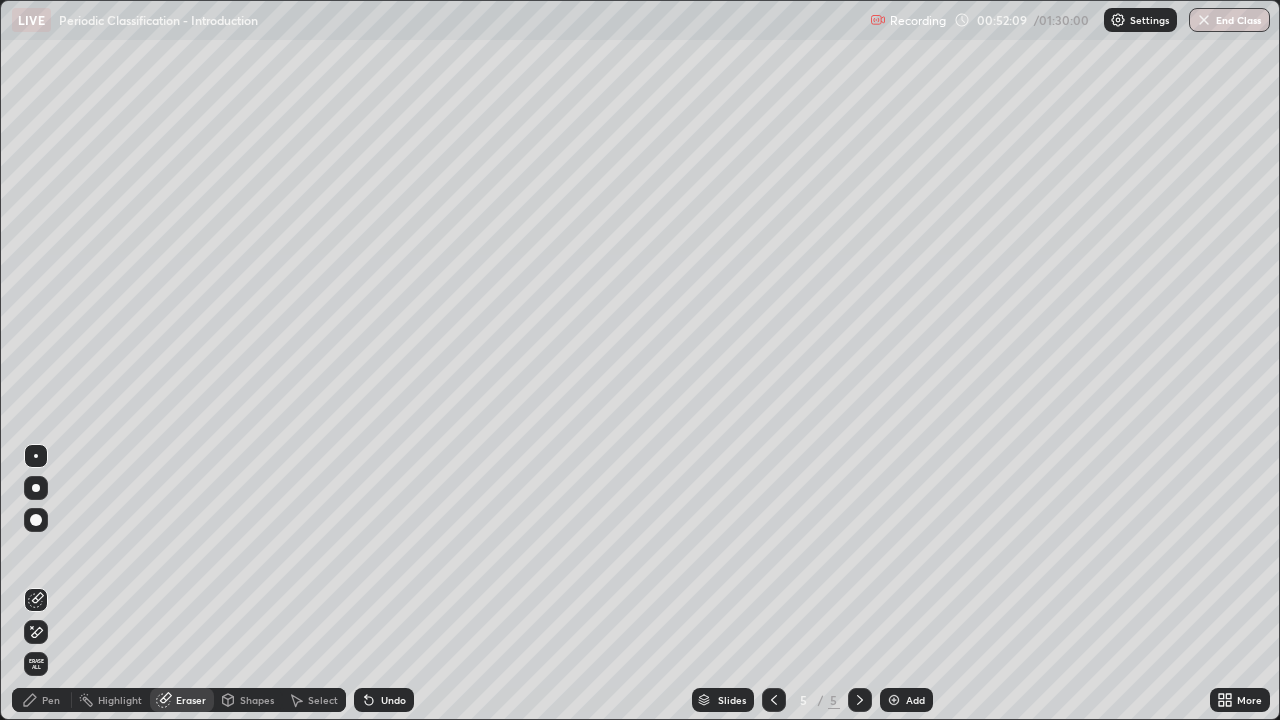 click on "Pen" at bounding box center [51, 700] 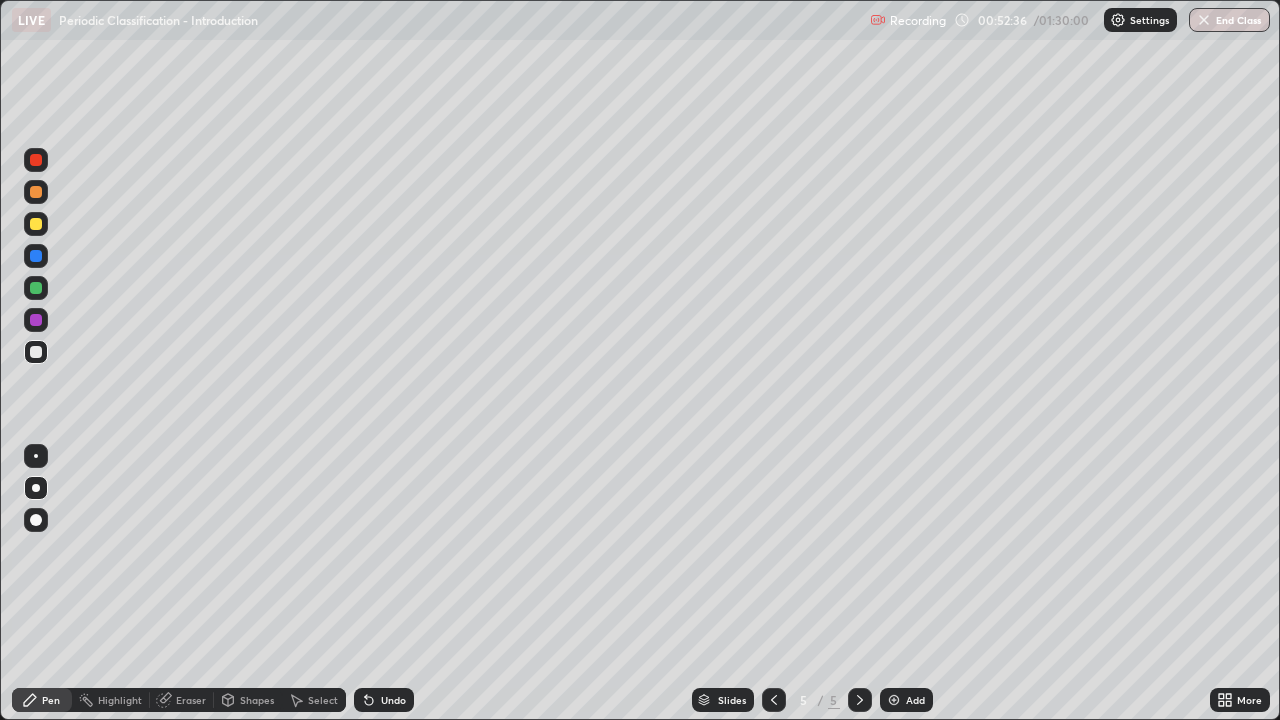 click at bounding box center [894, 700] 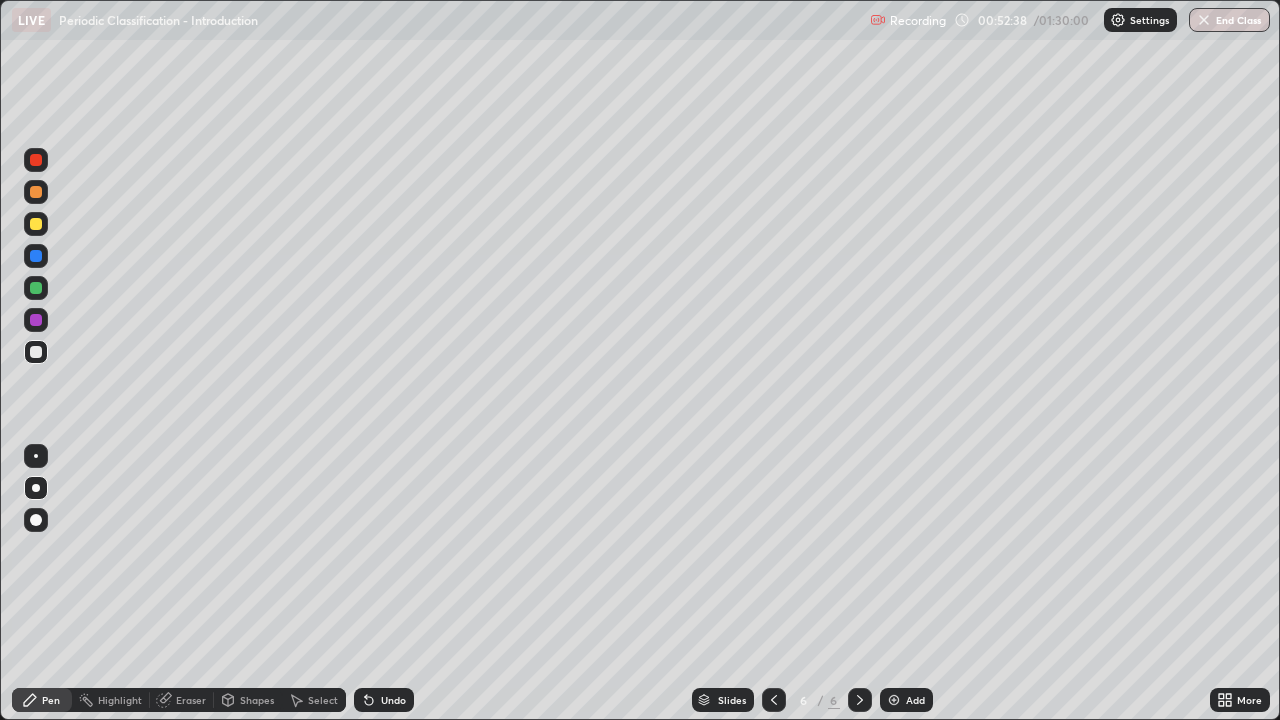 click at bounding box center (36, 224) 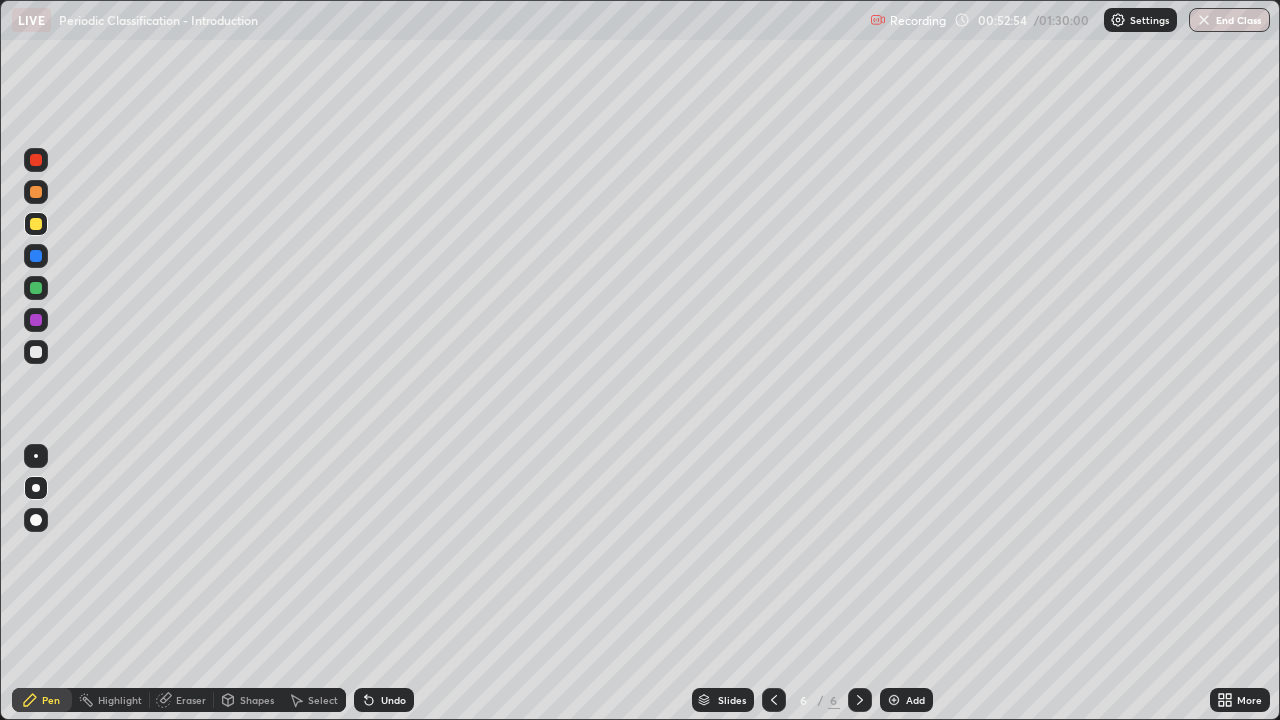 click at bounding box center [36, 288] 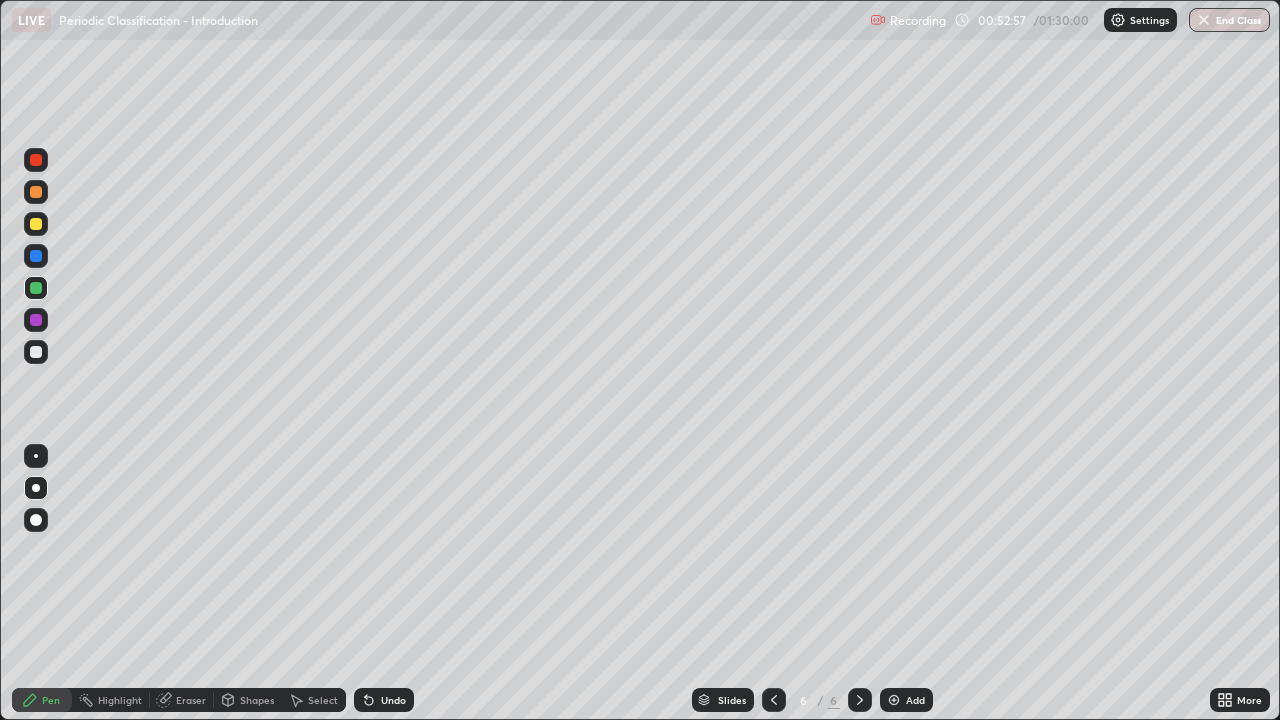 click at bounding box center [36, 352] 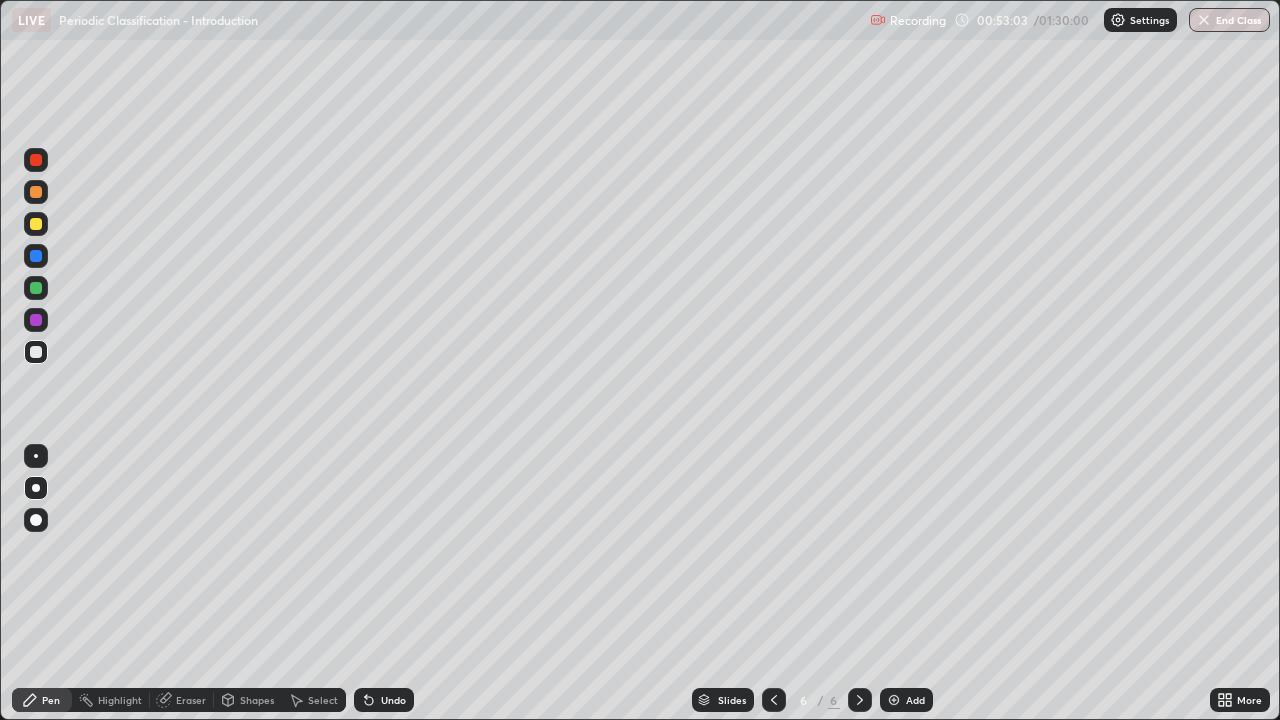 click at bounding box center [36, 320] 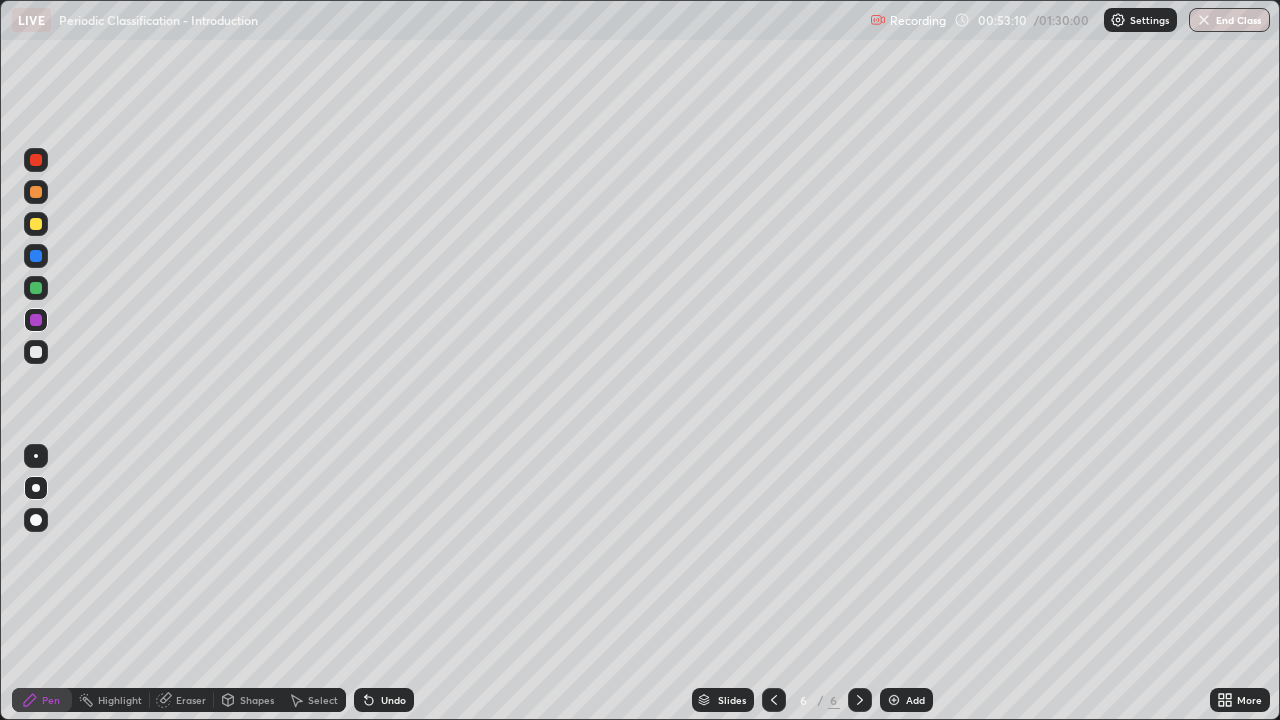 click at bounding box center [36, 288] 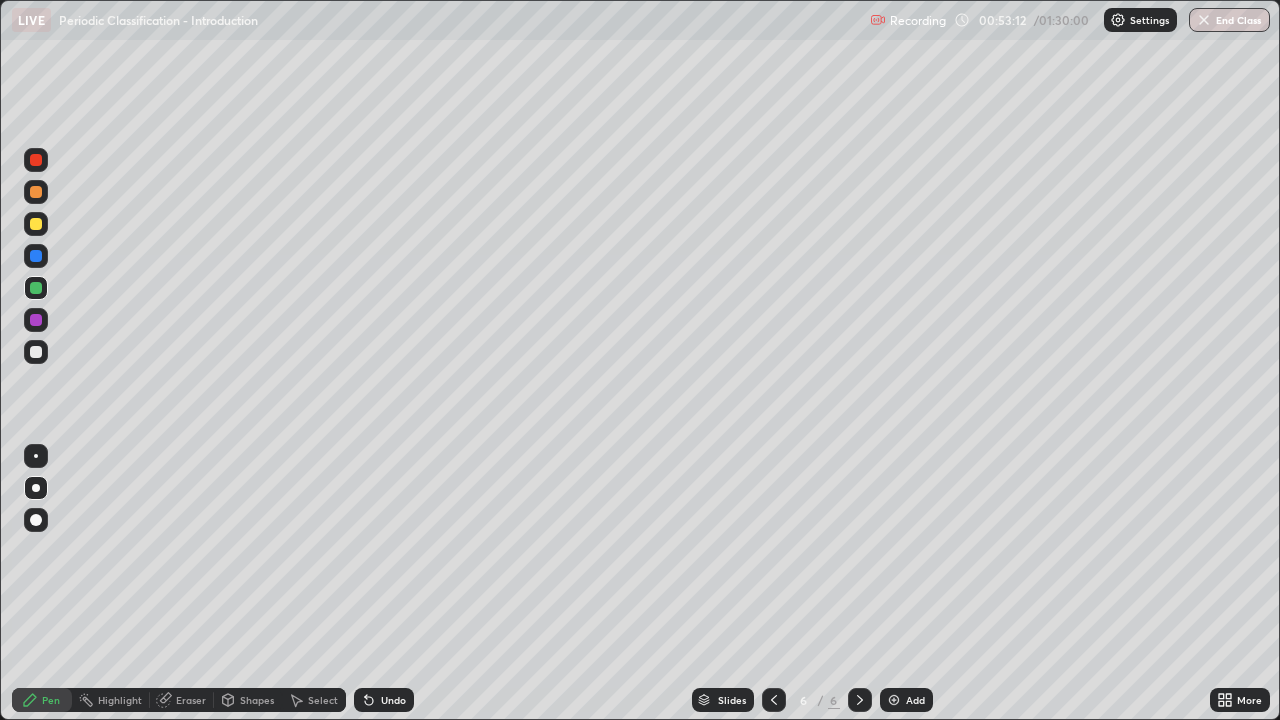 click at bounding box center (36, 352) 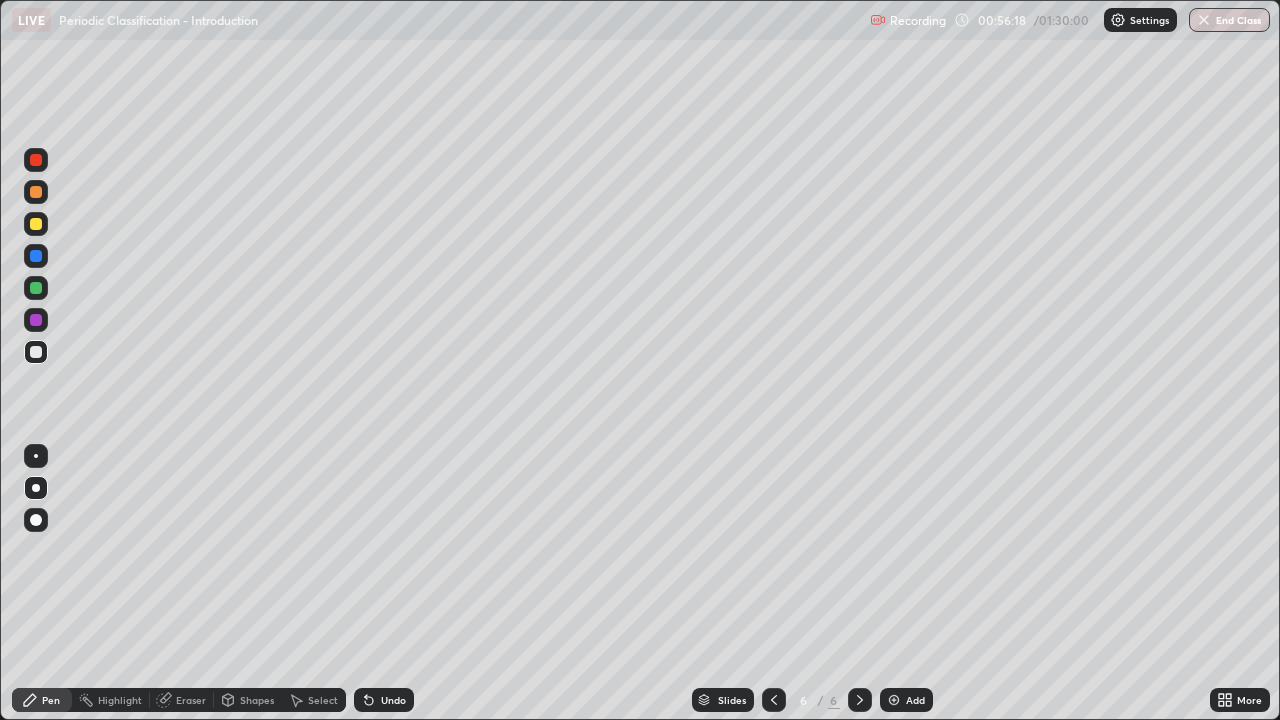 click on "Undo" at bounding box center (384, 700) 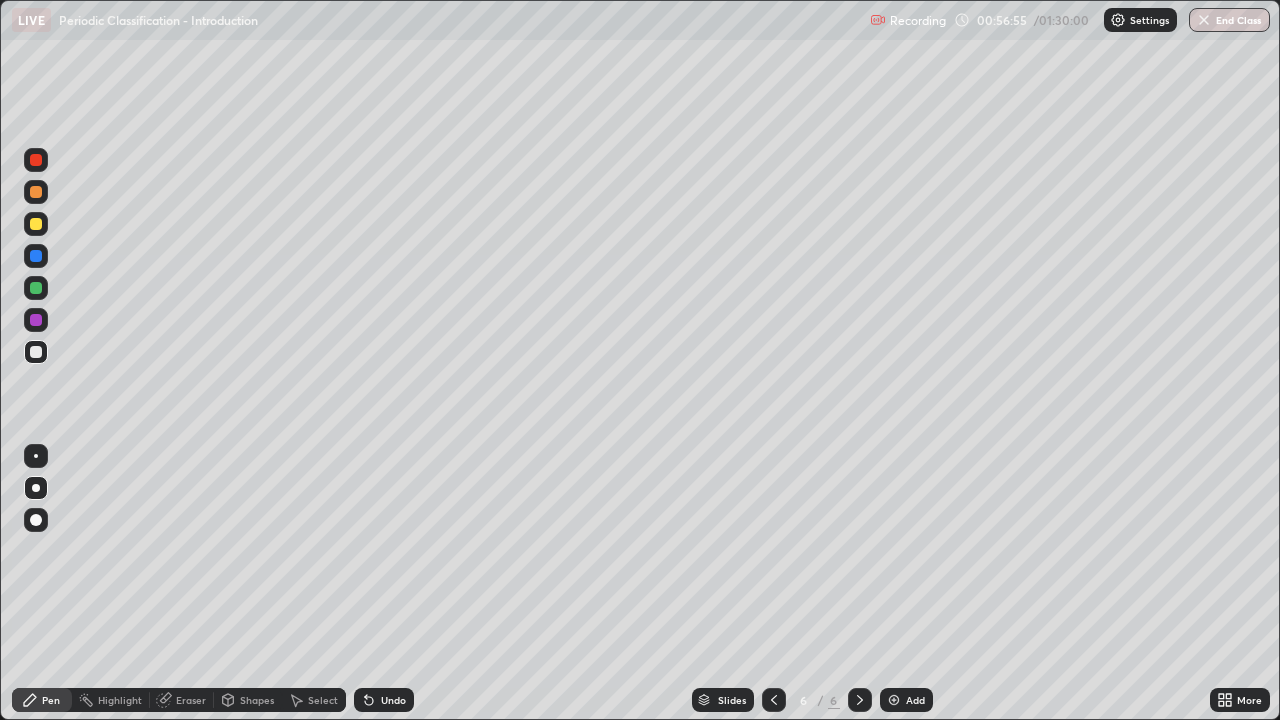 click on "Undo" at bounding box center [384, 700] 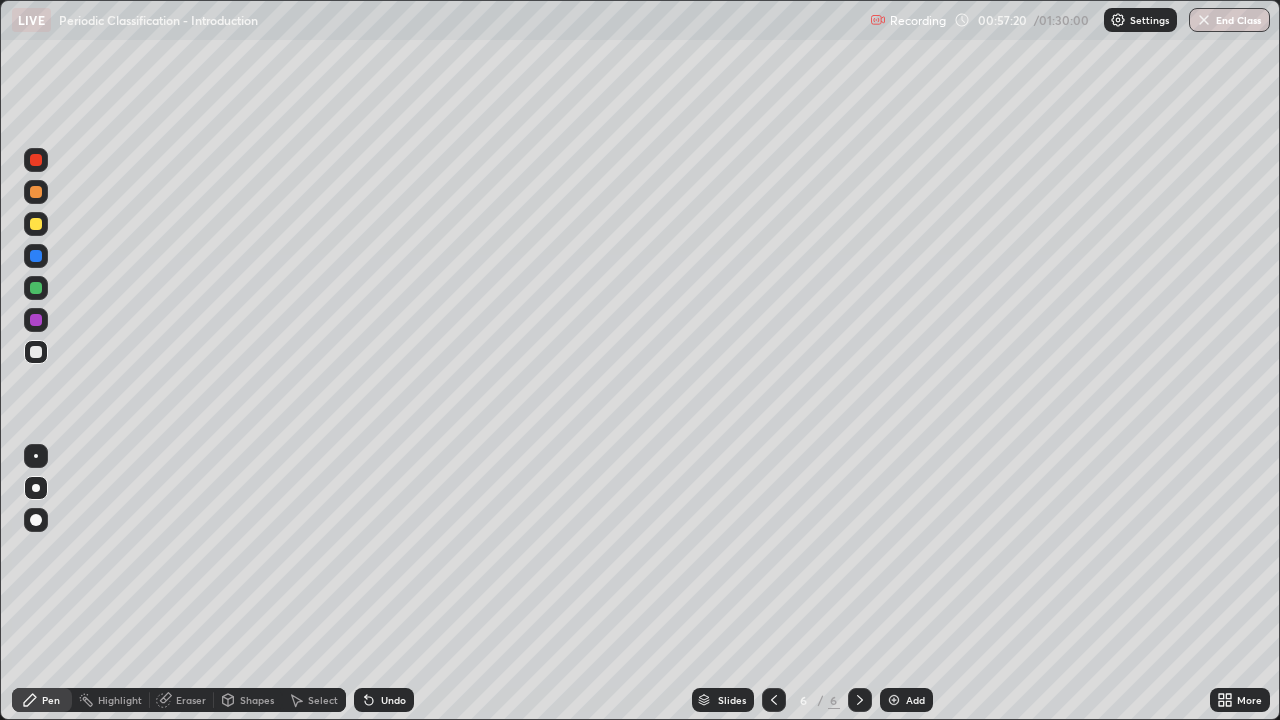 click on "Undo" at bounding box center [393, 700] 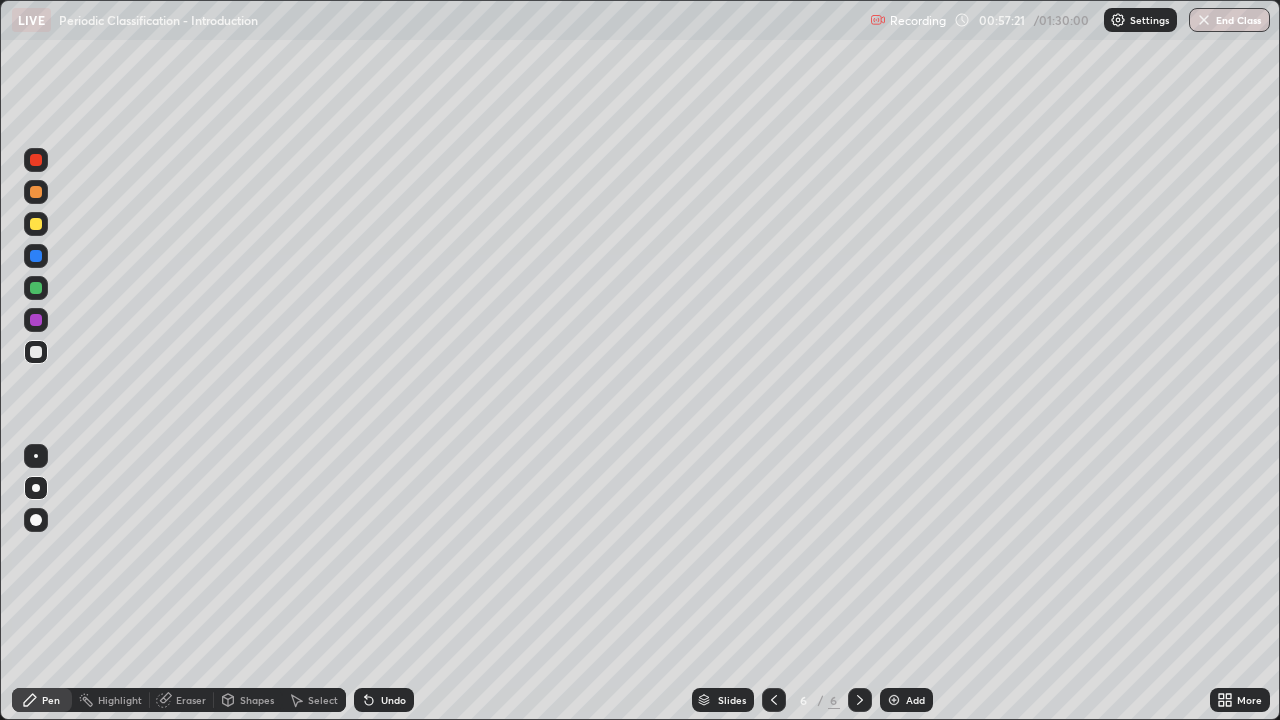 click on "Undo" at bounding box center [393, 700] 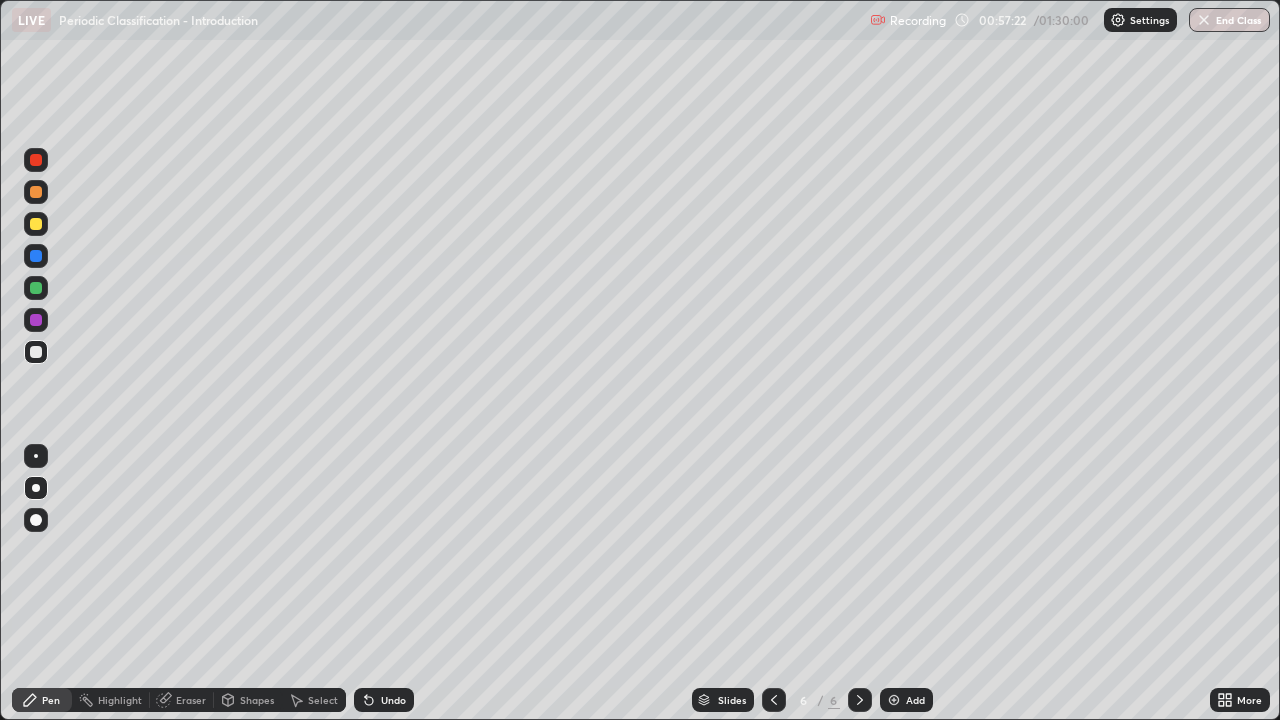 click on "Undo" at bounding box center [393, 700] 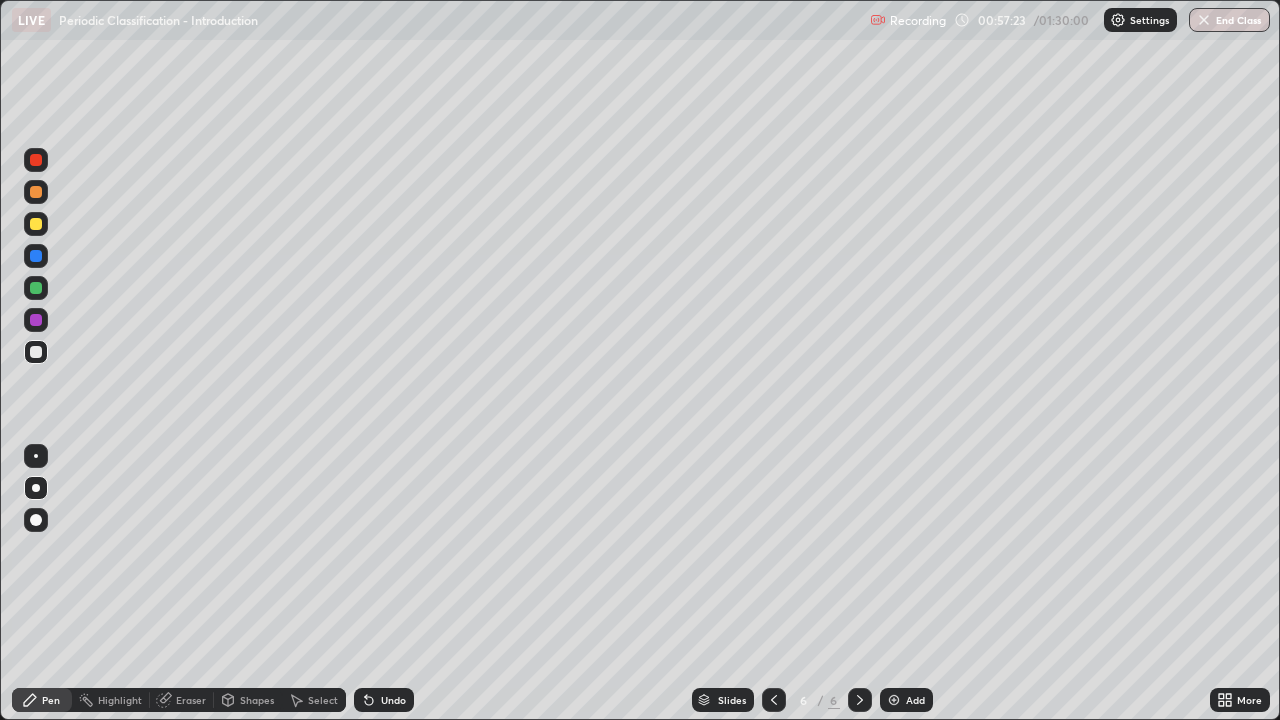 click on "Undo" at bounding box center [384, 700] 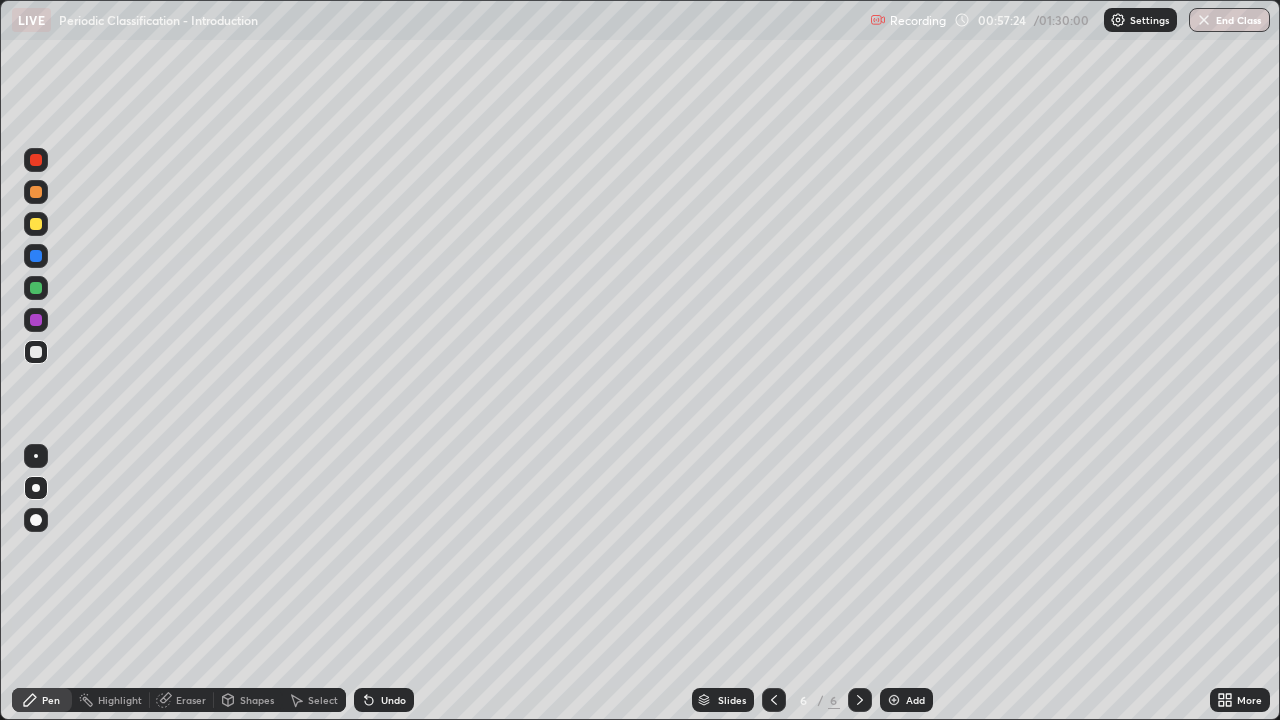 click on "Undo" at bounding box center [393, 700] 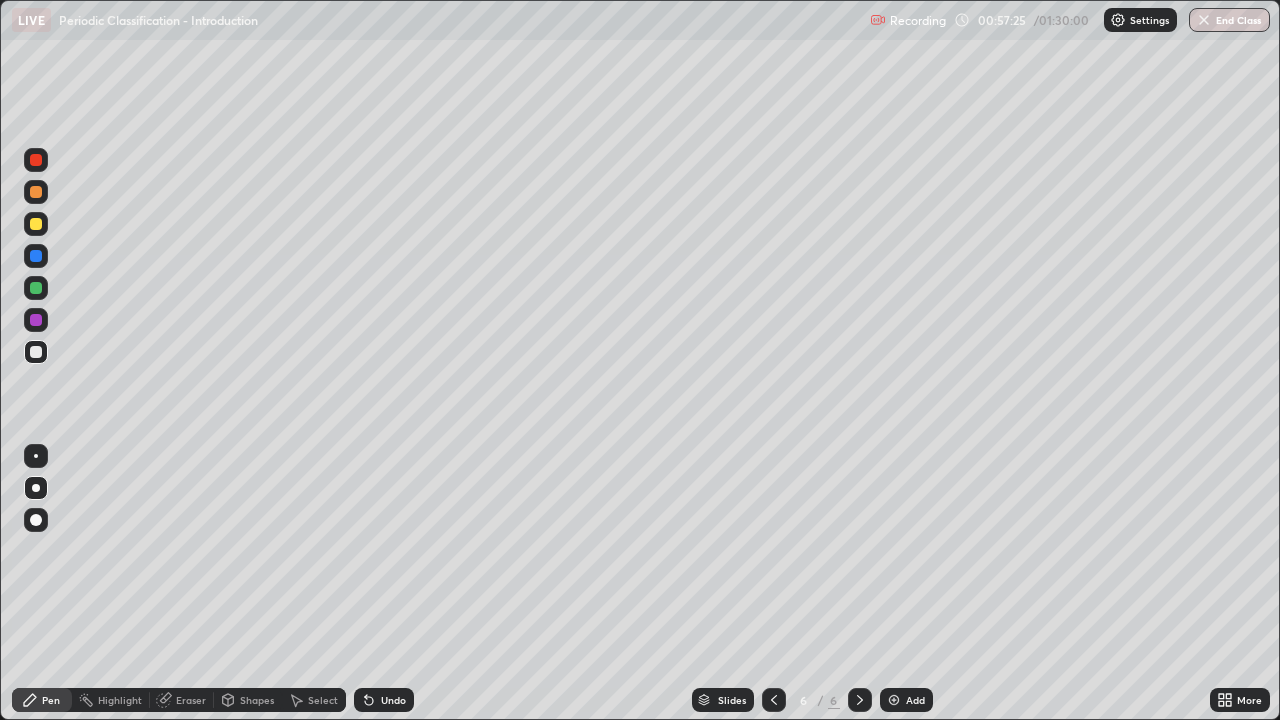 click on "Undo" at bounding box center (393, 700) 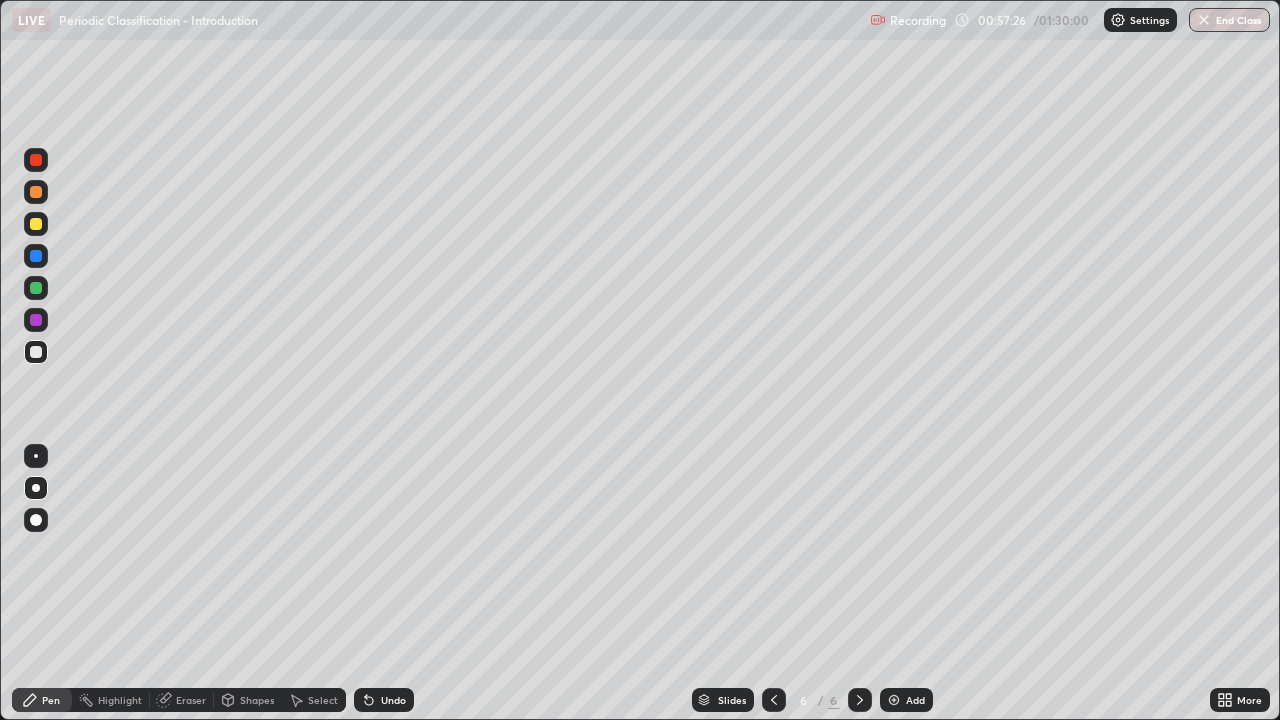 click on "Undo" at bounding box center (393, 700) 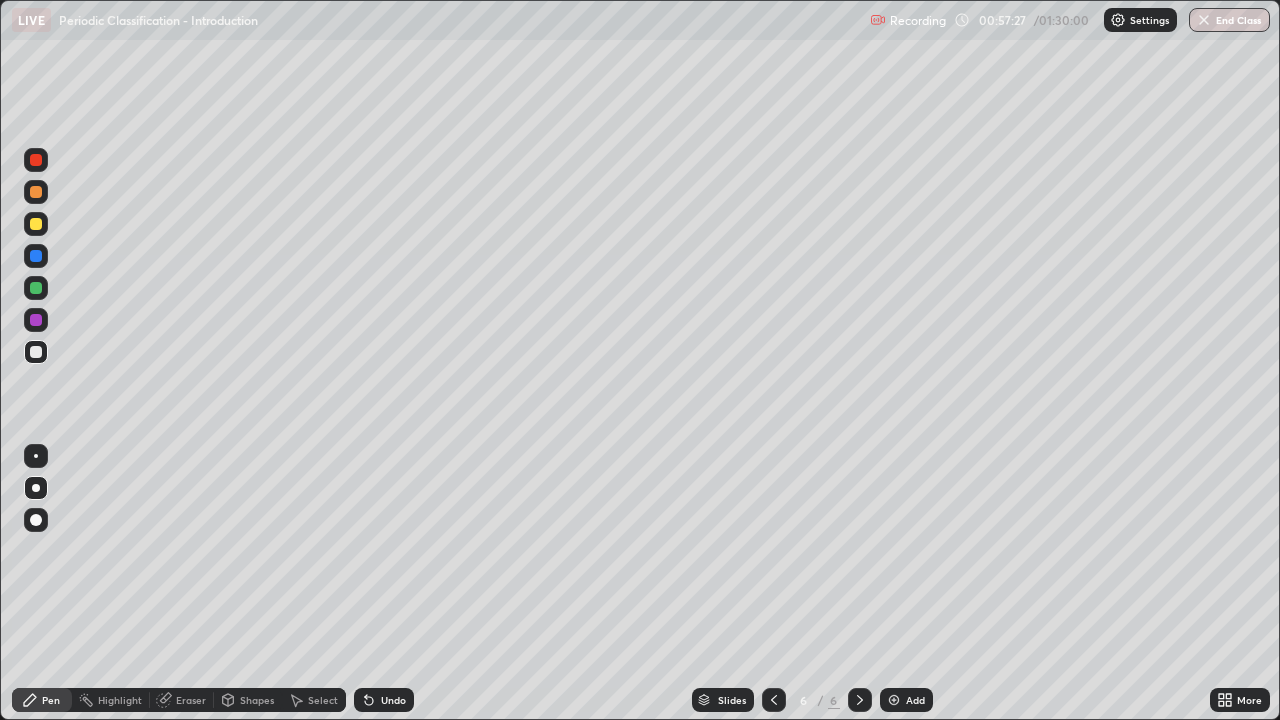 click on "Undo" at bounding box center [393, 700] 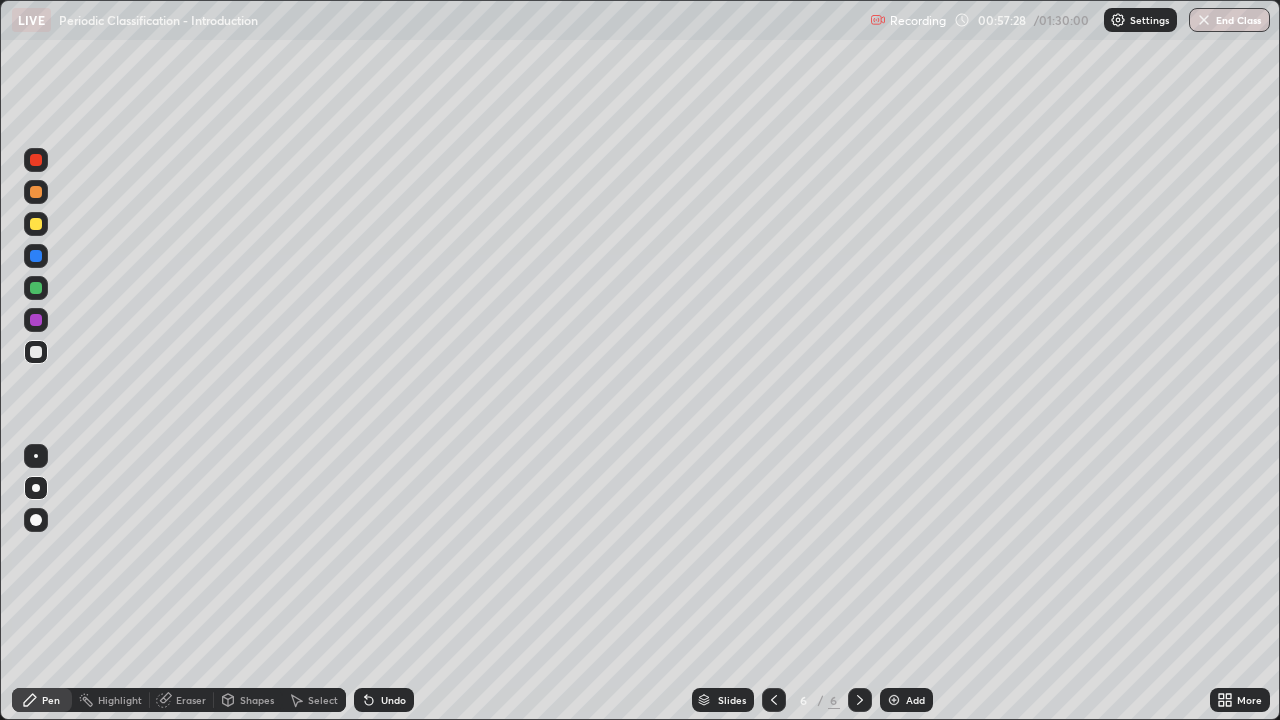 click on "Undo" at bounding box center [393, 700] 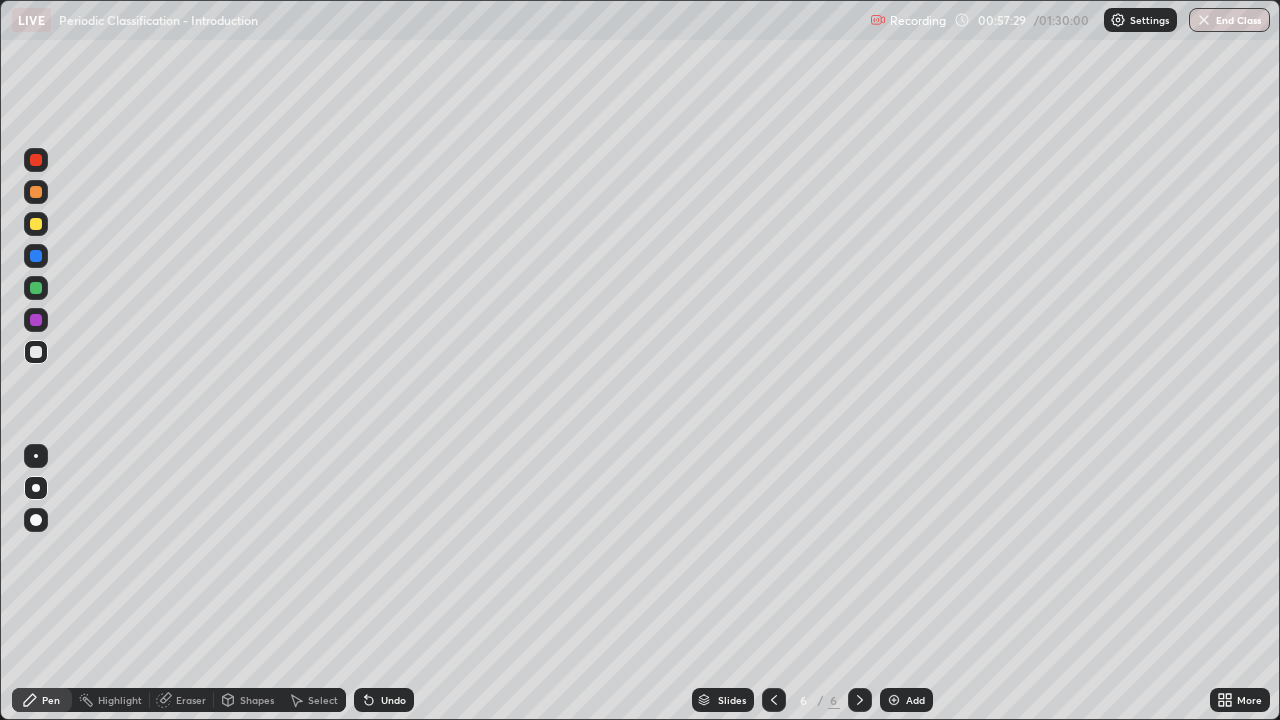 click on "Undo" at bounding box center [384, 700] 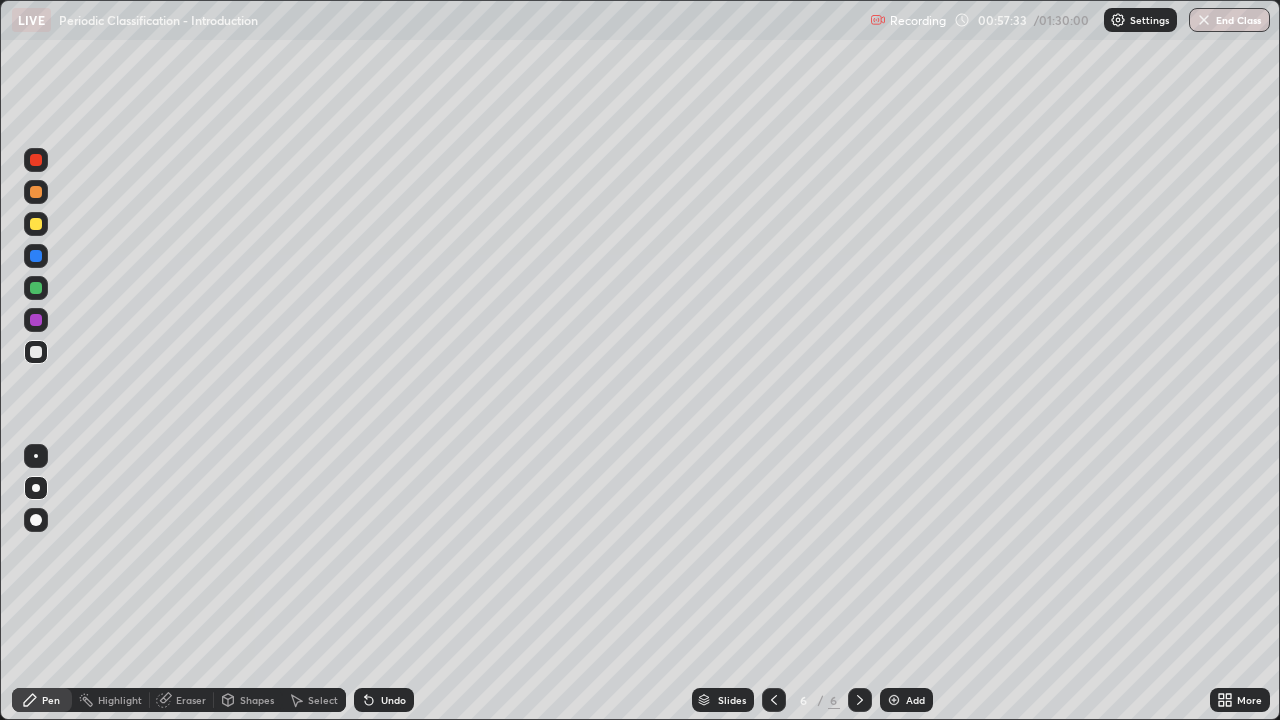 click at bounding box center [36, 320] 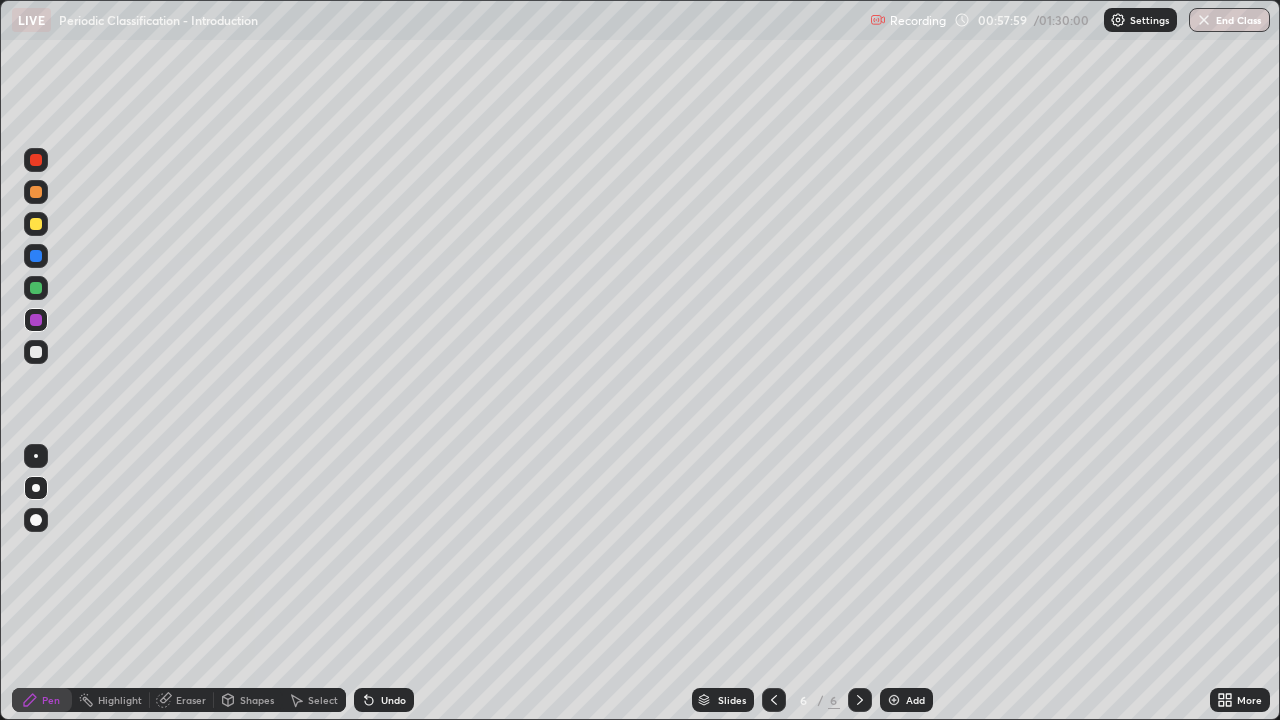 click at bounding box center (36, 288) 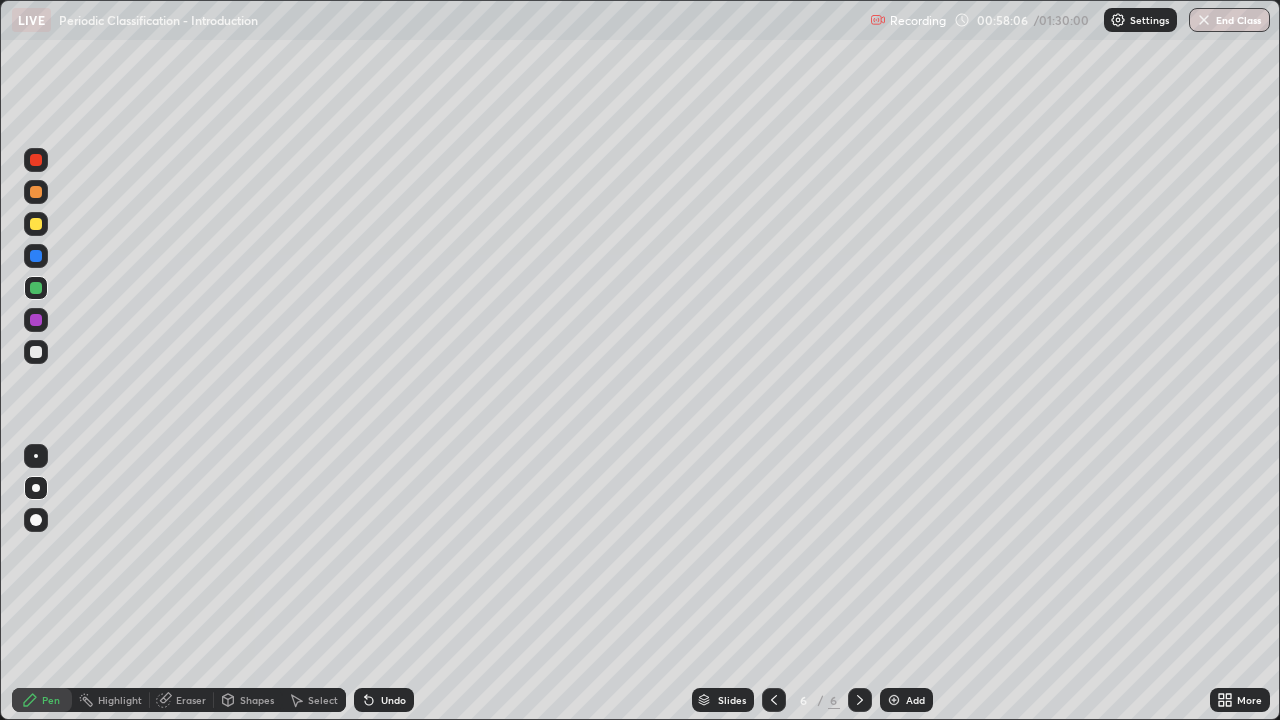 click at bounding box center [36, 352] 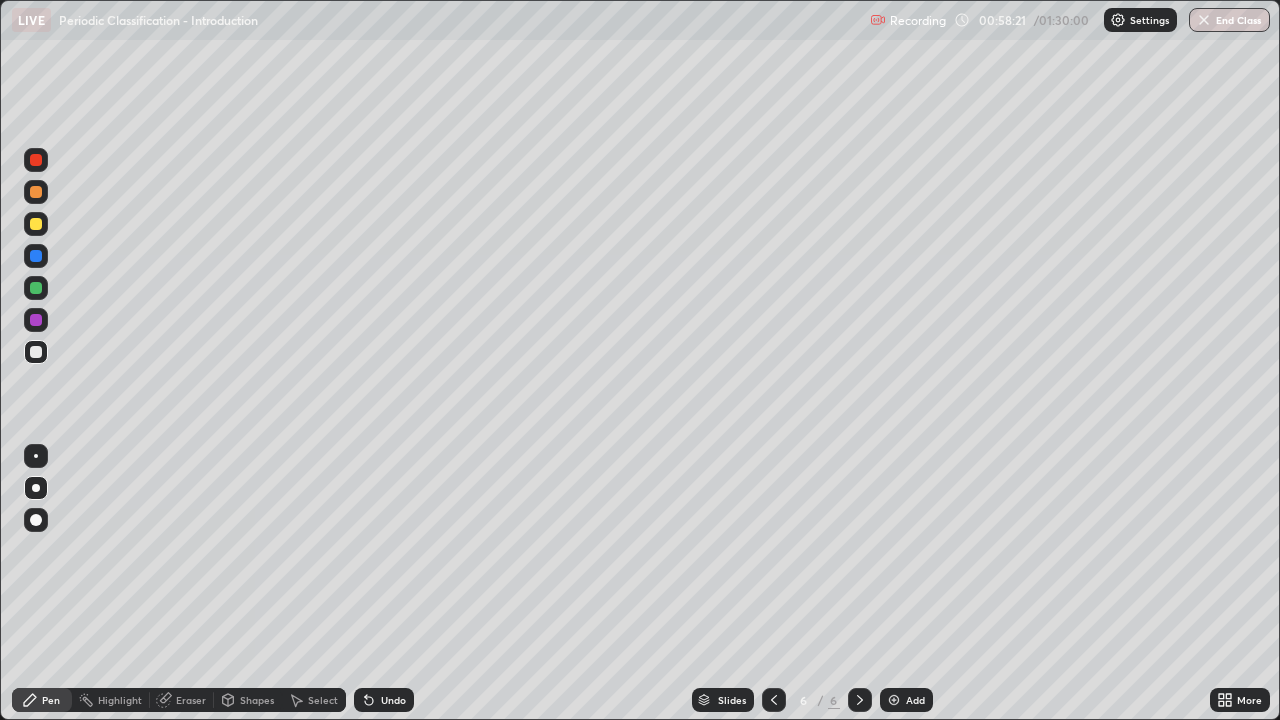 click at bounding box center (36, 224) 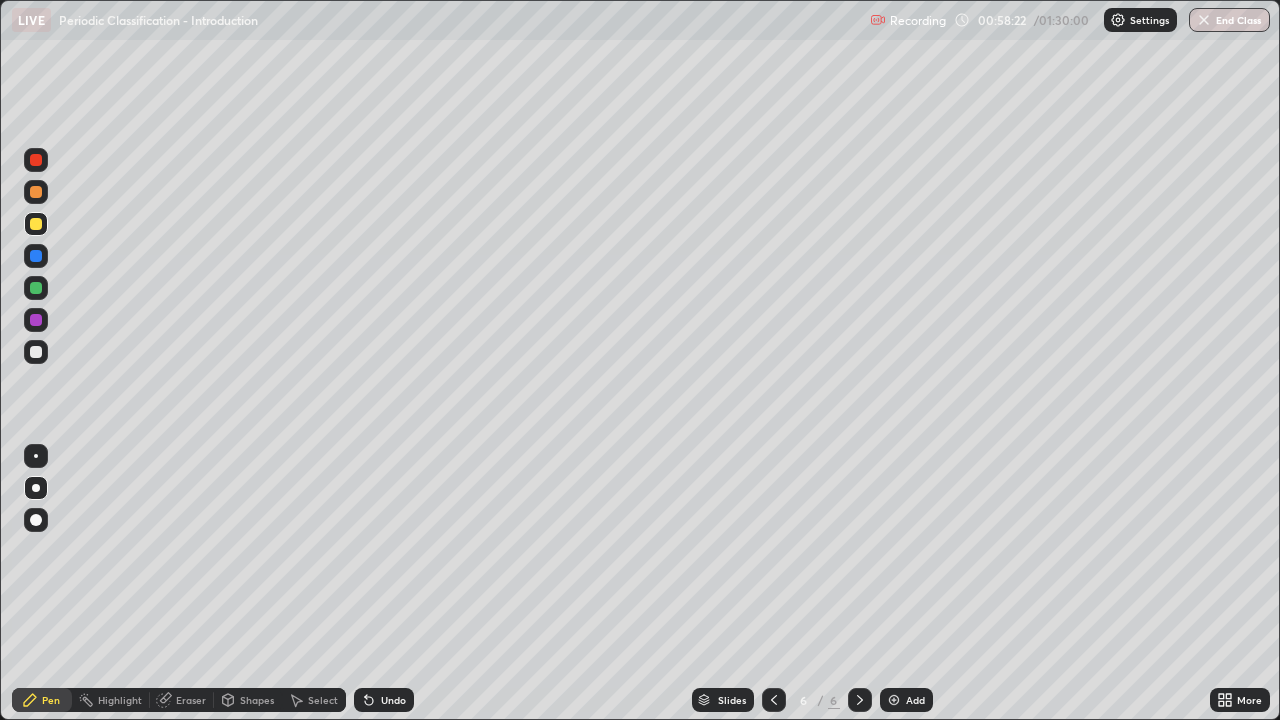 click at bounding box center [36, 352] 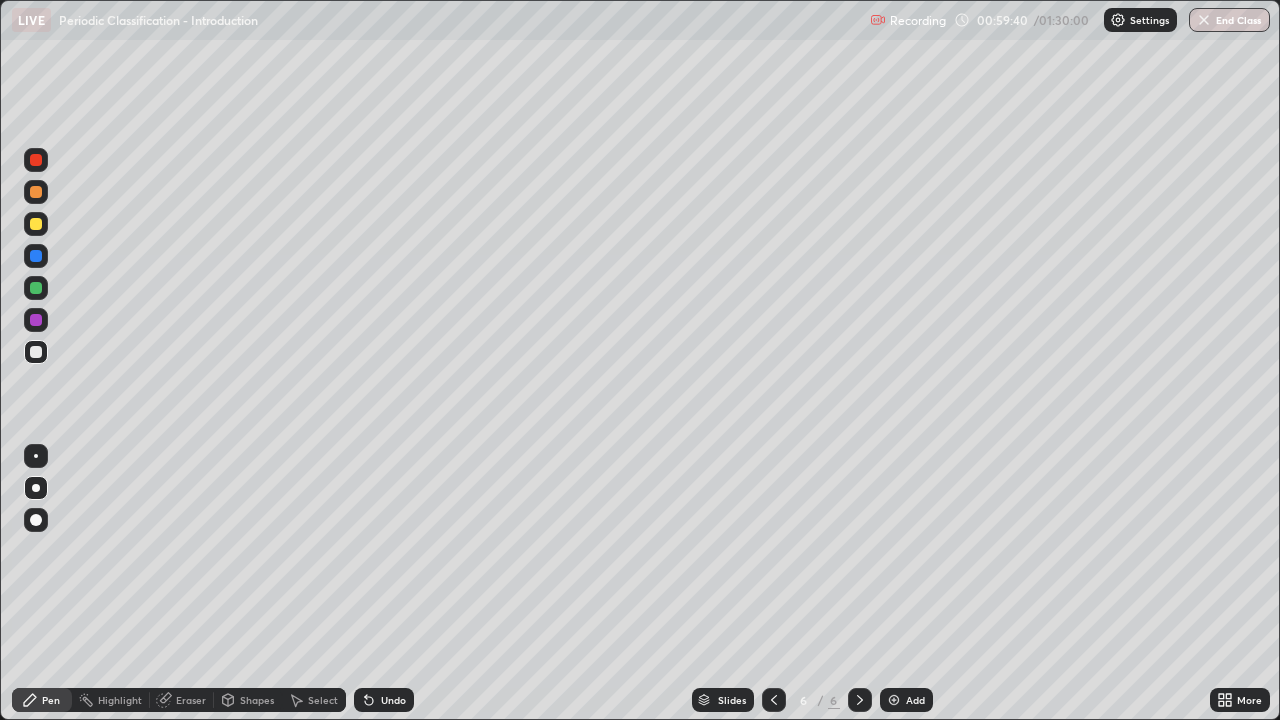 click 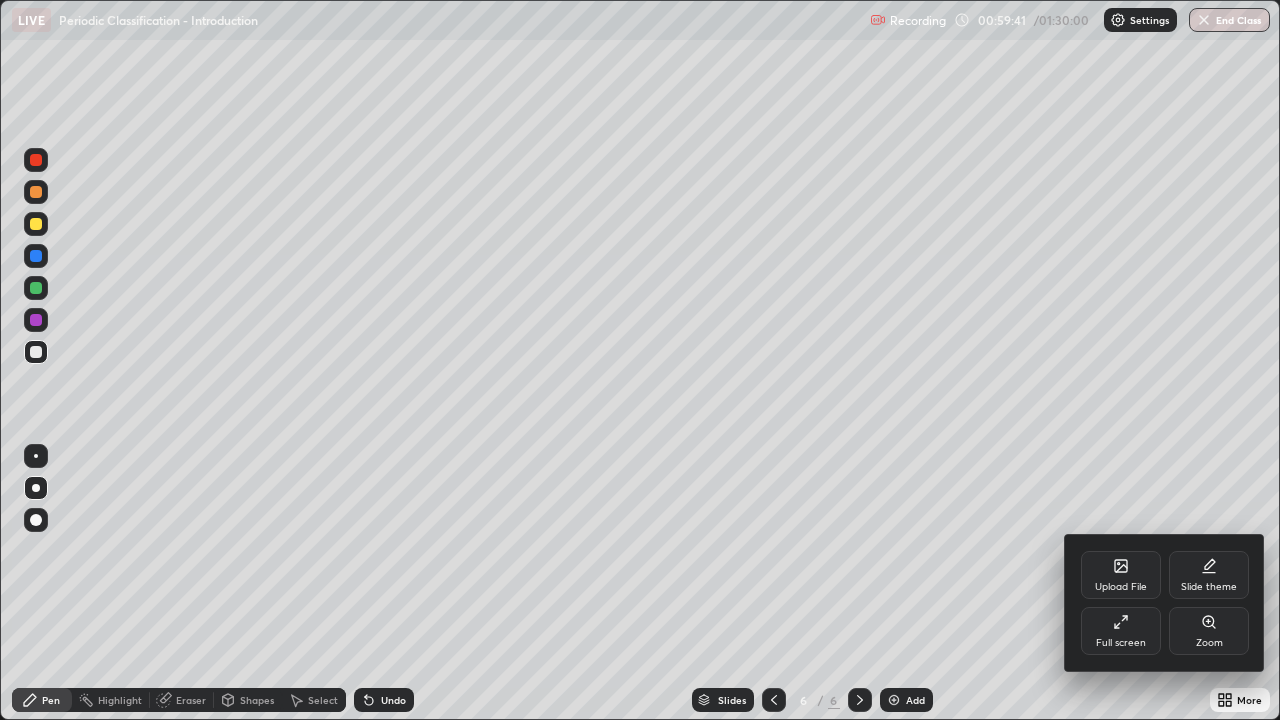 click on "Full screen" at bounding box center [1121, 643] 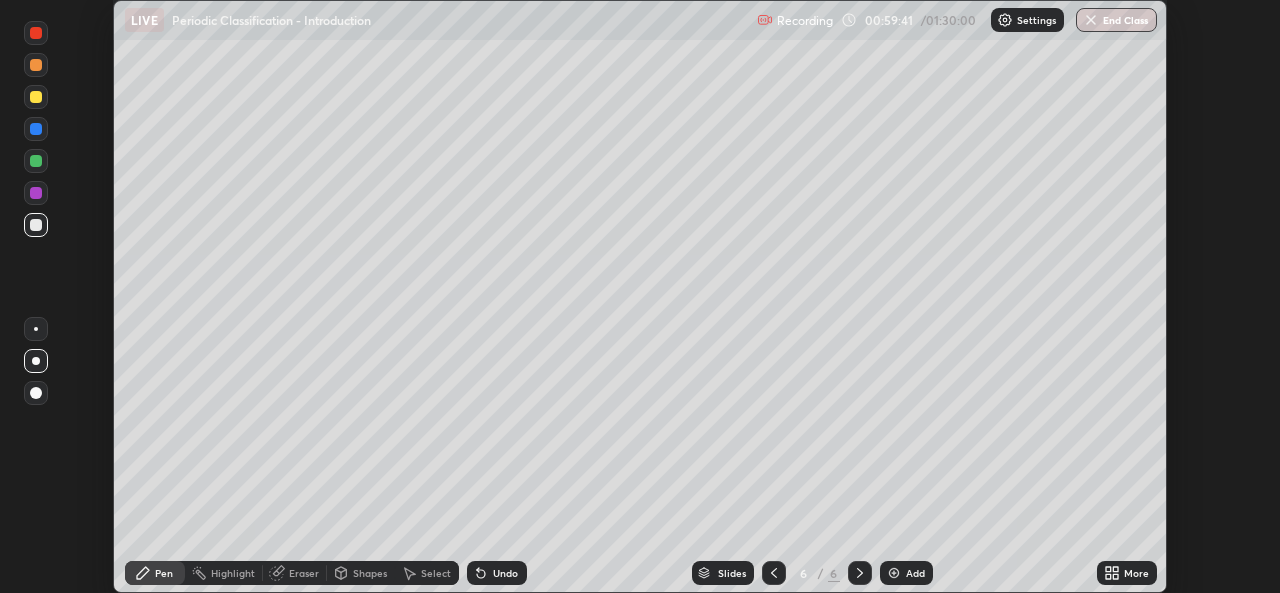 scroll, scrollTop: 593, scrollLeft: 1280, axis: both 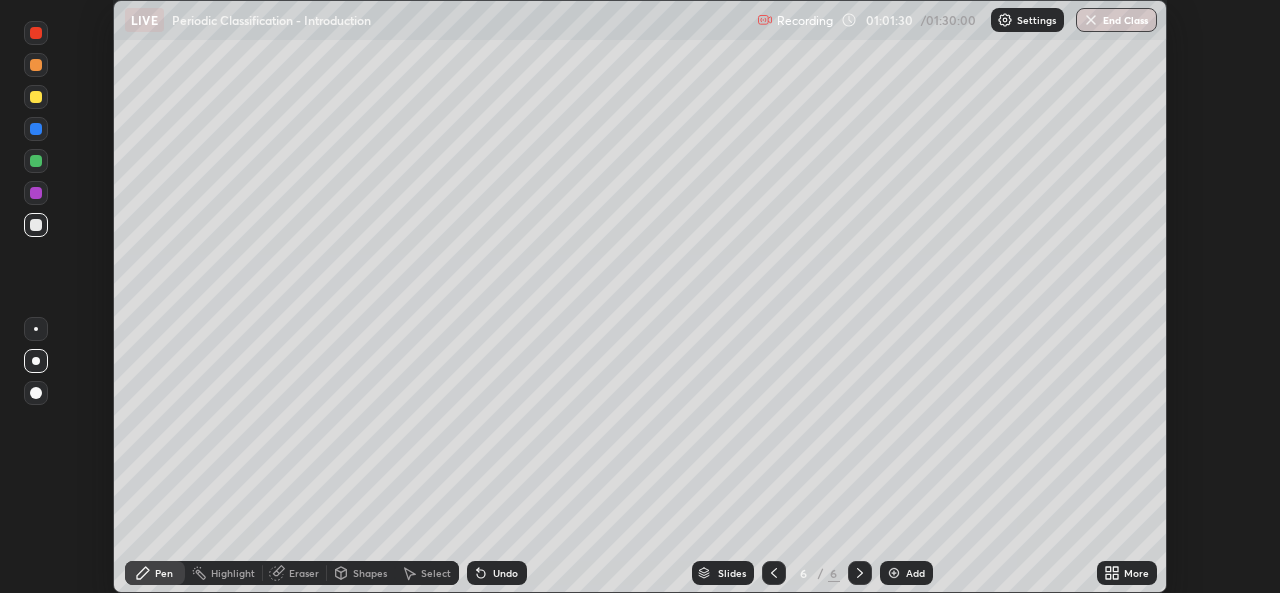 click 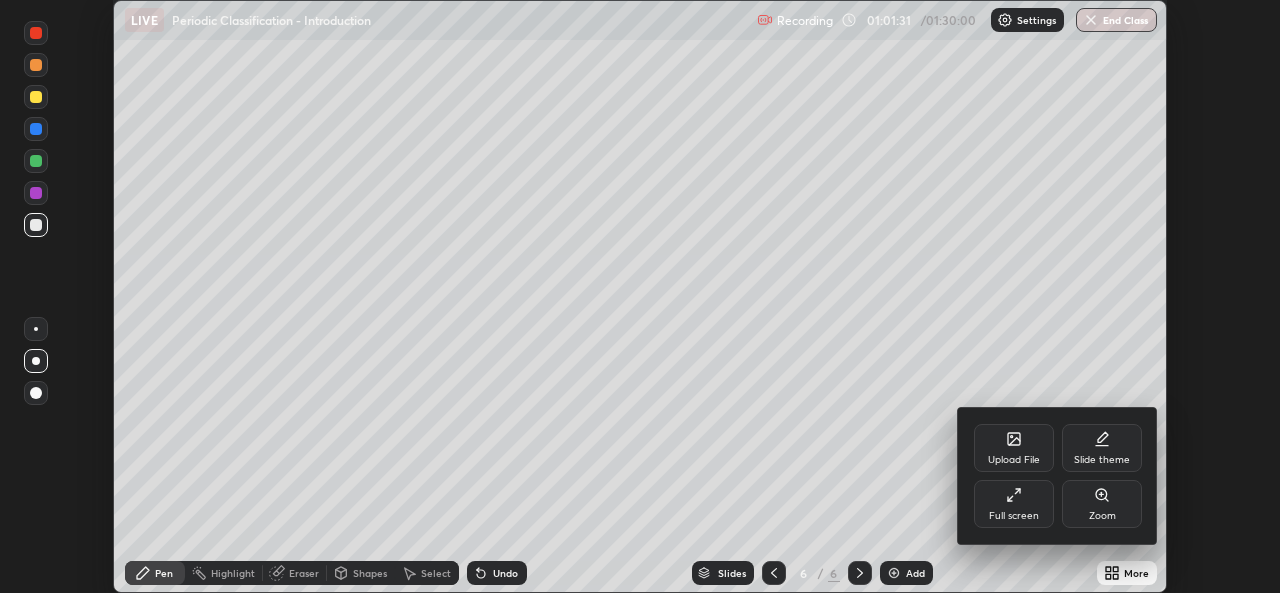 click 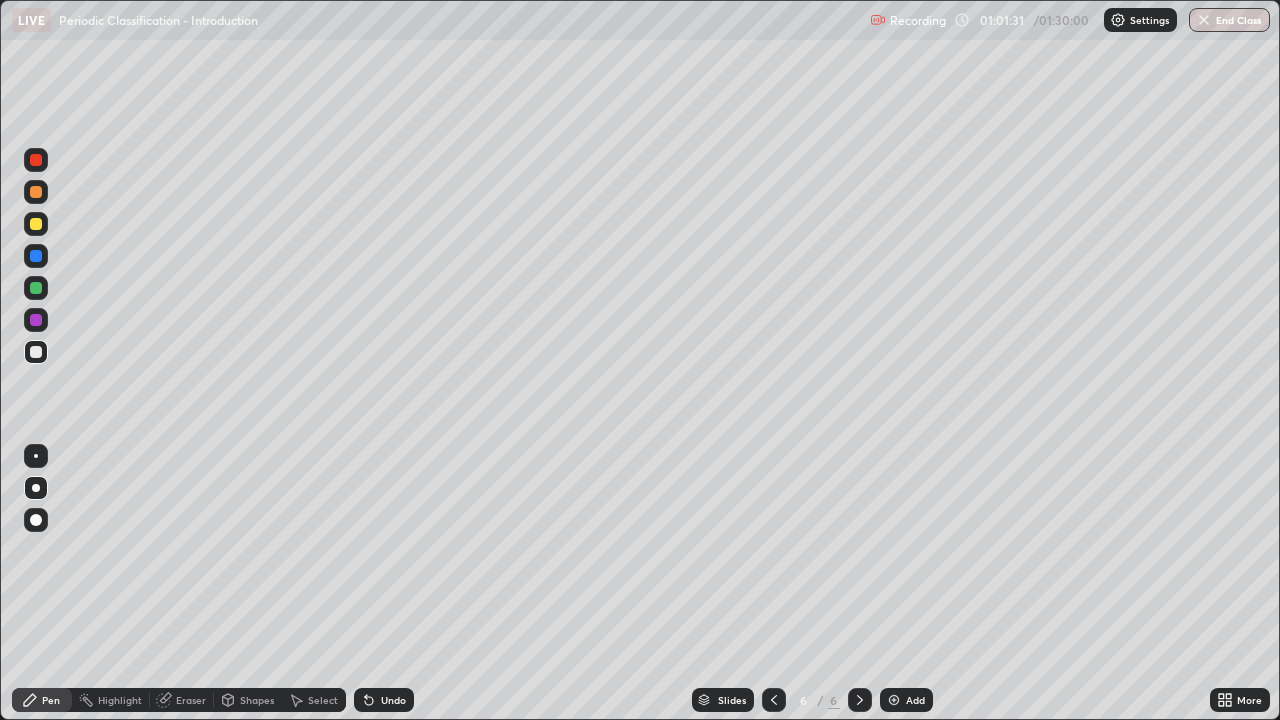 scroll, scrollTop: 99280, scrollLeft: 98720, axis: both 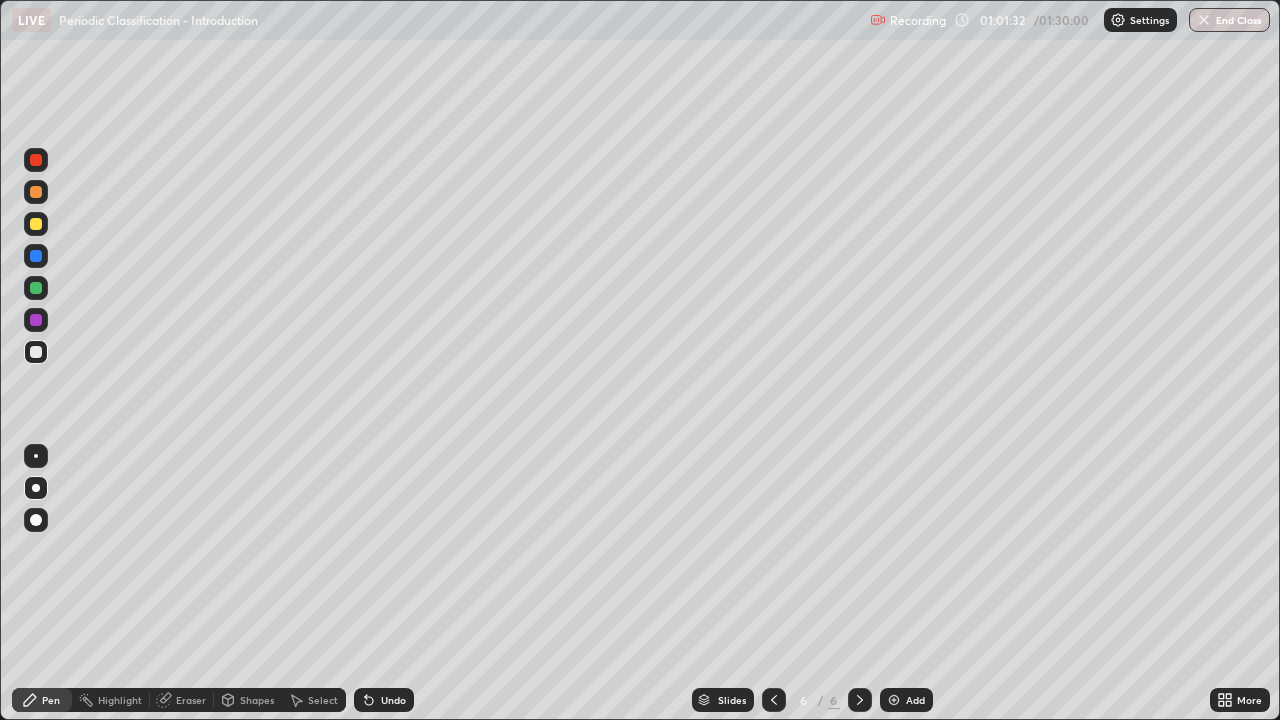 click at bounding box center [36, 224] 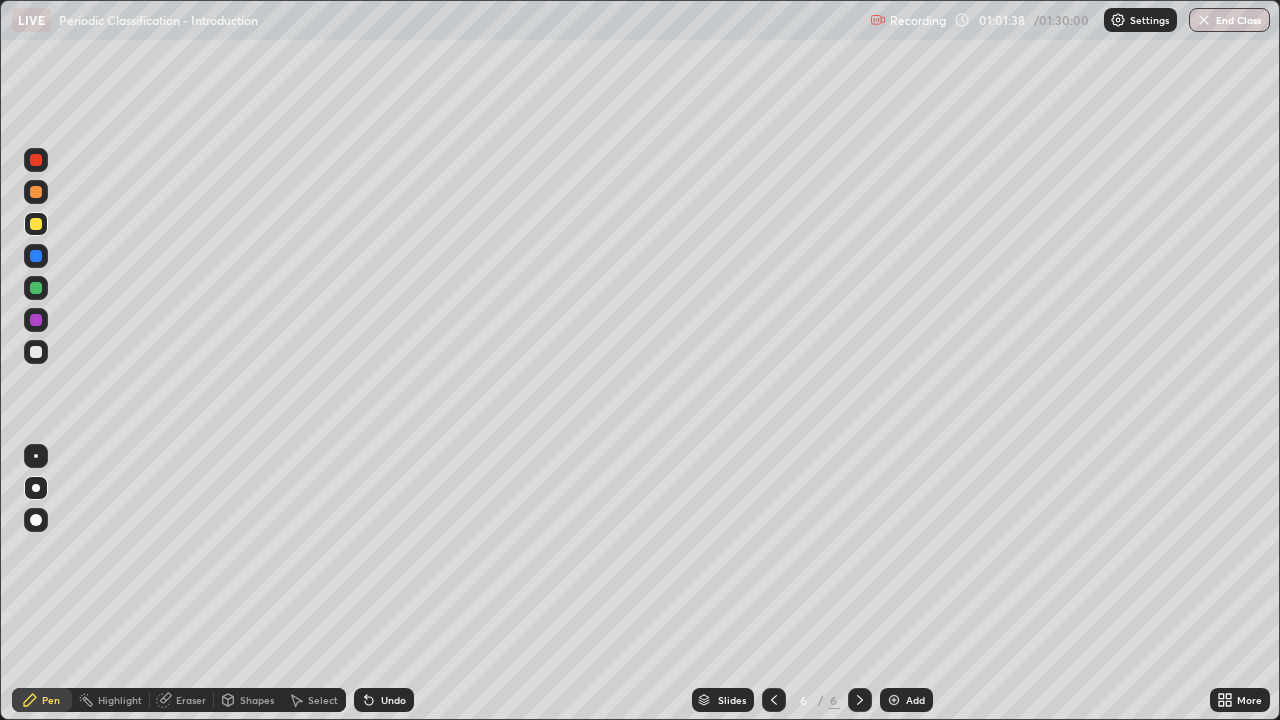 click at bounding box center [36, 352] 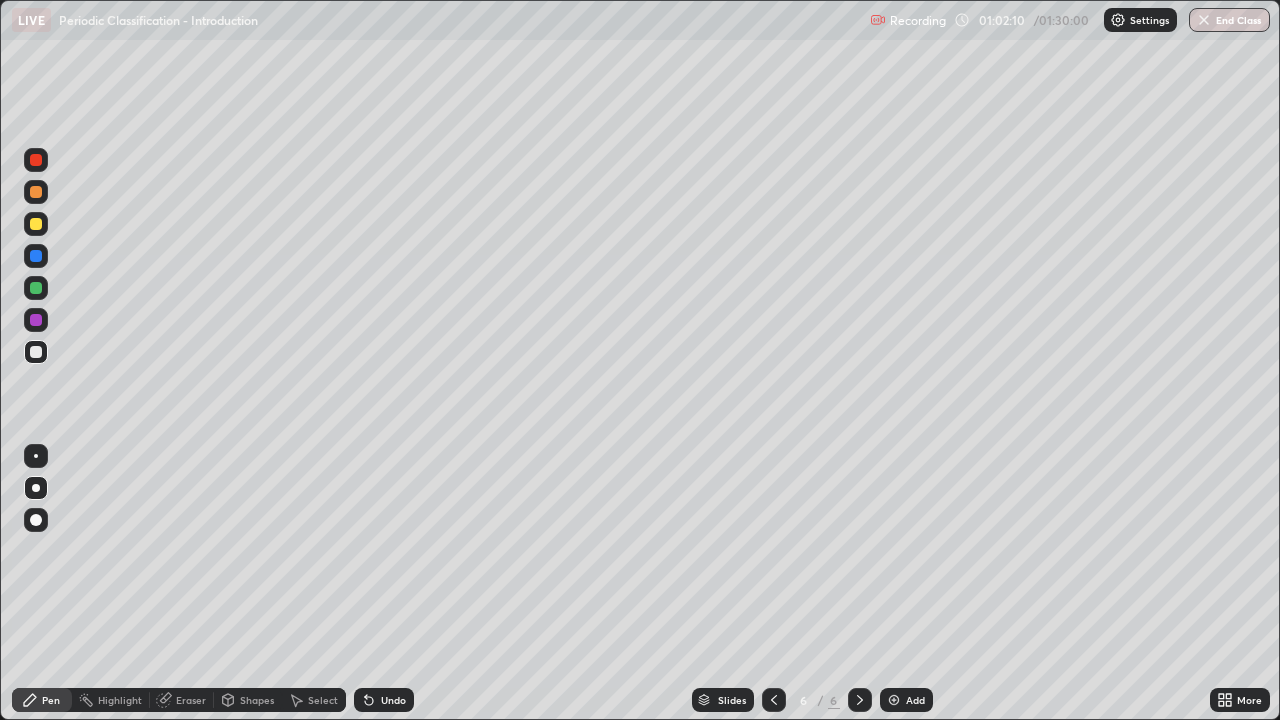 click 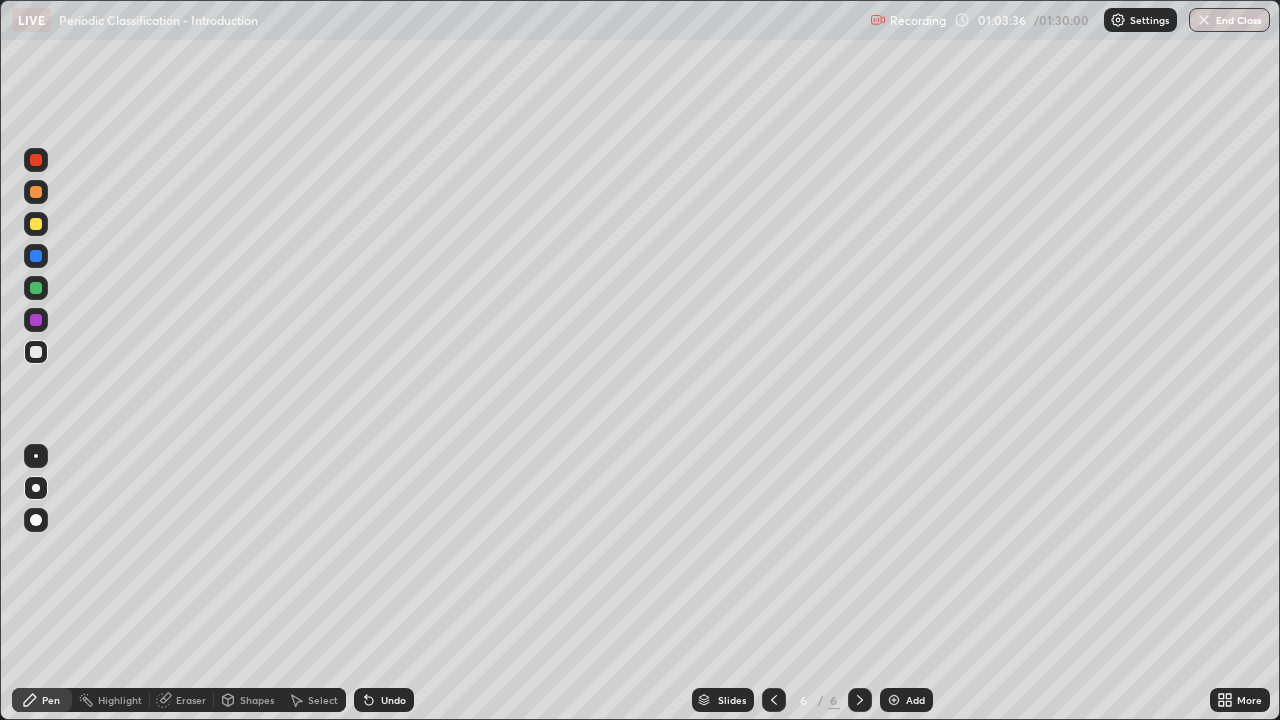 click on "More" at bounding box center [1249, 700] 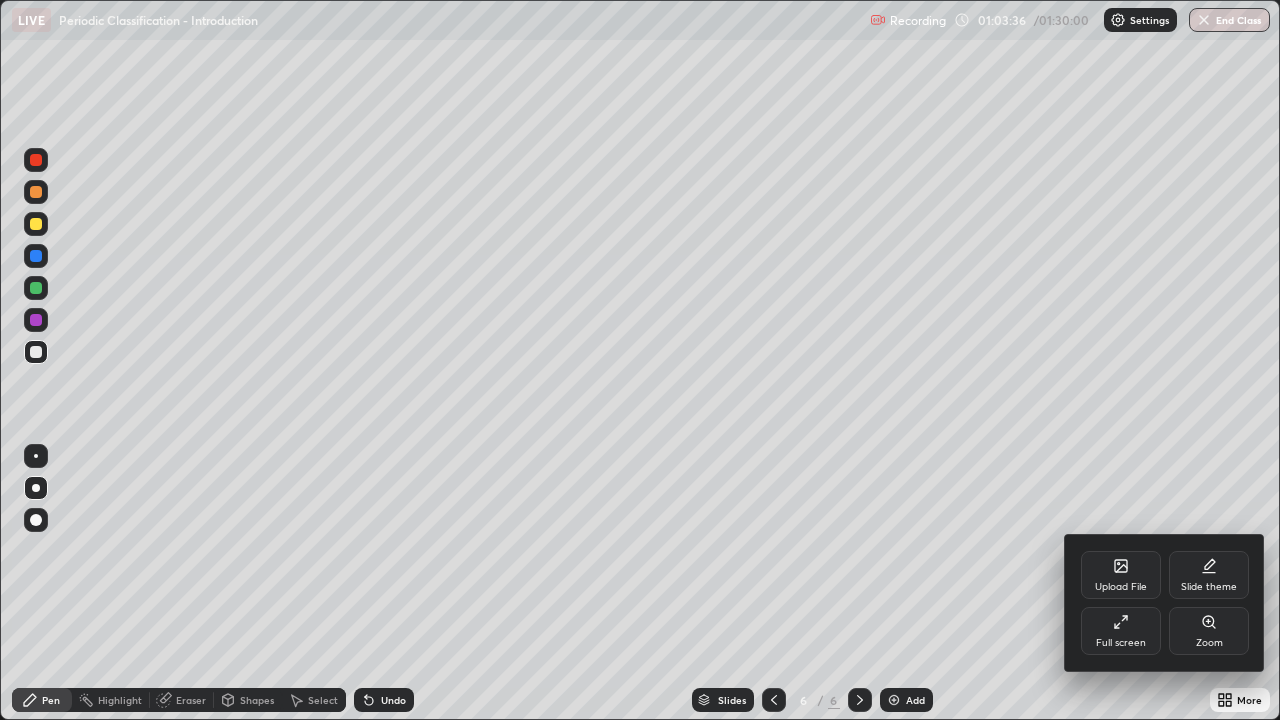 click on "Full screen" at bounding box center (1121, 631) 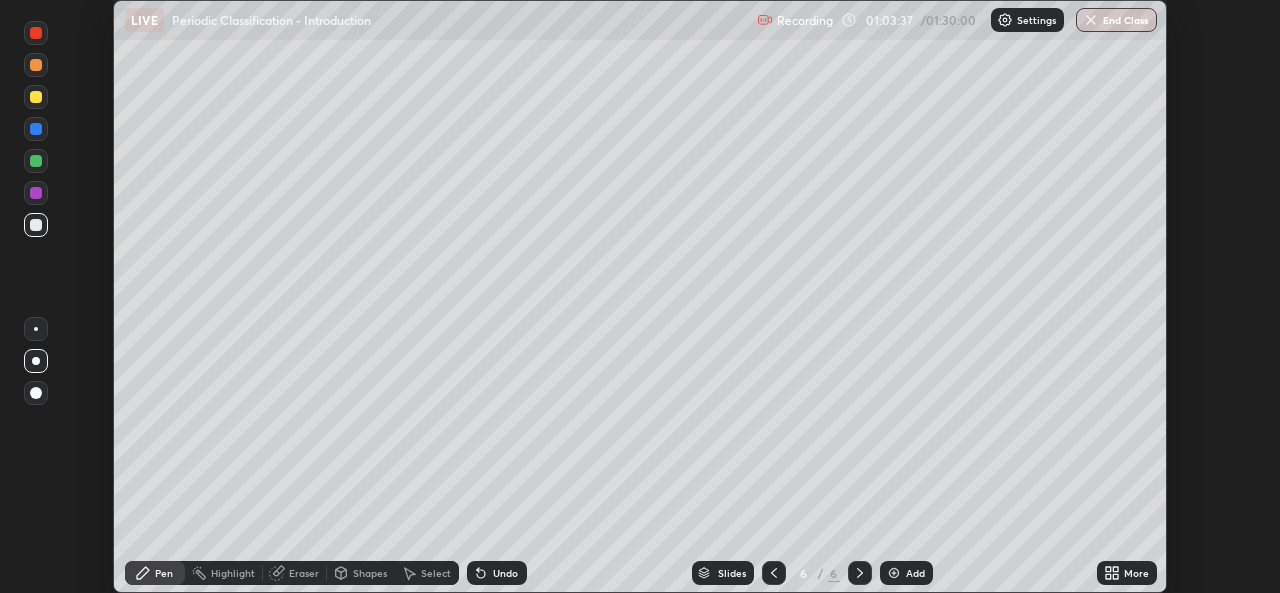 scroll, scrollTop: 593, scrollLeft: 1280, axis: both 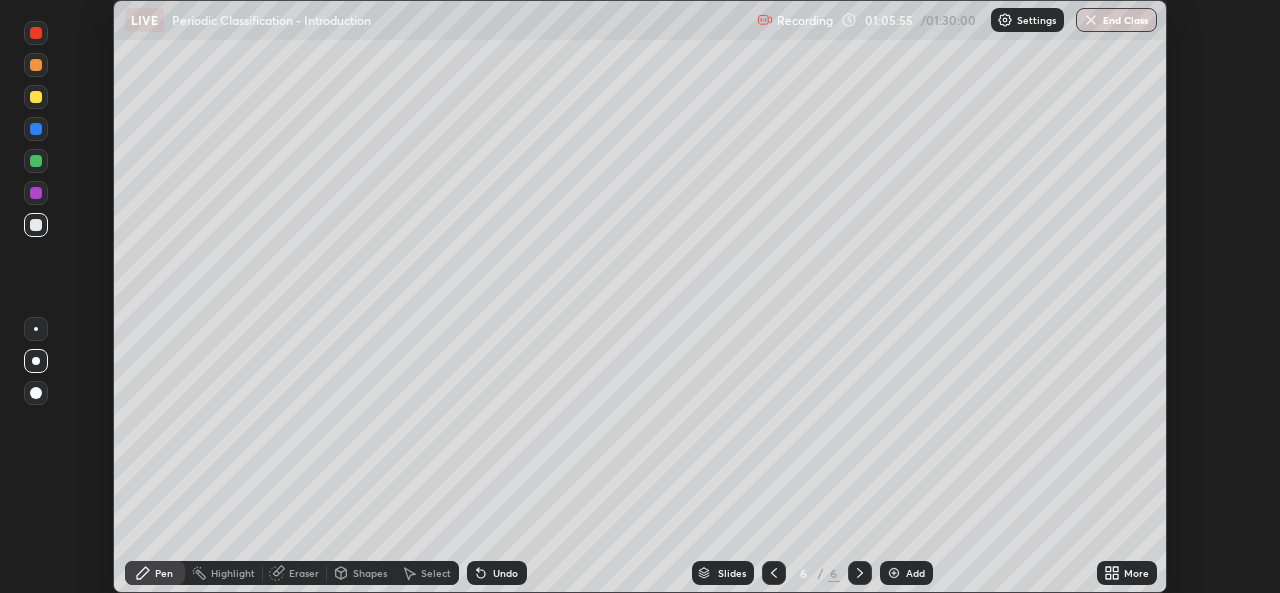 click 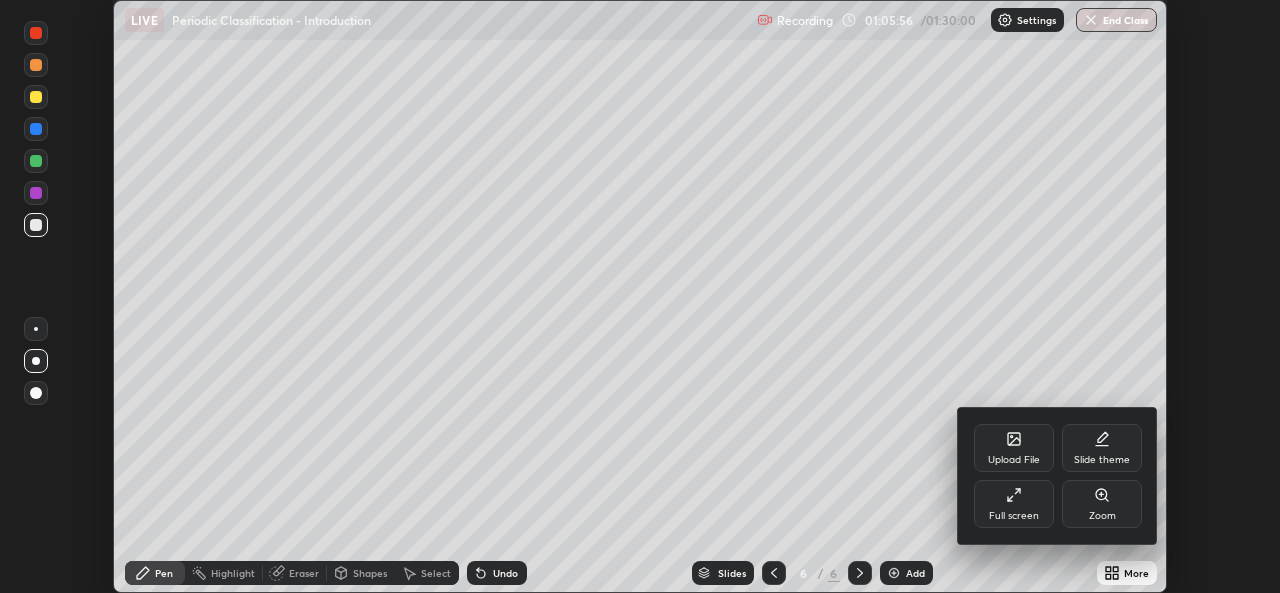 click on "Full screen" at bounding box center [1014, 504] 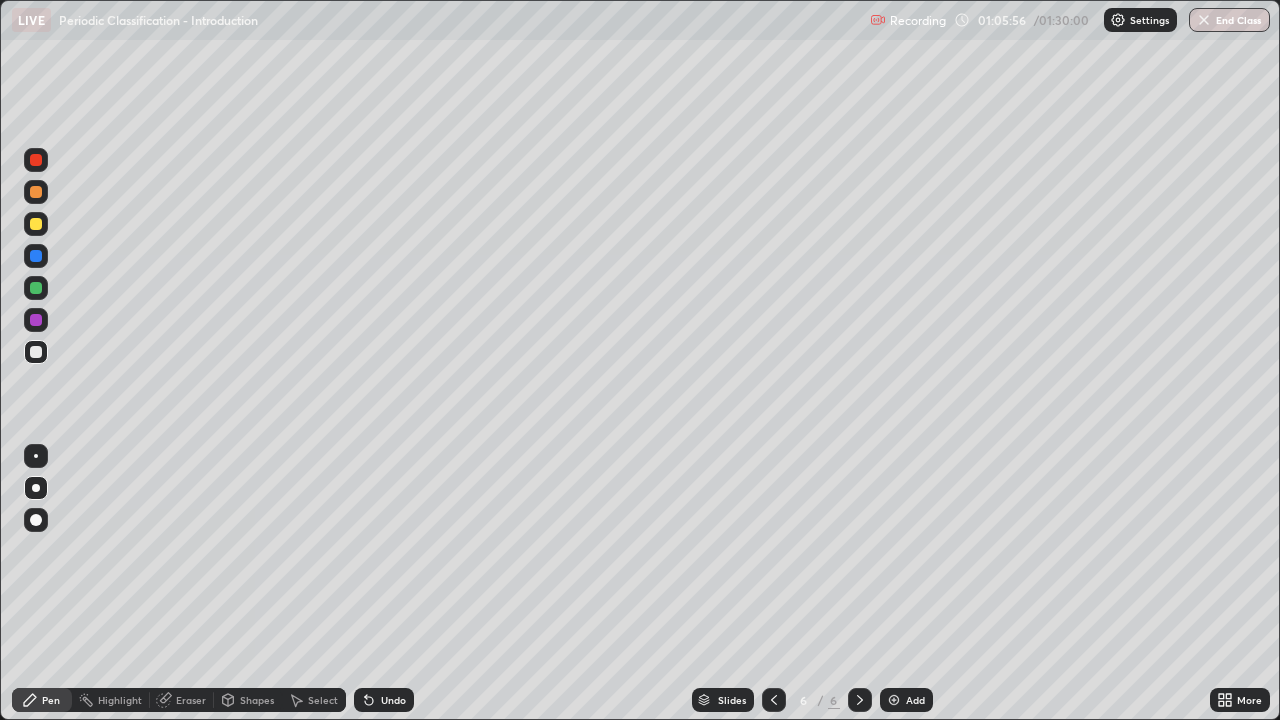 scroll, scrollTop: 99280, scrollLeft: 98720, axis: both 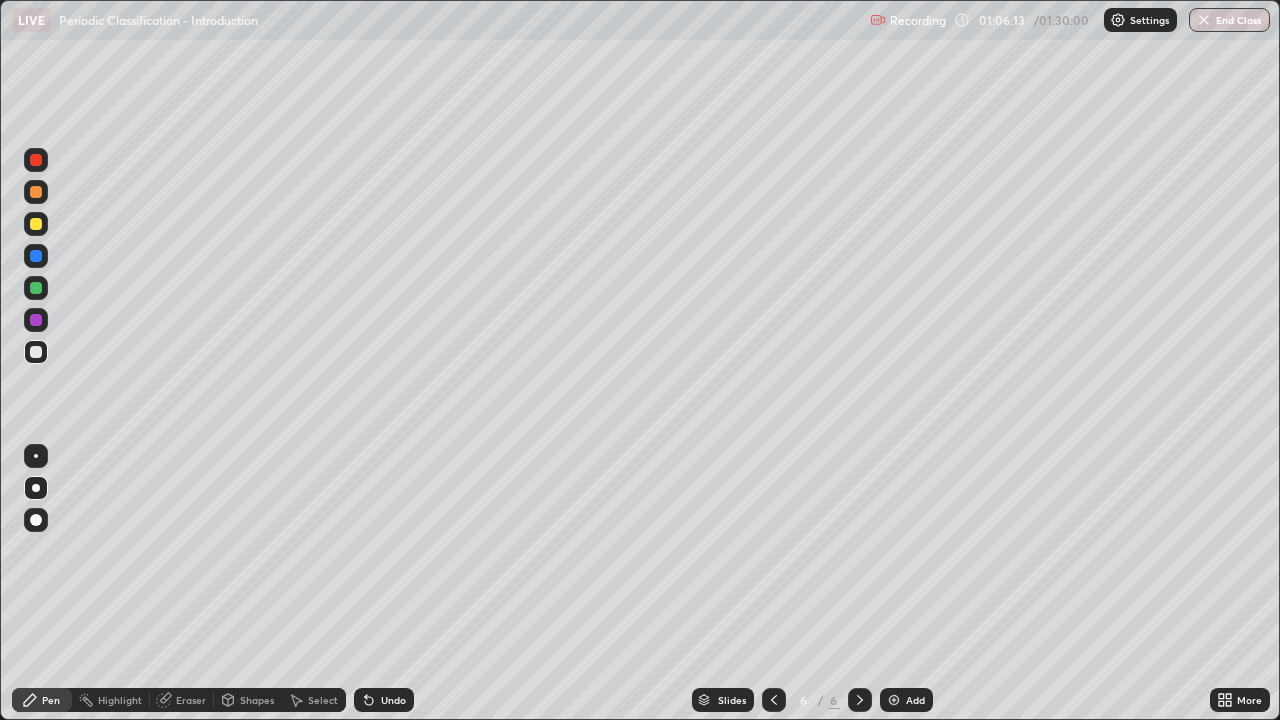 click on "More" at bounding box center [1240, 700] 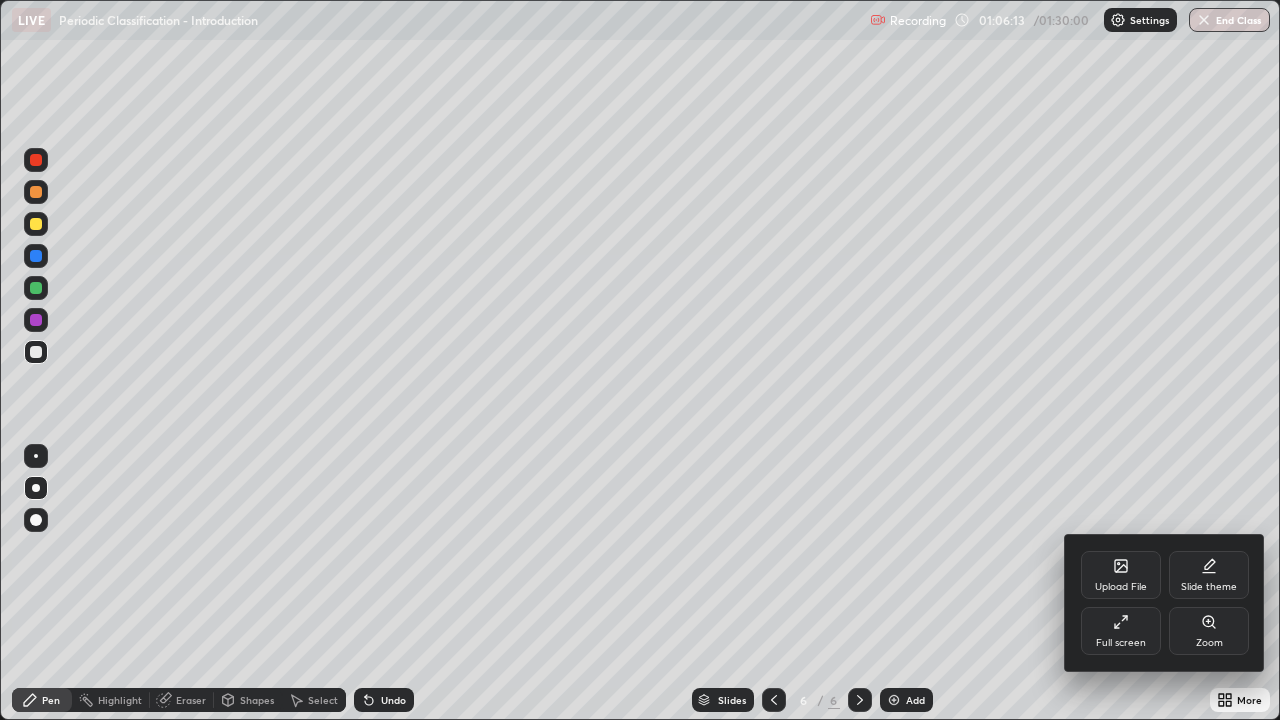 click on "Full screen" at bounding box center (1121, 631) 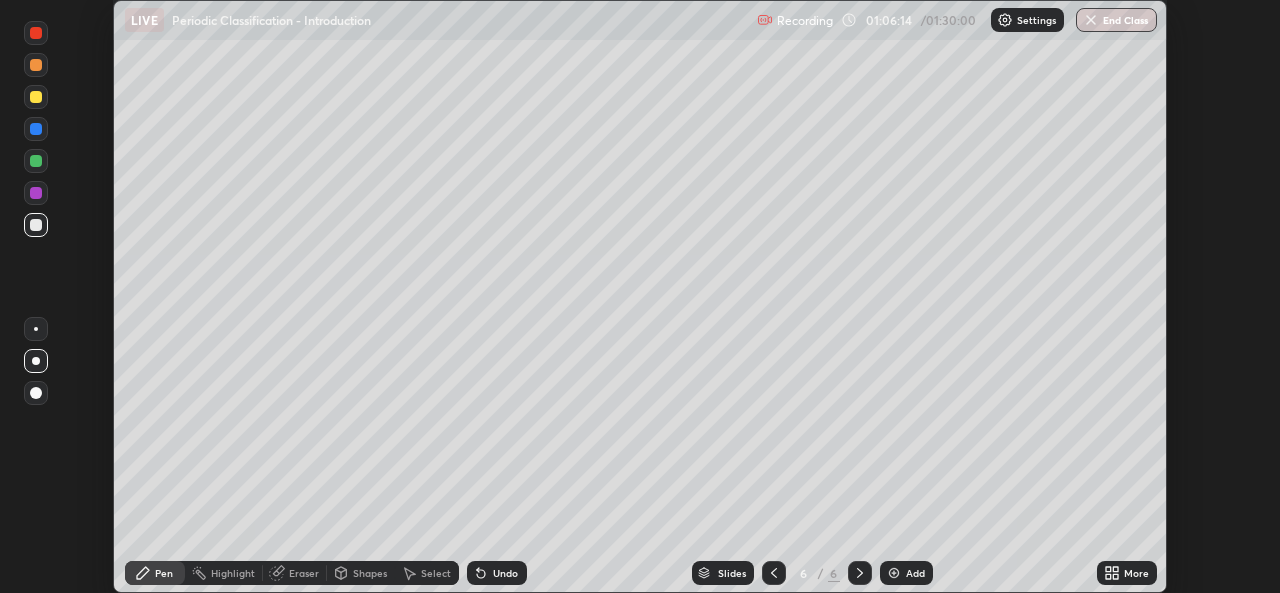 scroll, scrollTop: 593, scrollLeft: 1280, axis: both 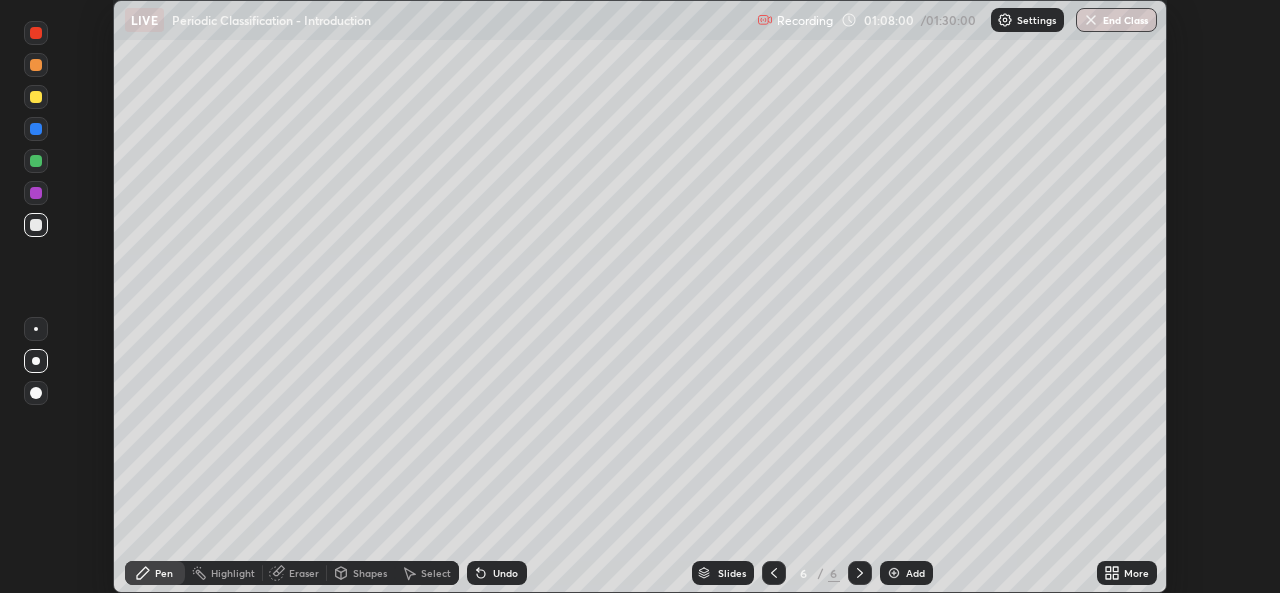 click on "Add" at bounding box center [906, 573] 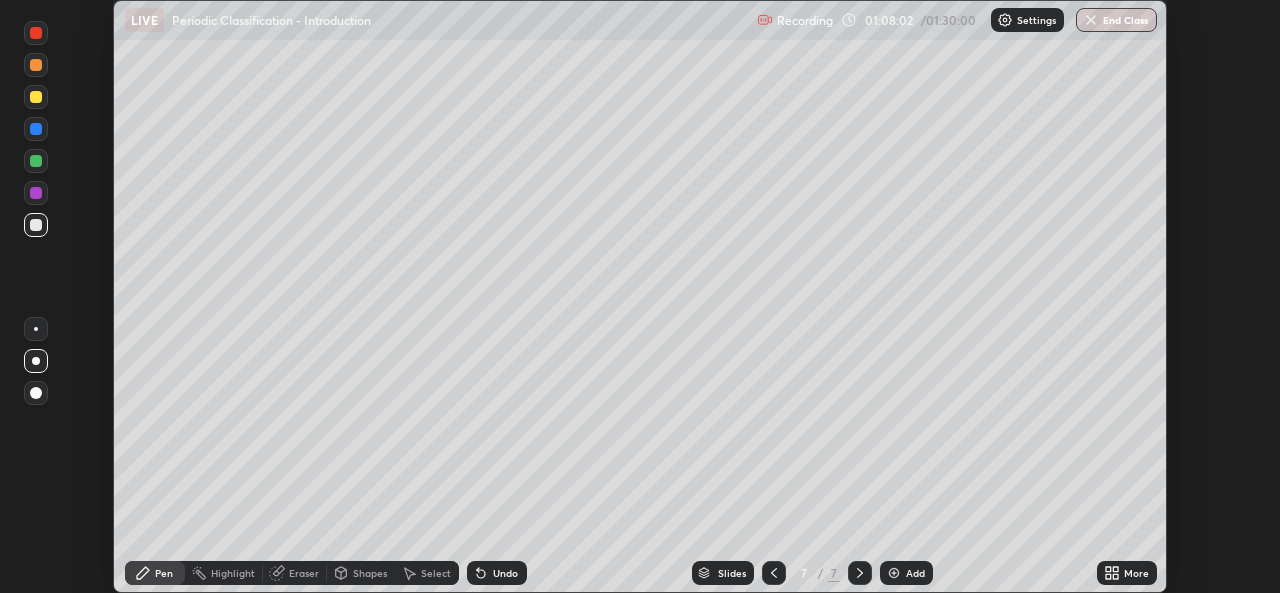 click at bounding box center (36, 193) 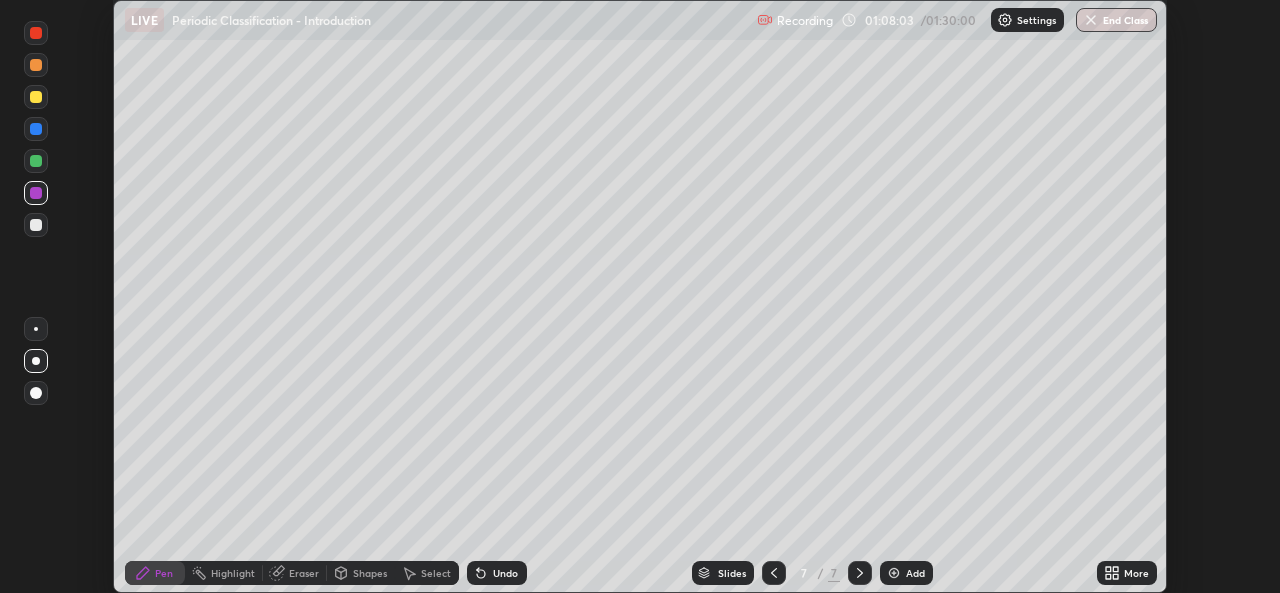 click at bounding box center (36, 97) 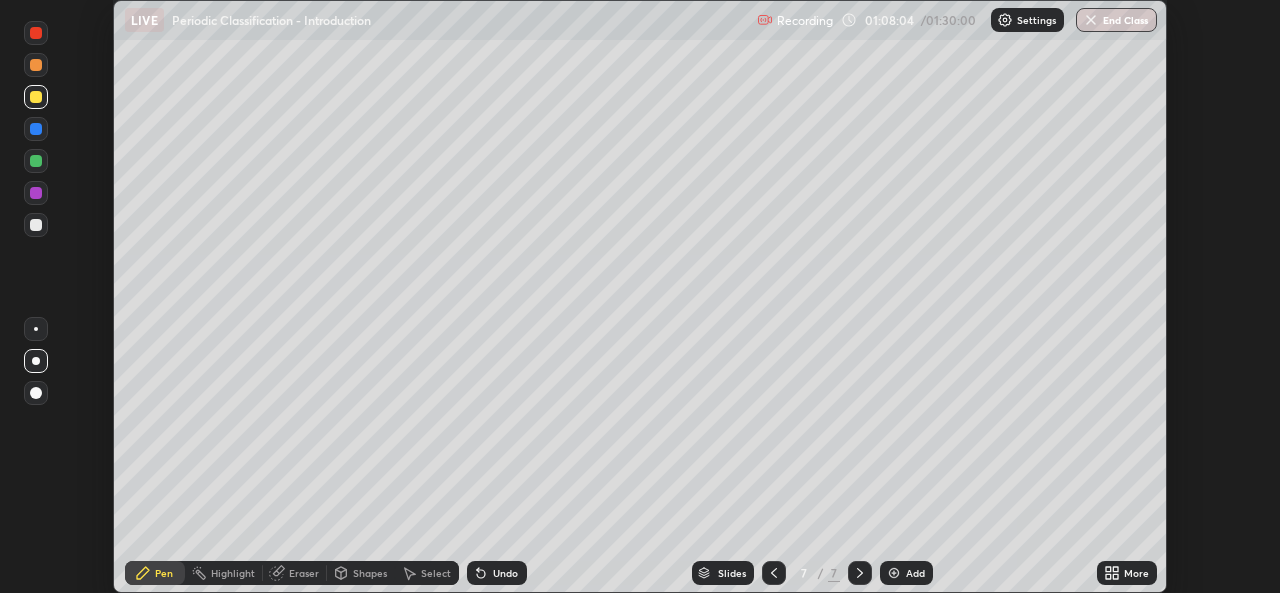 click at bounding box center [36, 225] 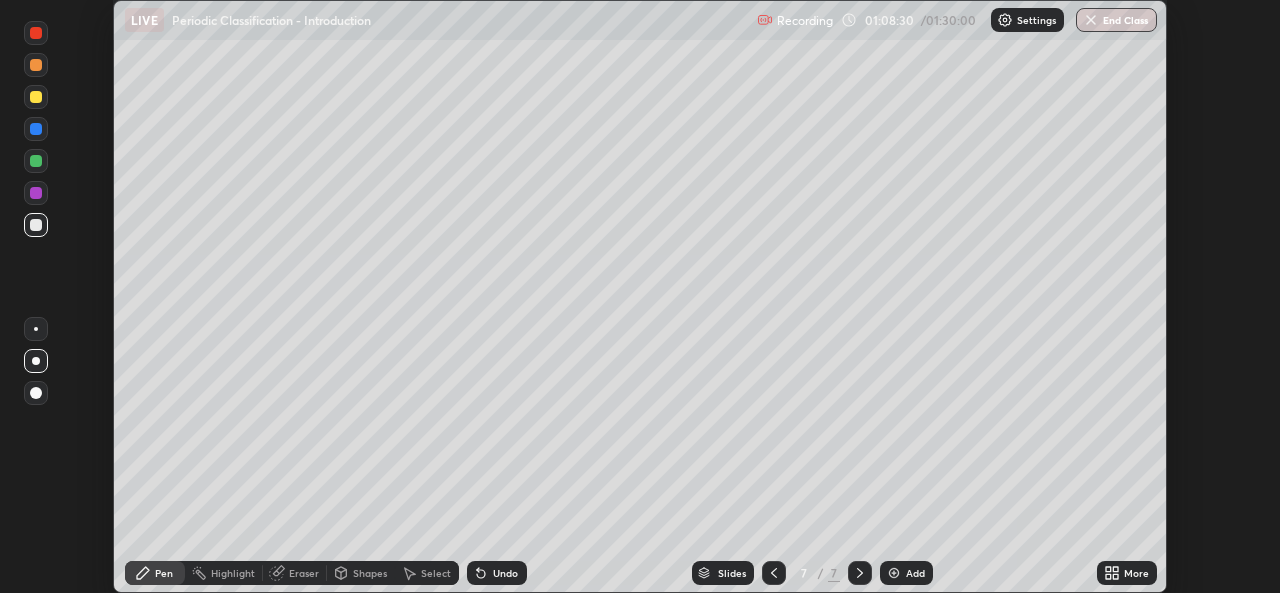 click 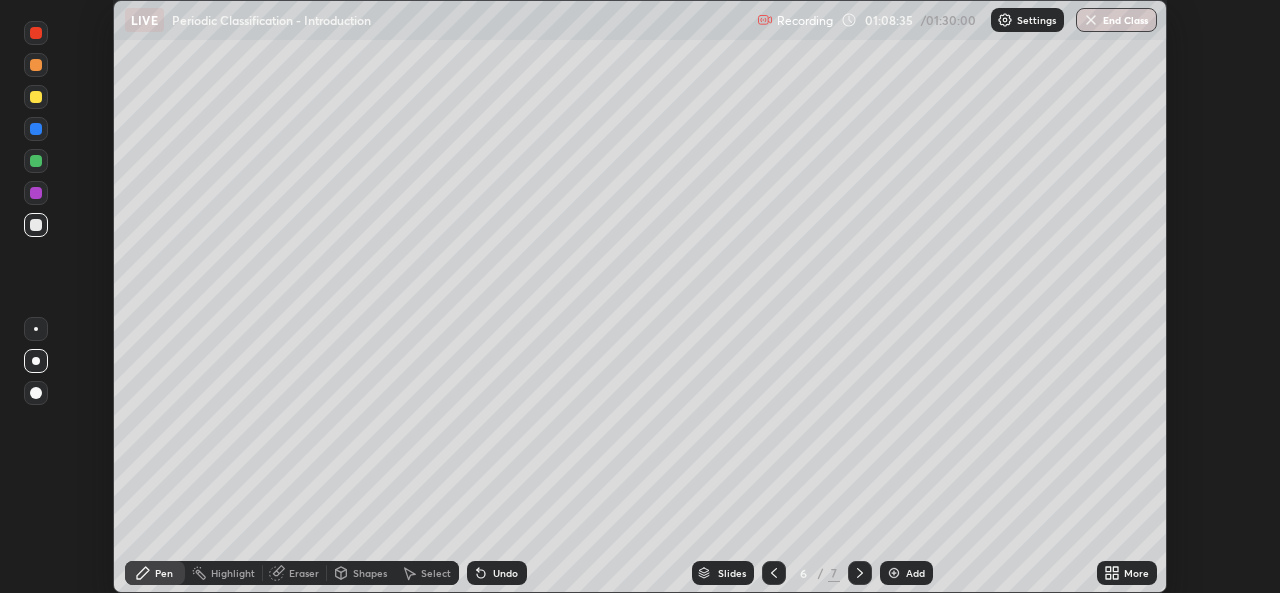 click 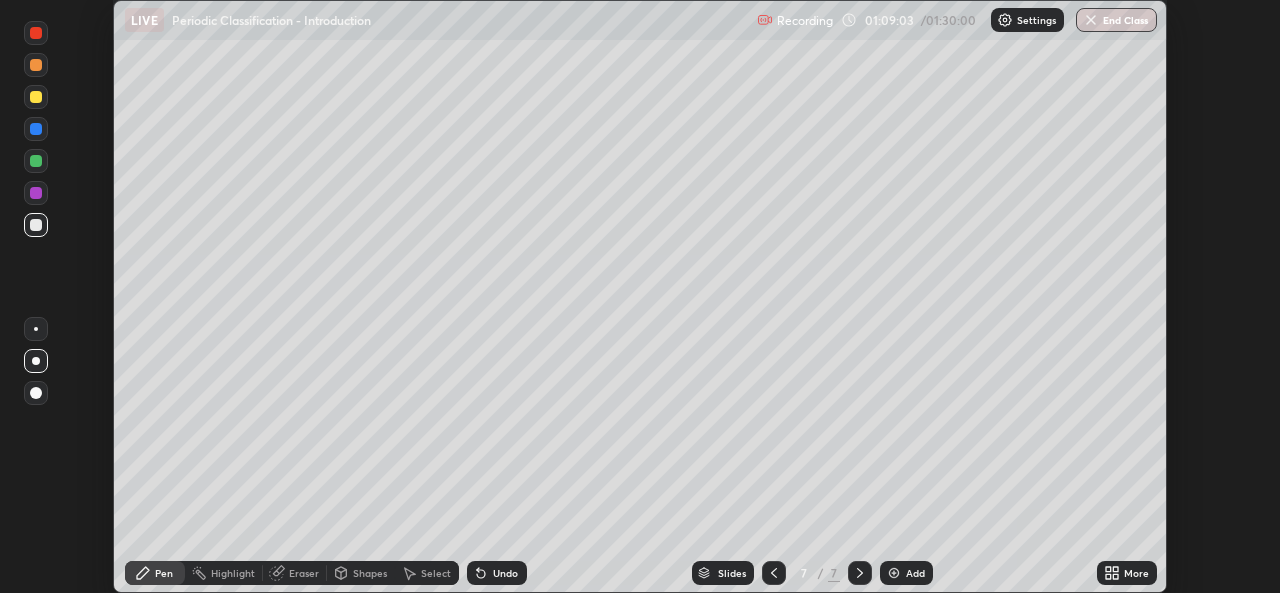 click on "Eraser" at bounding box center [304, 573] 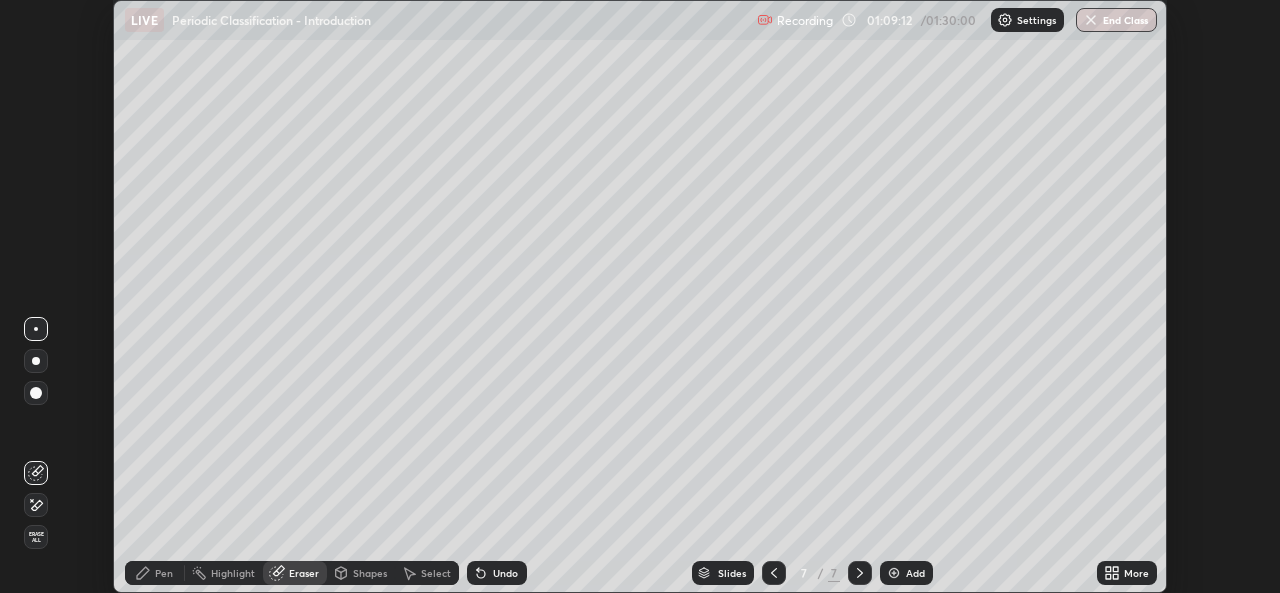click on "Pen" at bounding box center [164, 573] 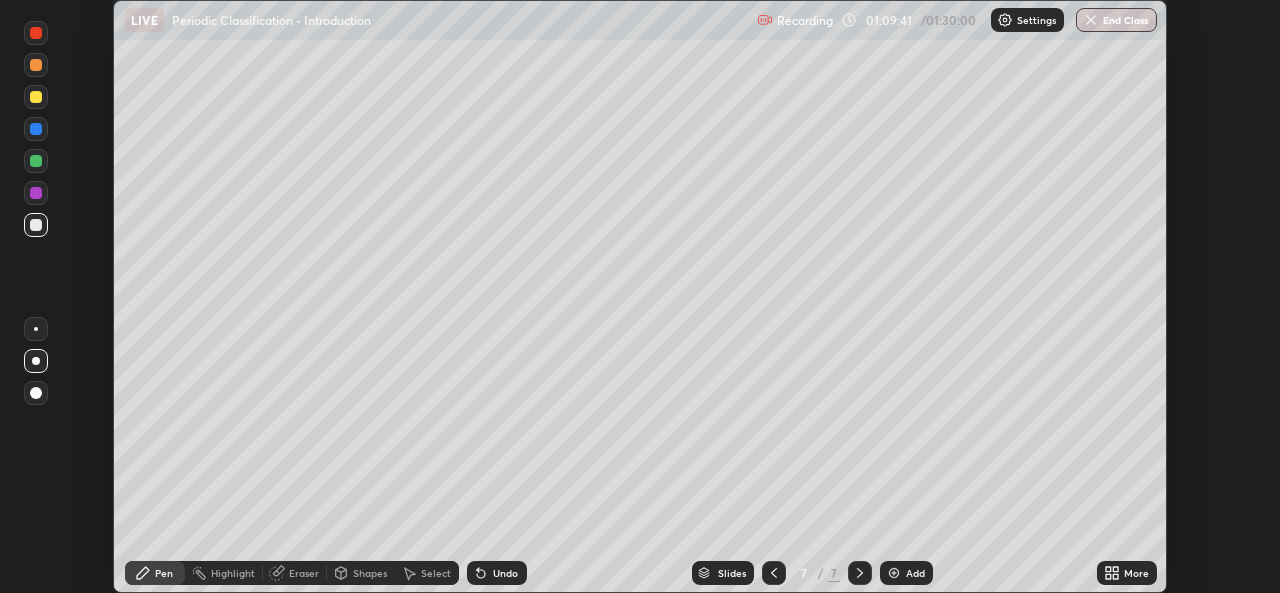 click 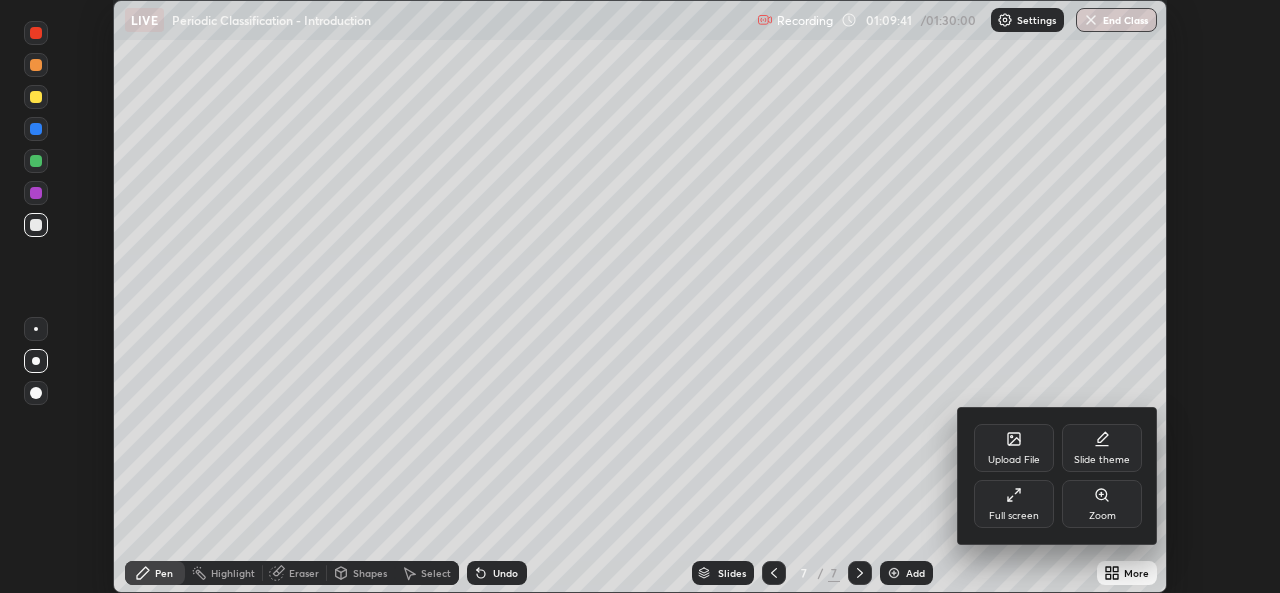 click on "Full screen" at bounding box center (1014, 504) 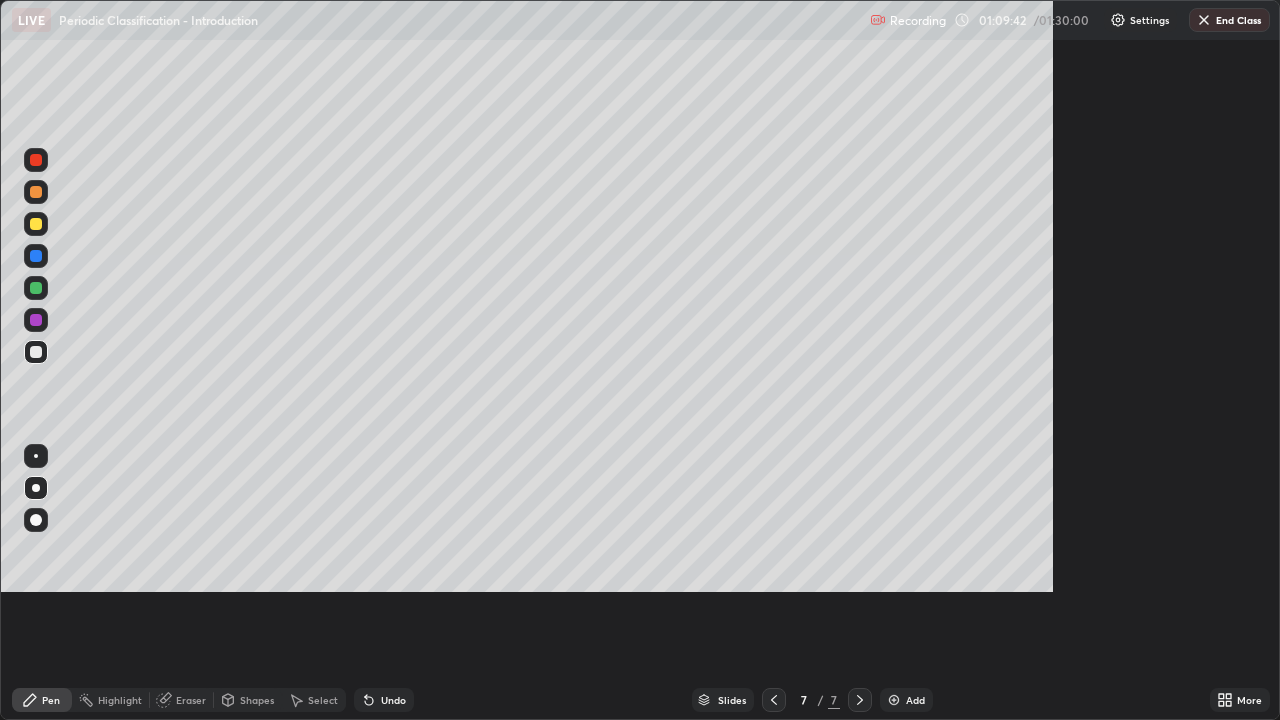 scroll, scrollTop: 99280, scrollLeft: 98720, axis: both 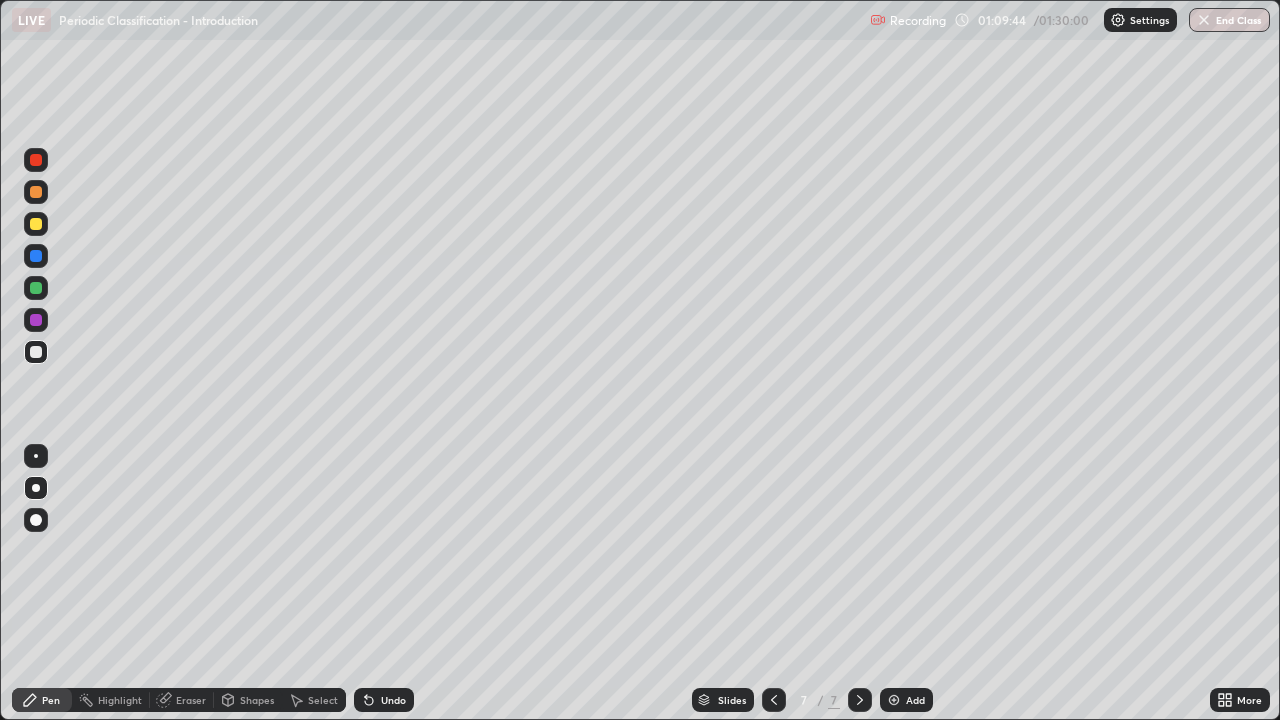 click 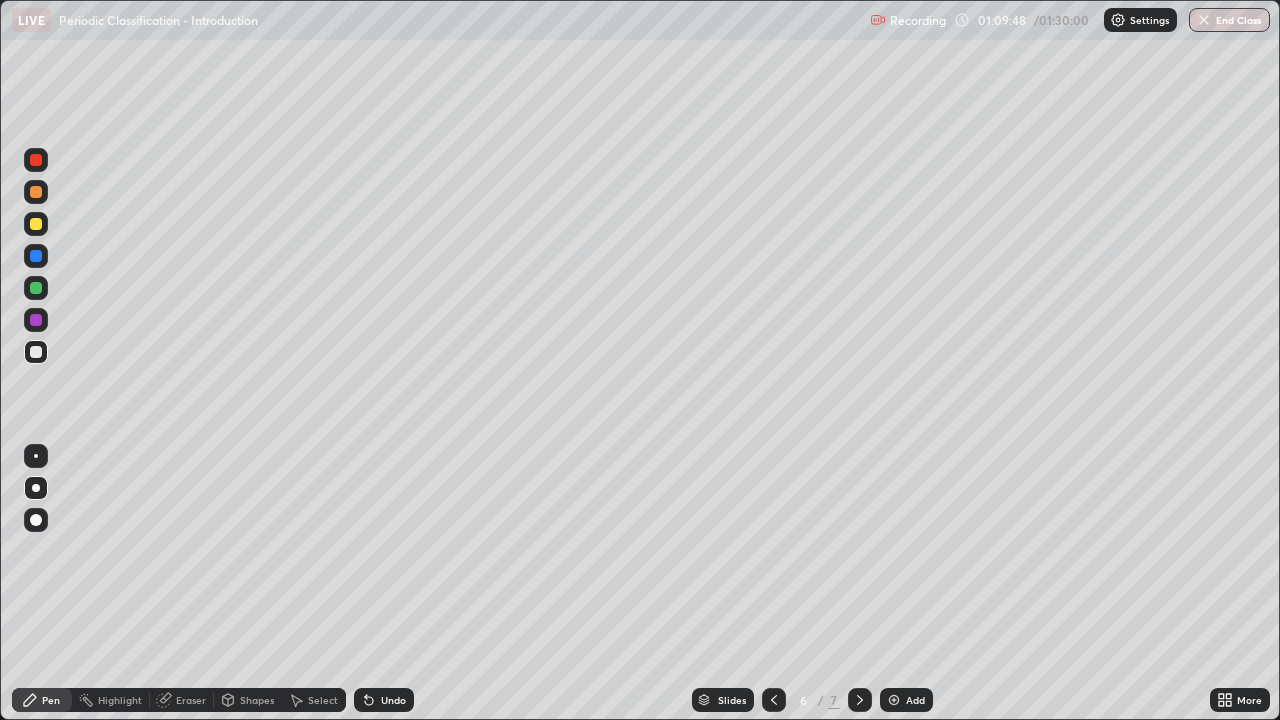 click 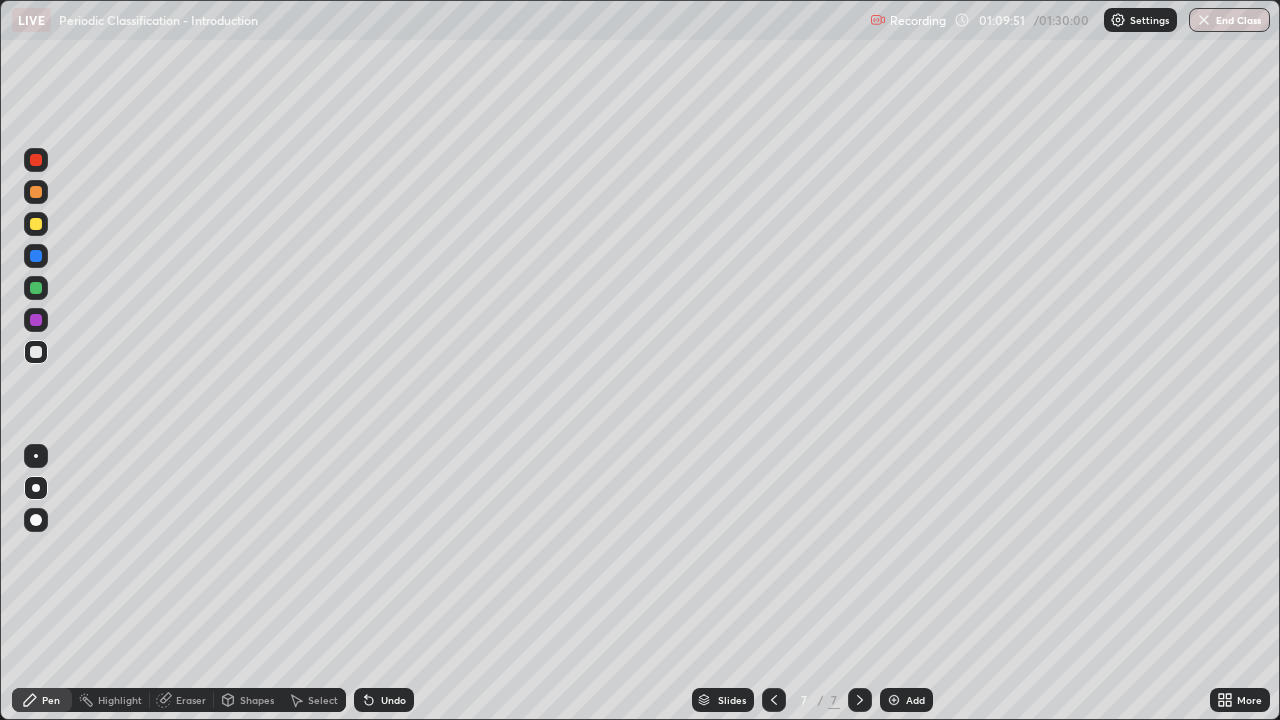 click at bounding box center [774, 700] 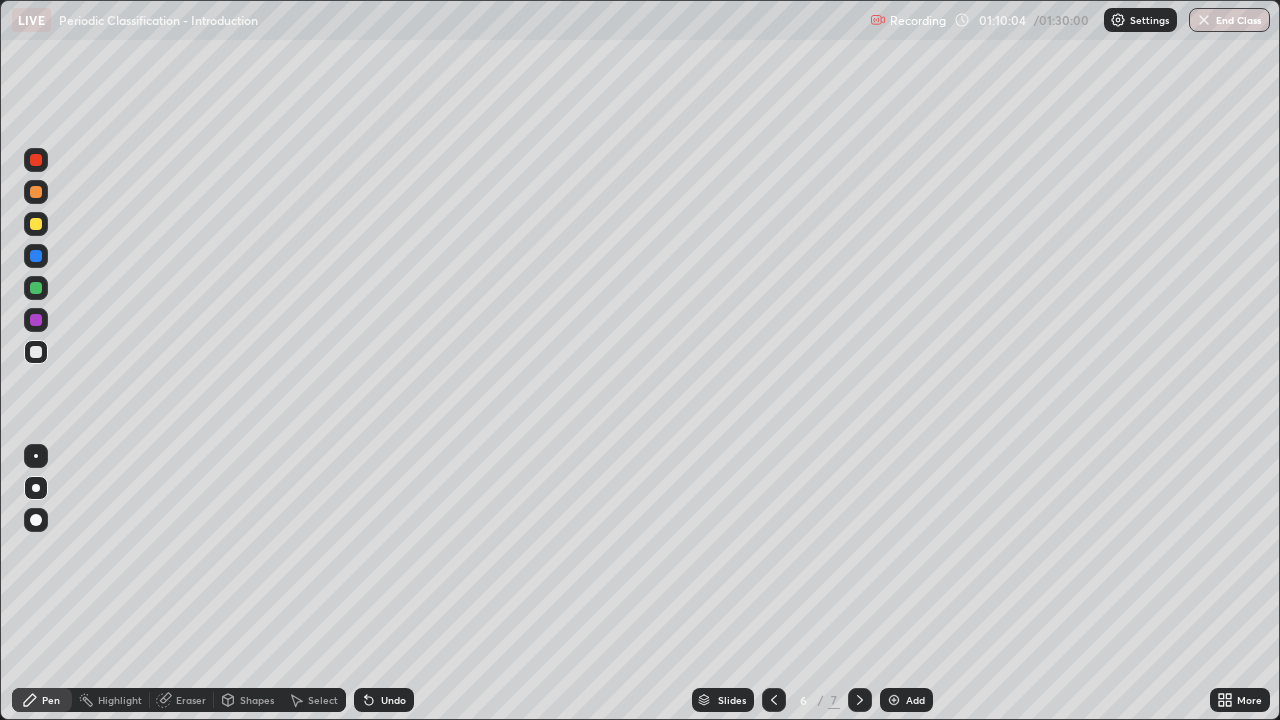 click 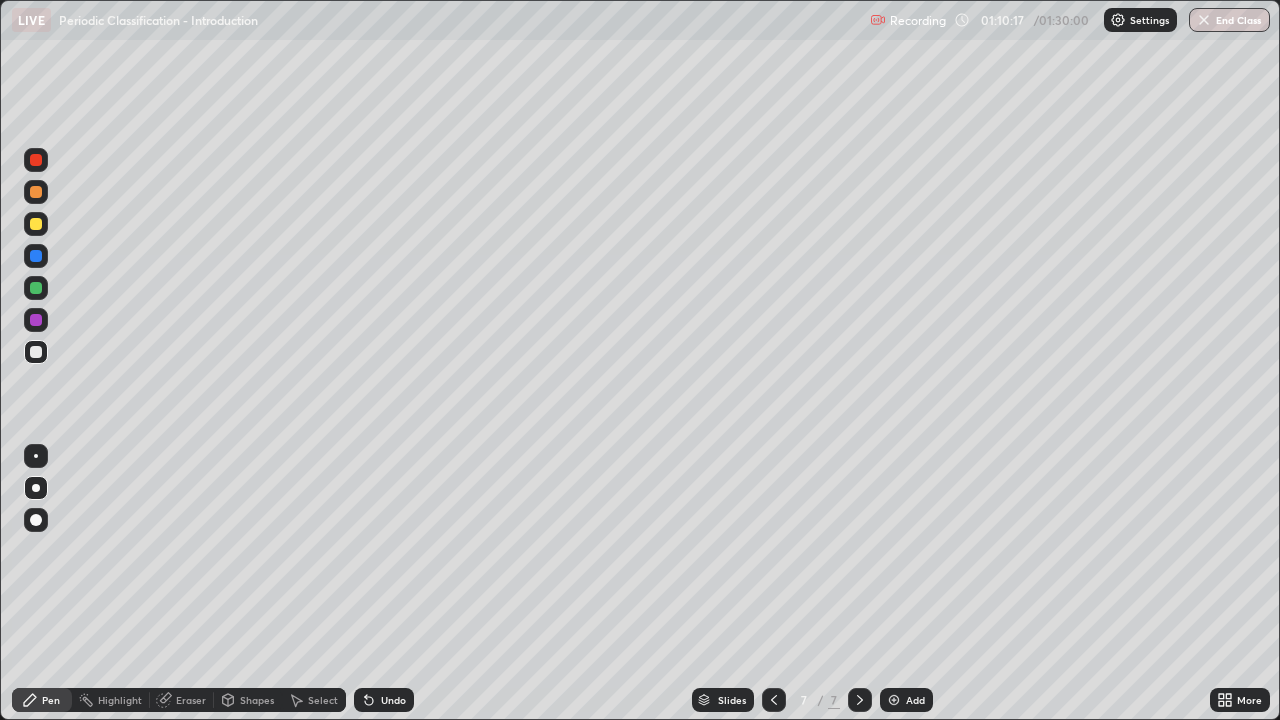 click at bounding box center [36, 224] 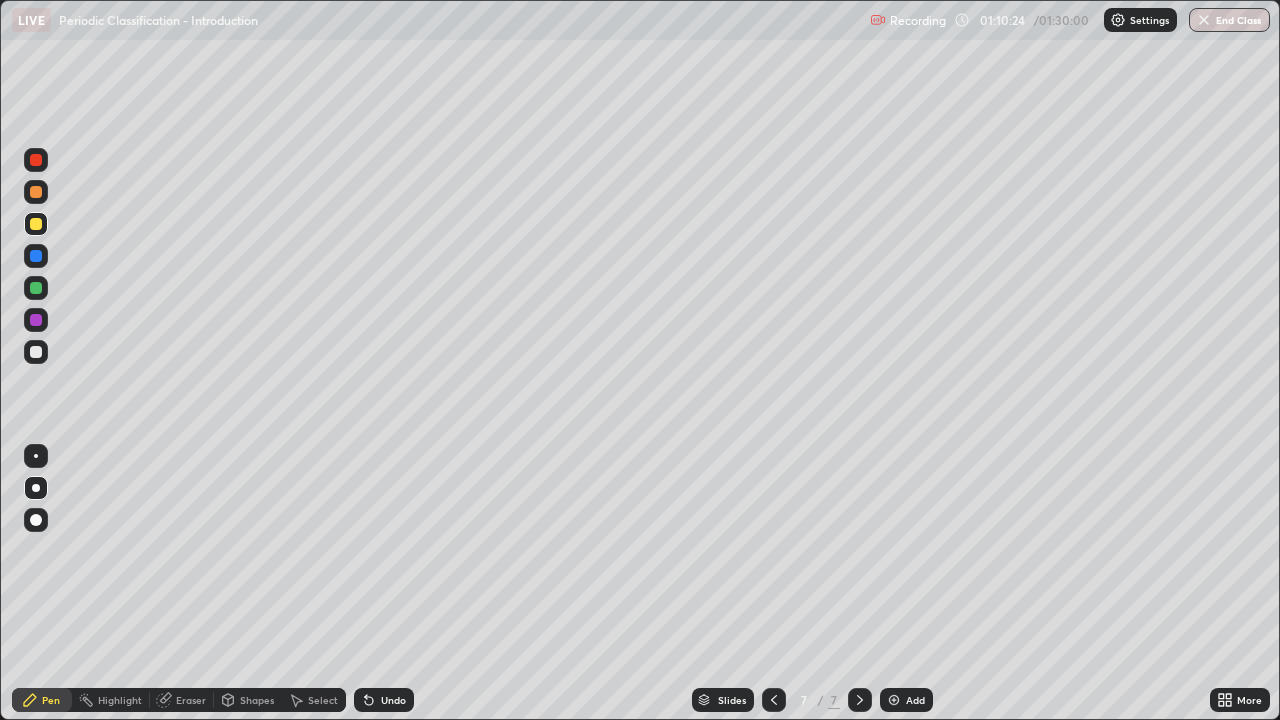 click at bounding box center (36, 288) 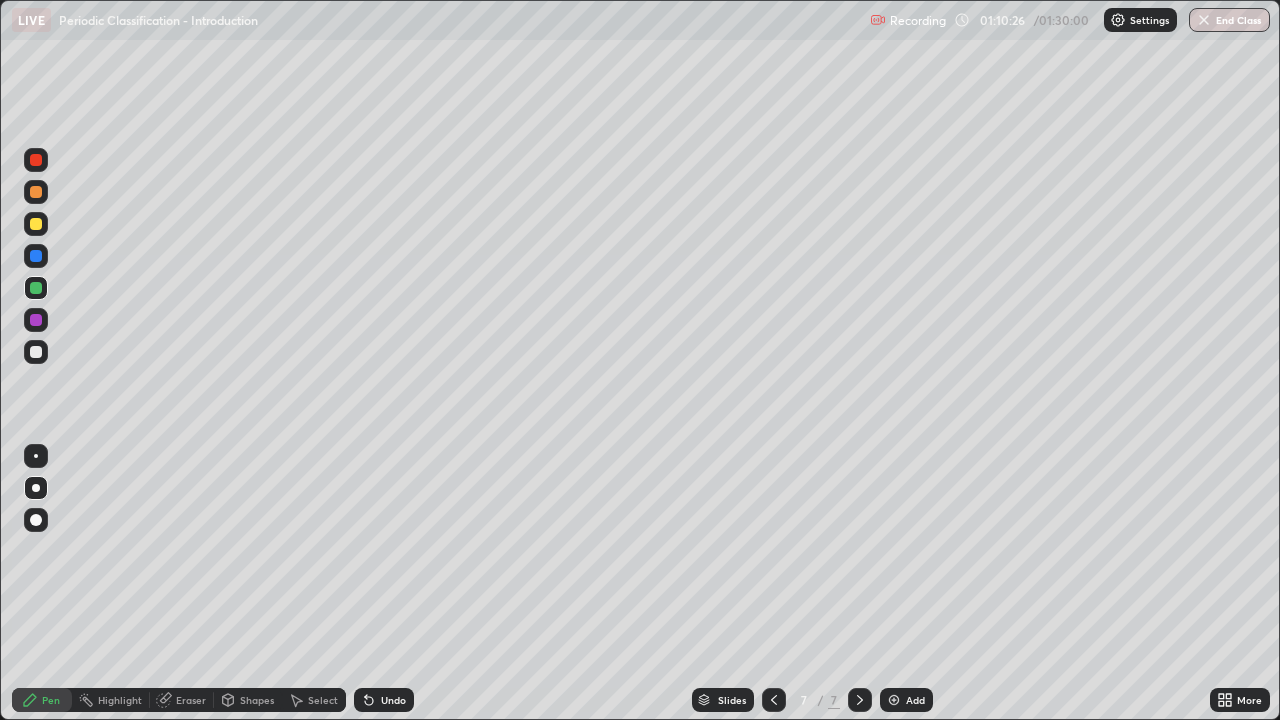 click at bounding box center (36, 352) 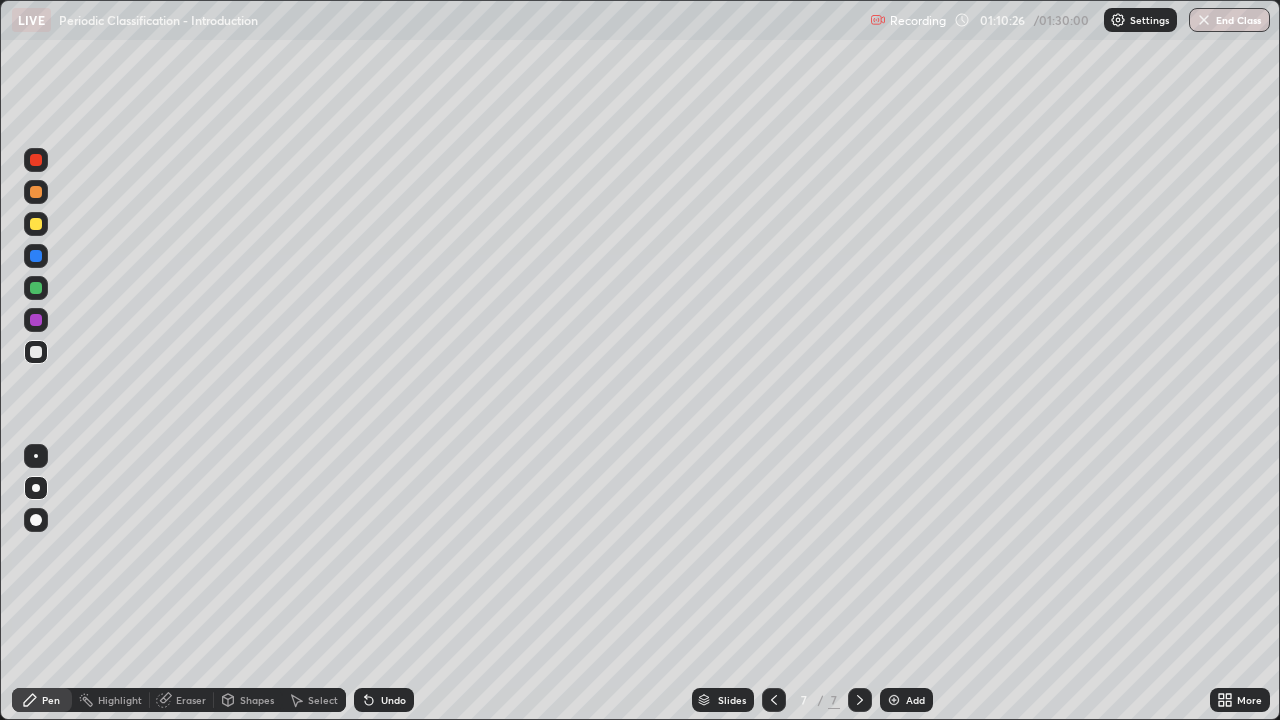 click at bounding box center (36, 320) 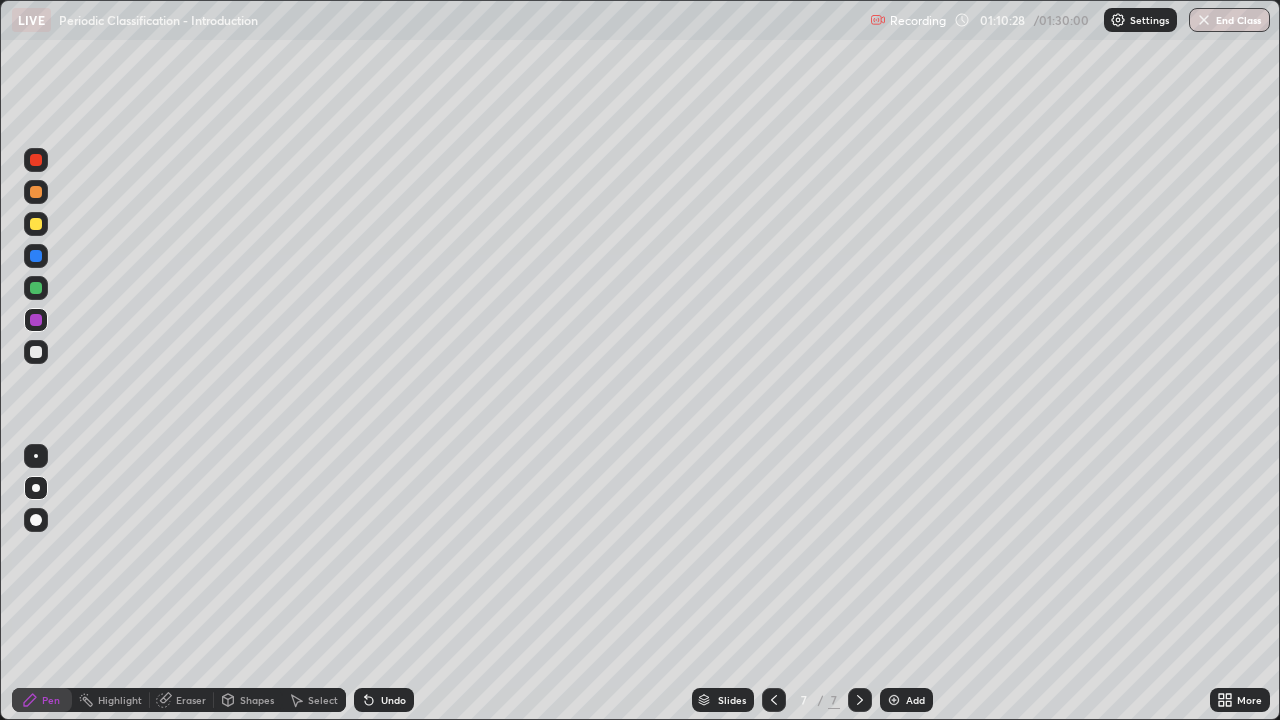 click at bounding box center (36, 352) 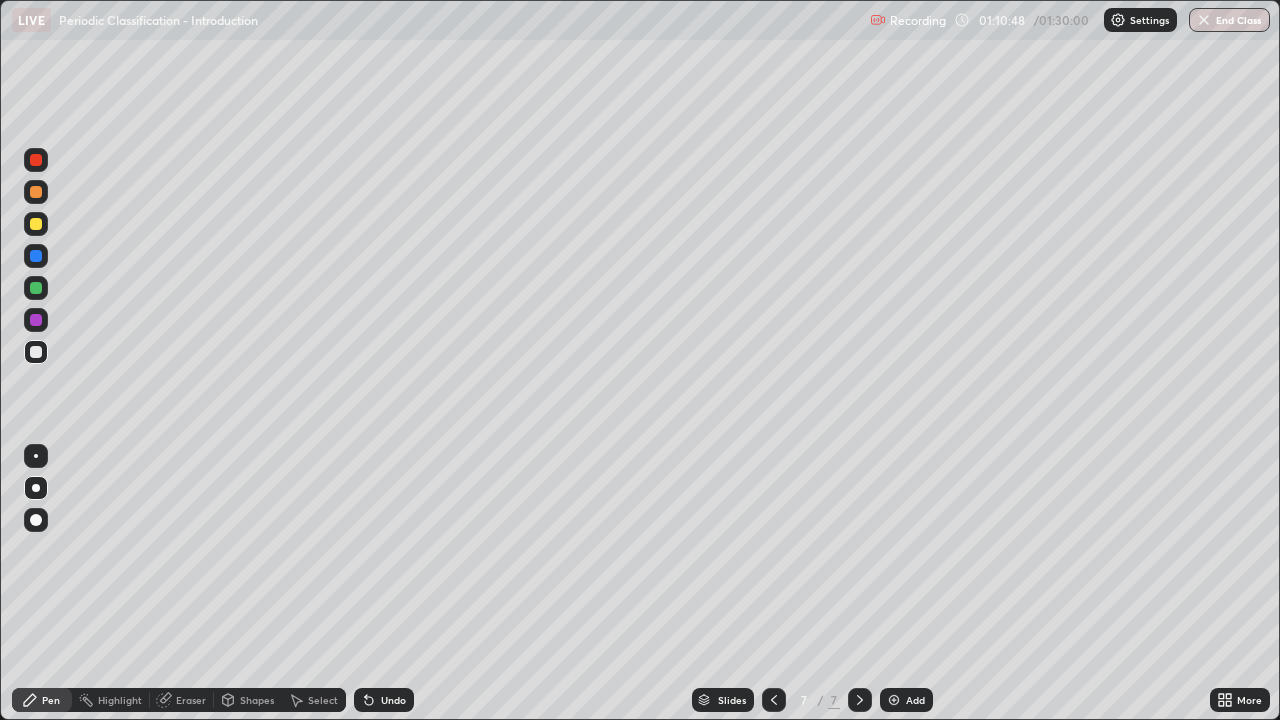 click at bounding box center (36, 288) 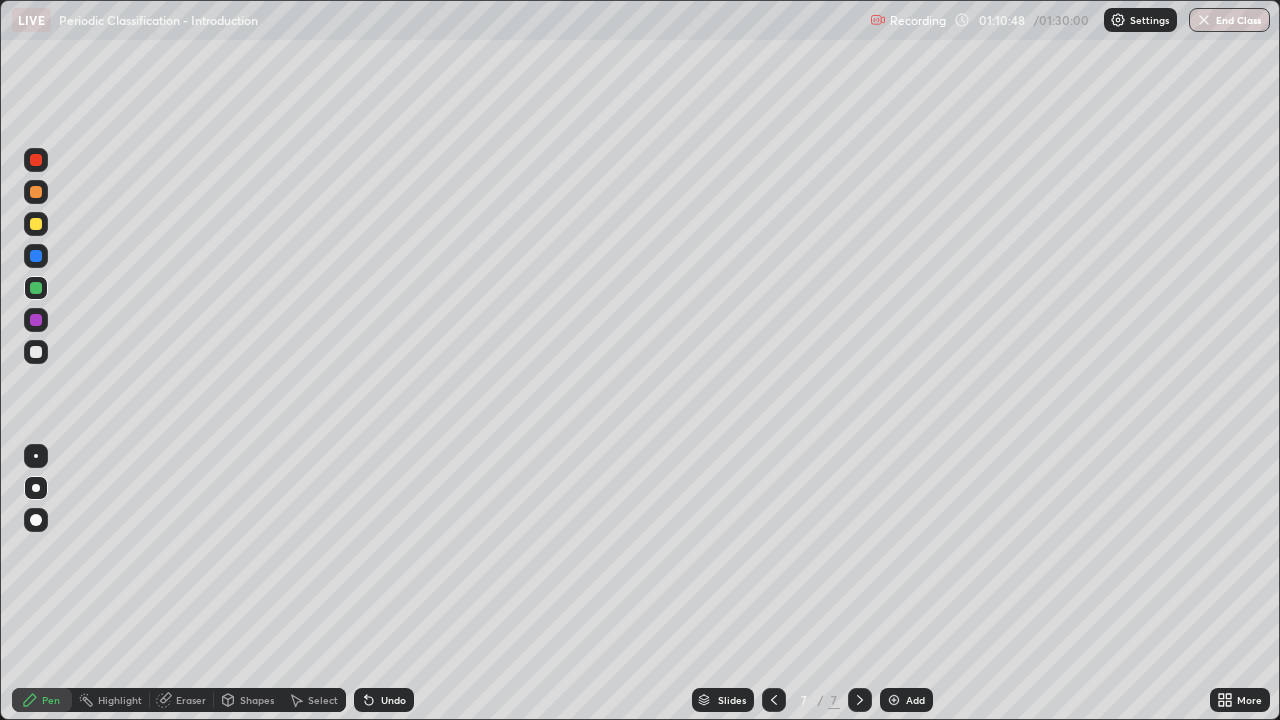 click at bounding box center (36, 320) 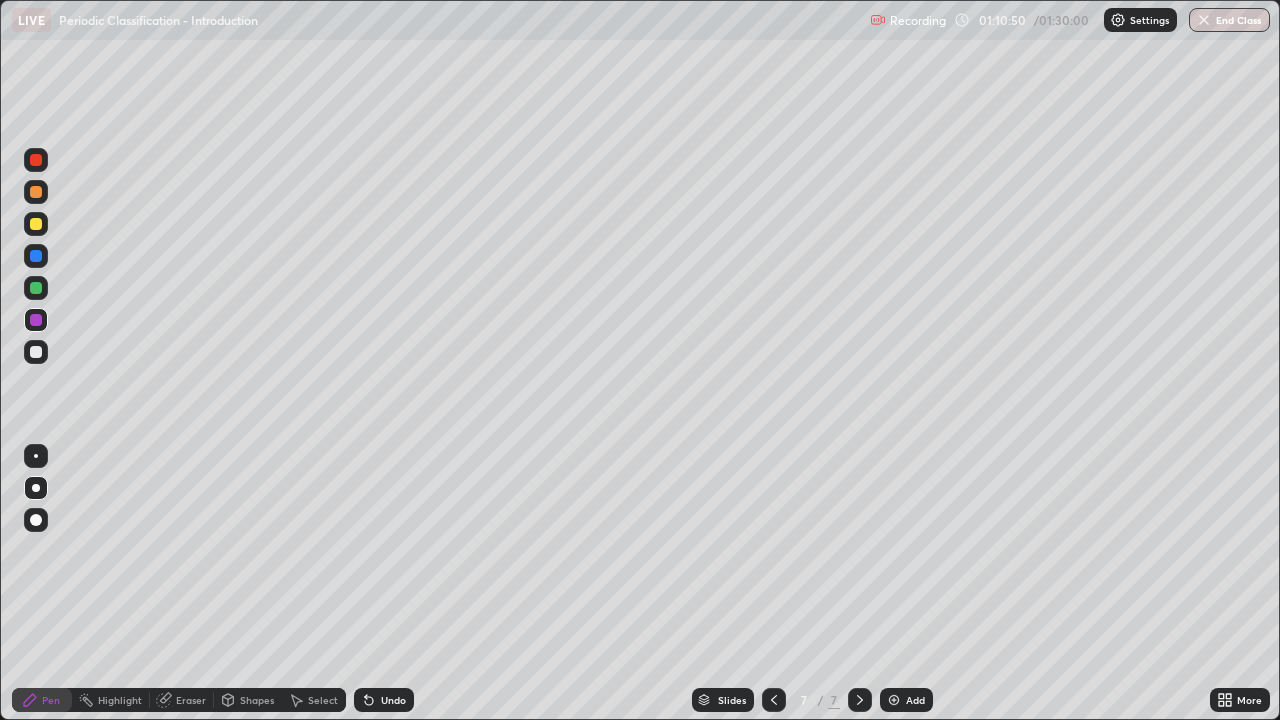 click at bounding box center (36, 352) 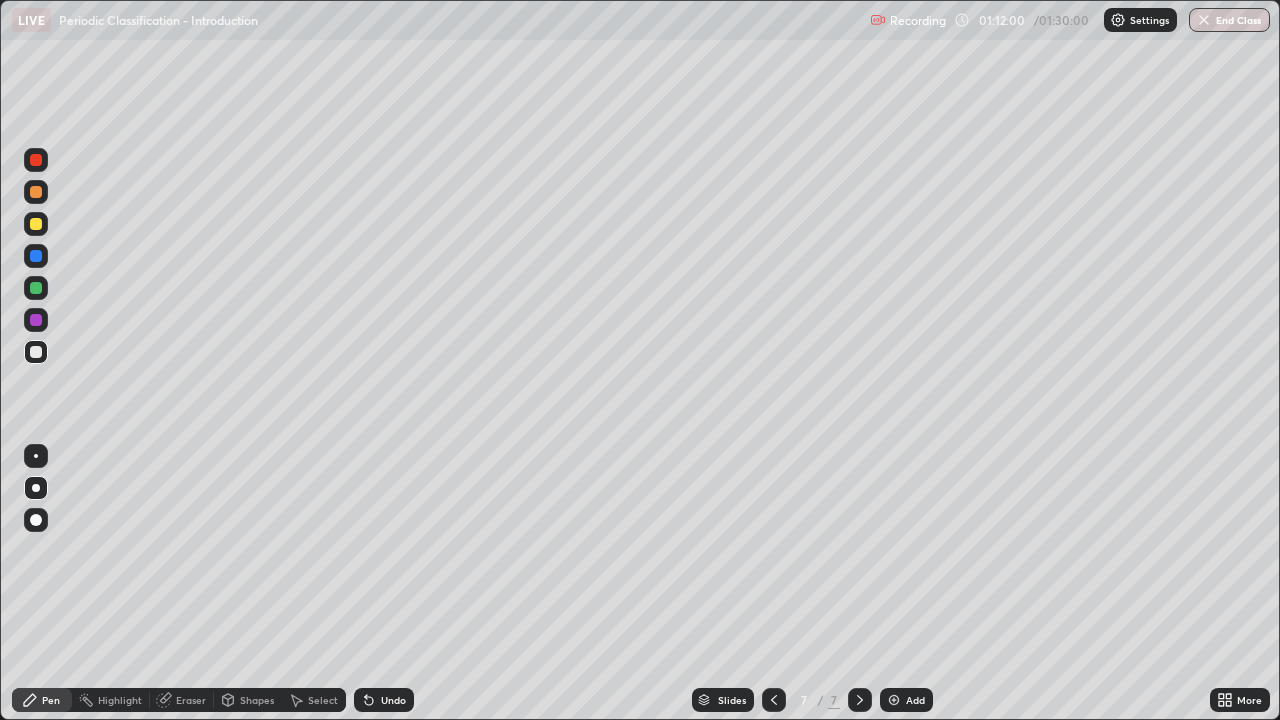click at bounding box center (36, 224) 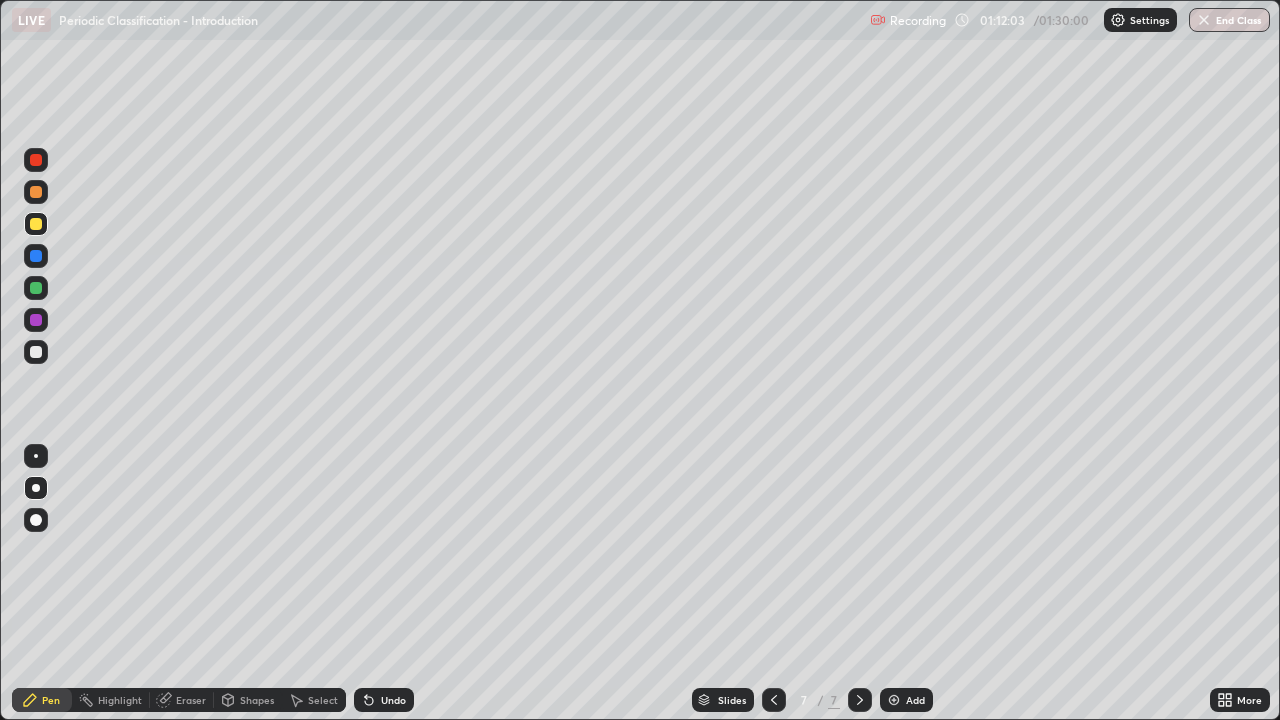 click at bounding box center (36, 352) 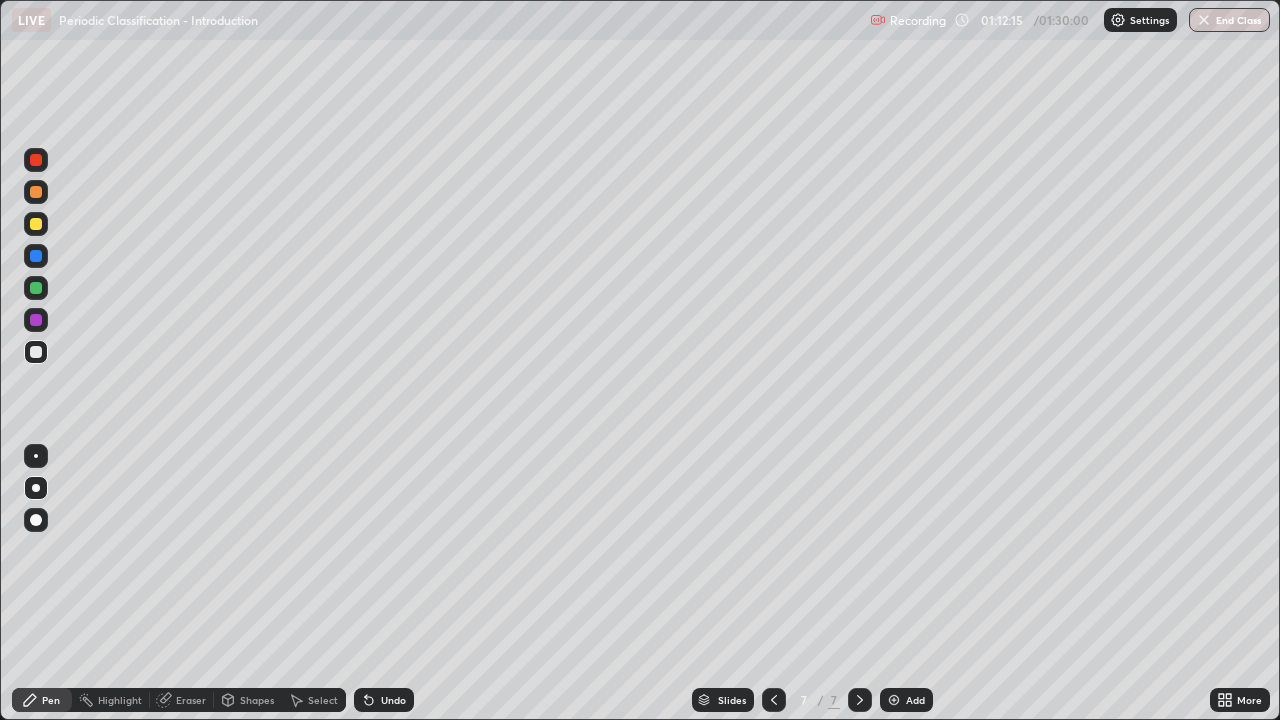 click at bounding box center (36, 320) 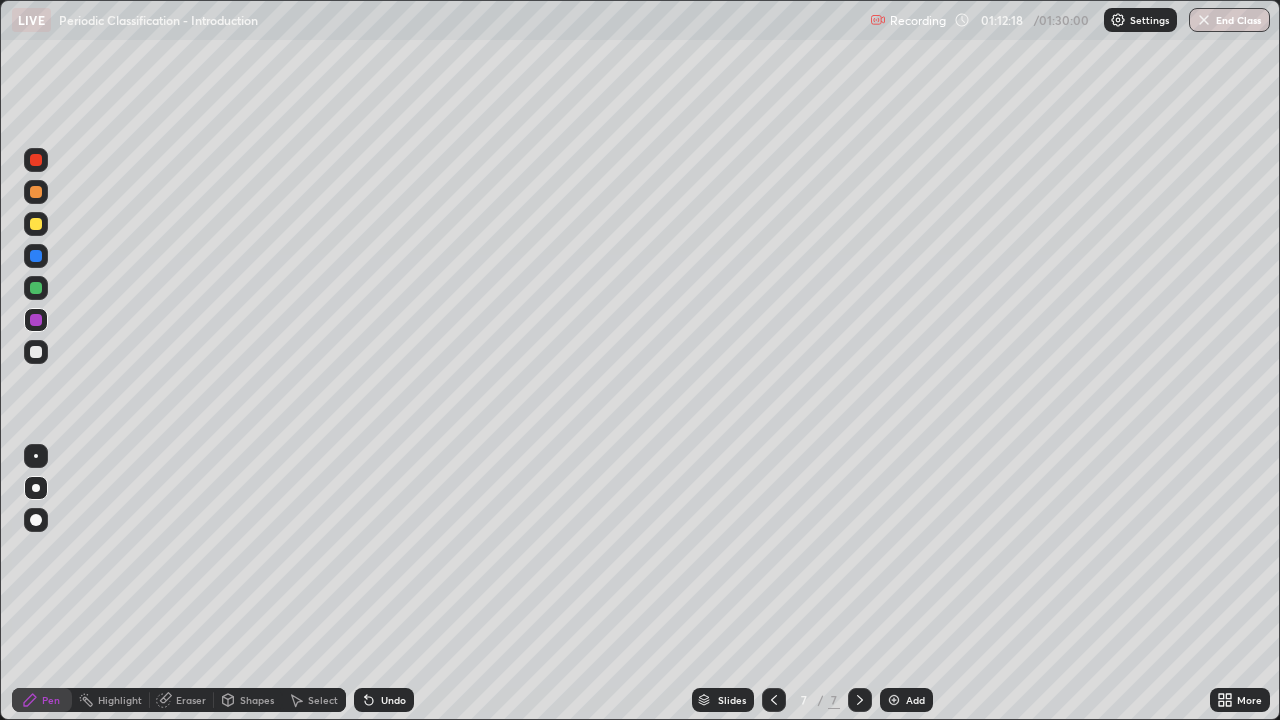 click at bounding box center [36, 352] 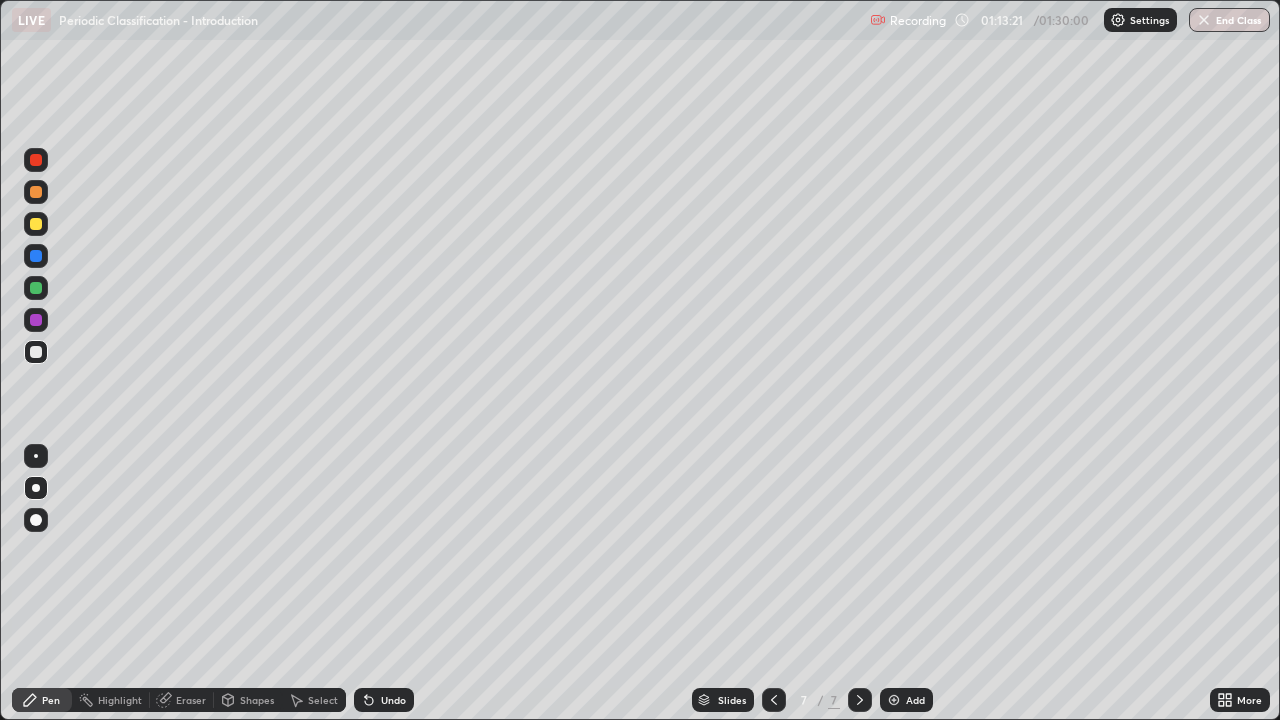 click at bounding box center (36, 192) 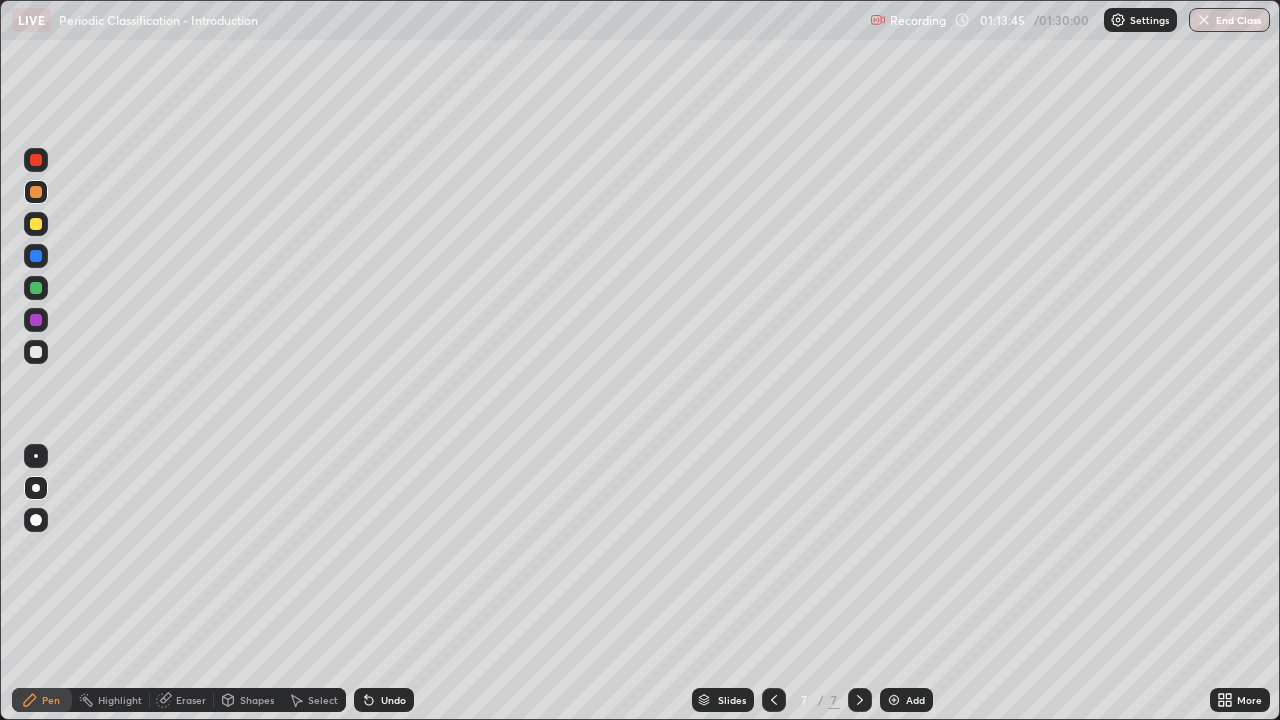 click at bounding box center [36, 288] 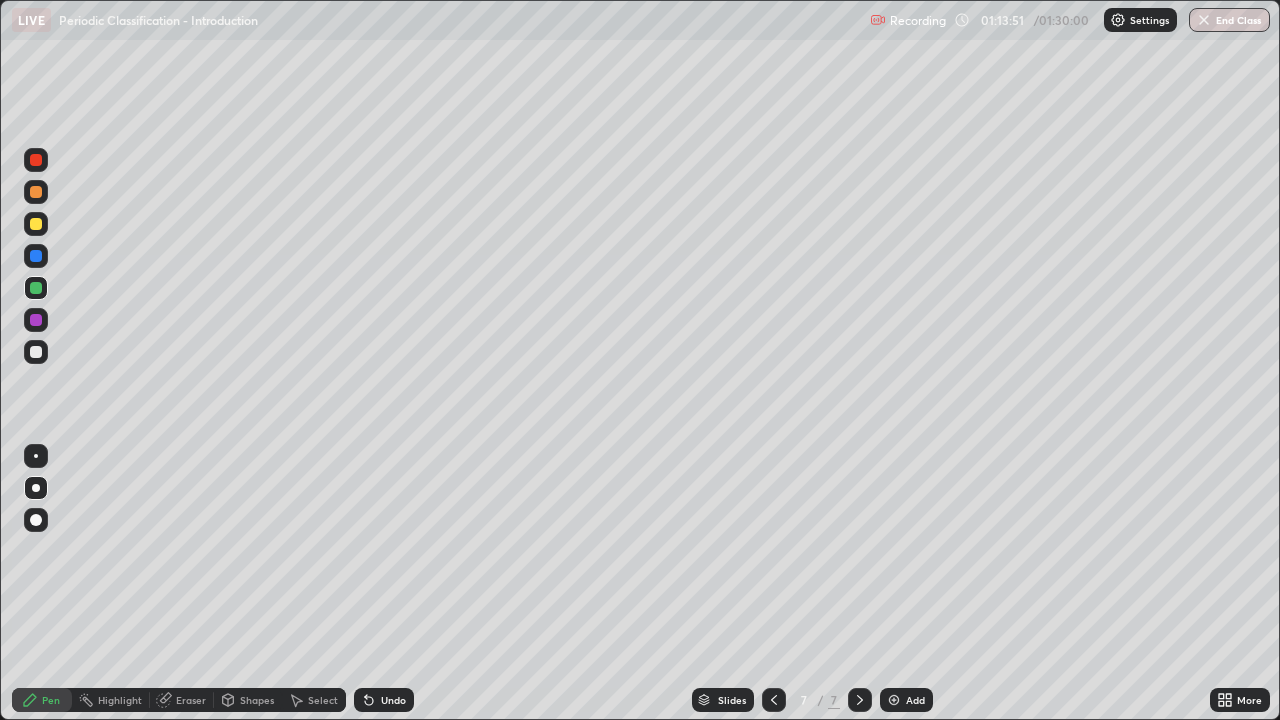 click at bounding box center [36, 352] 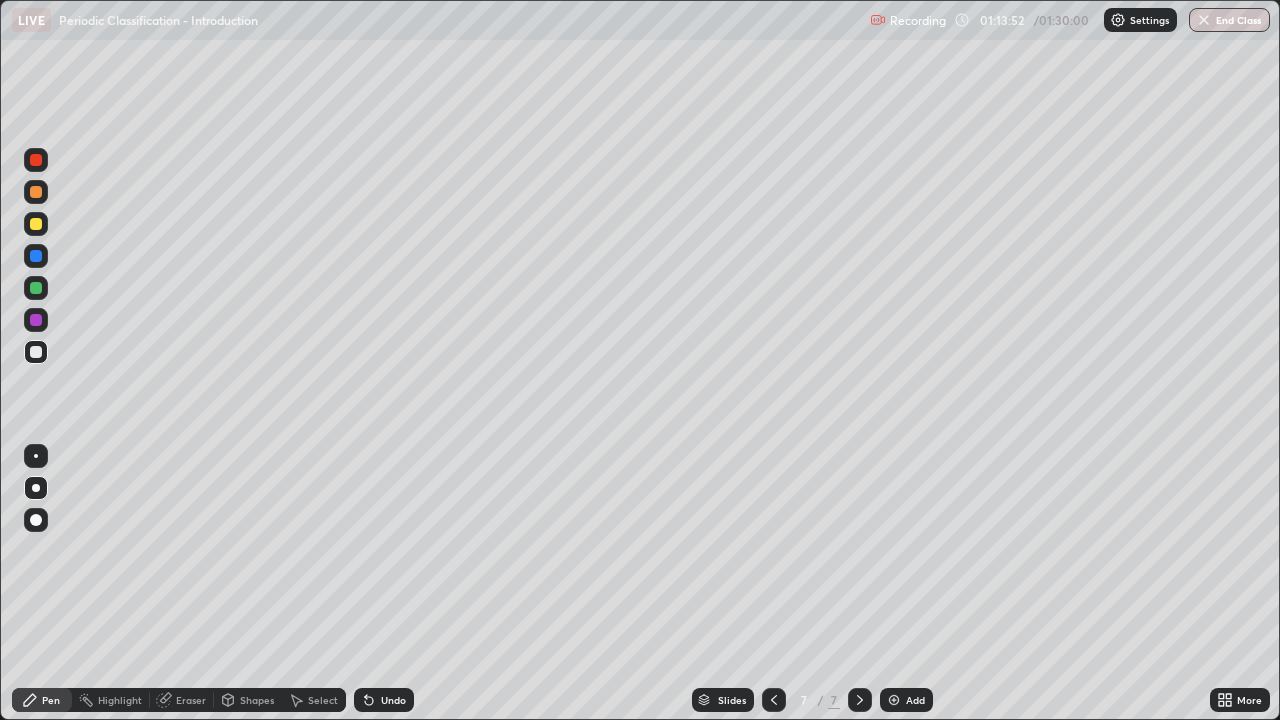 click 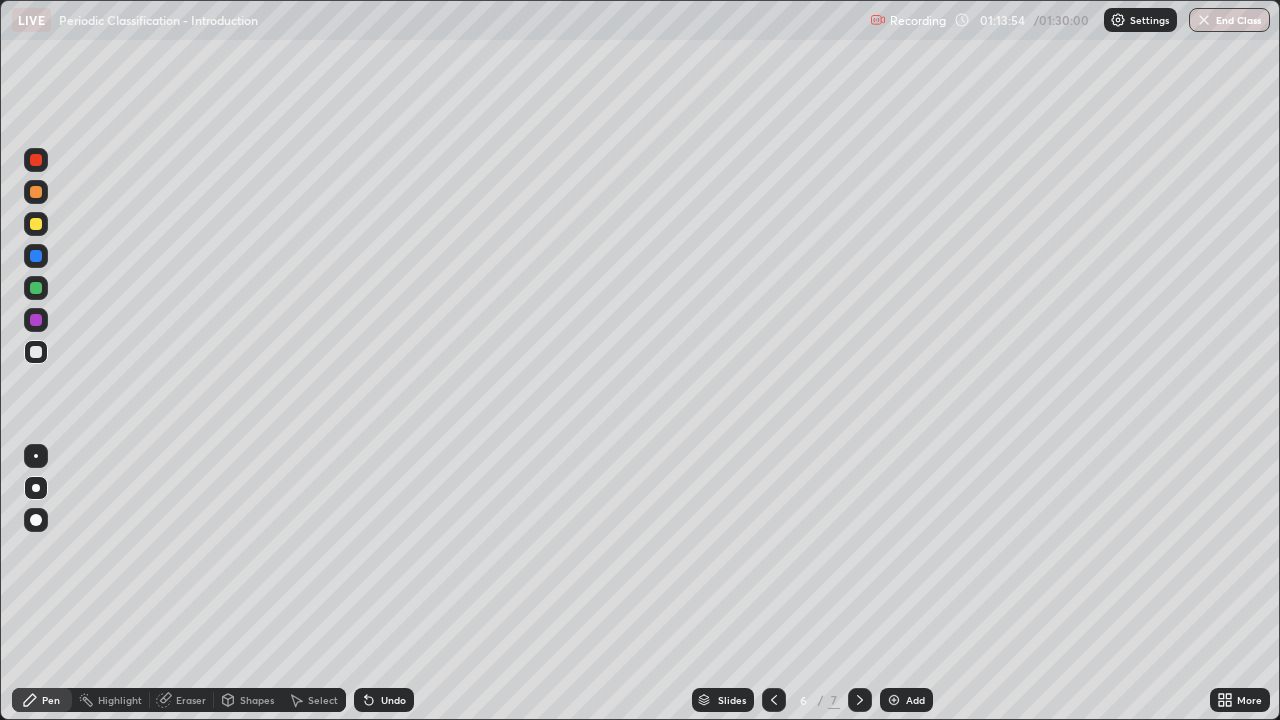click 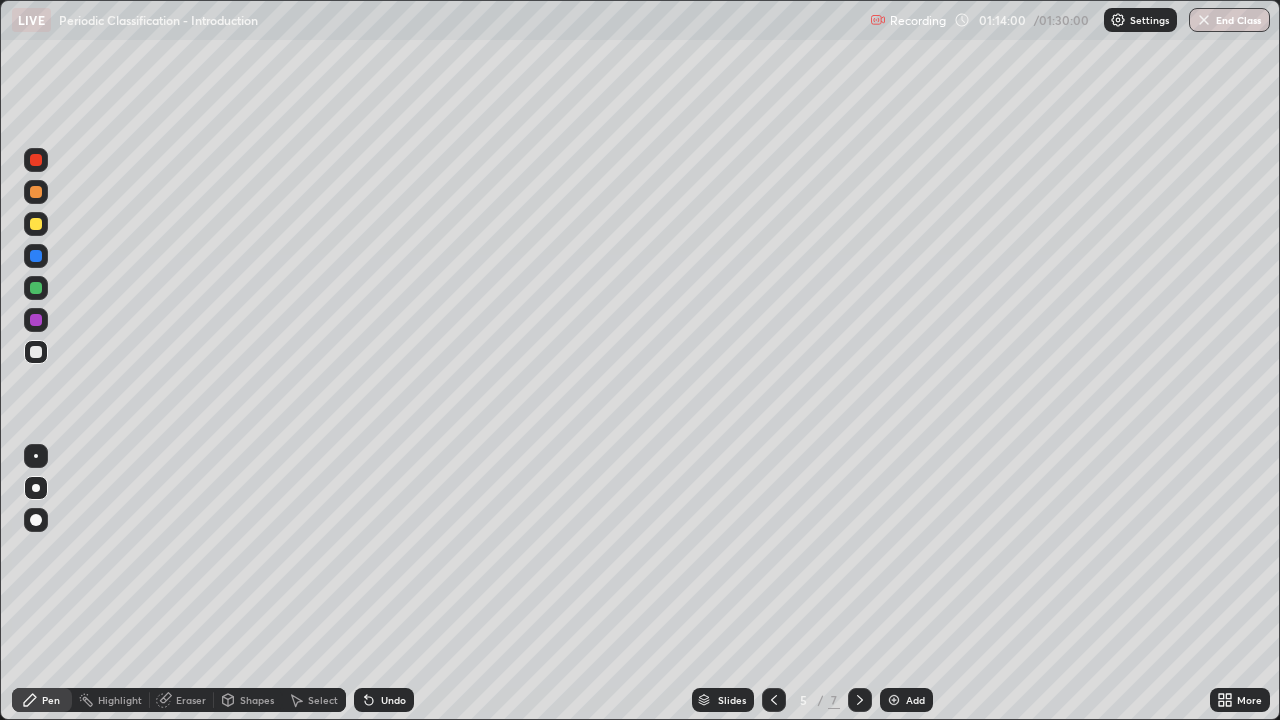 click 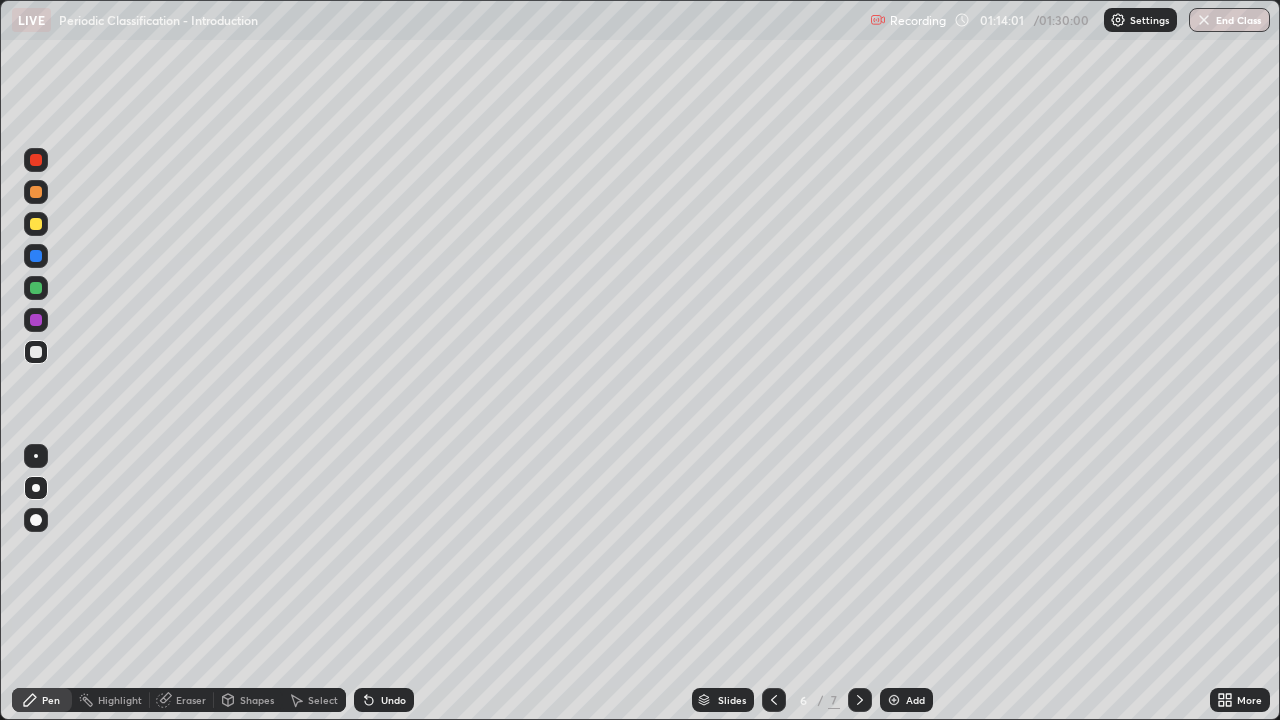 click 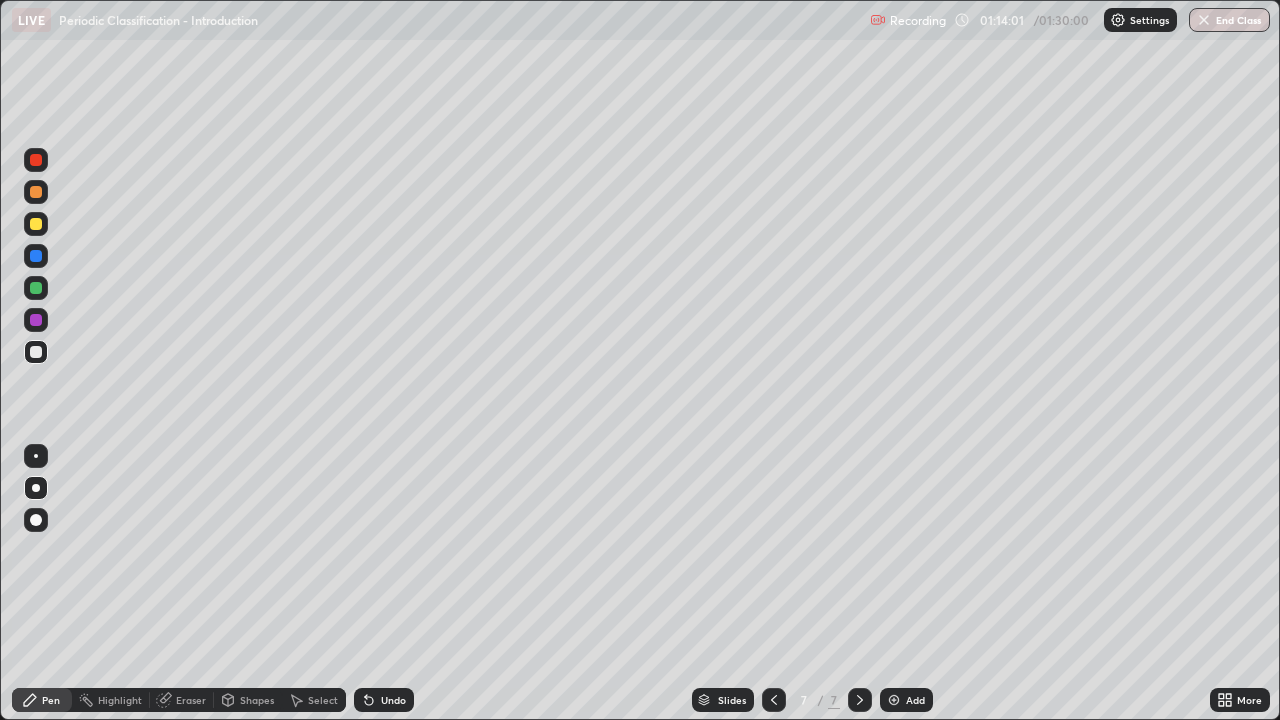 click 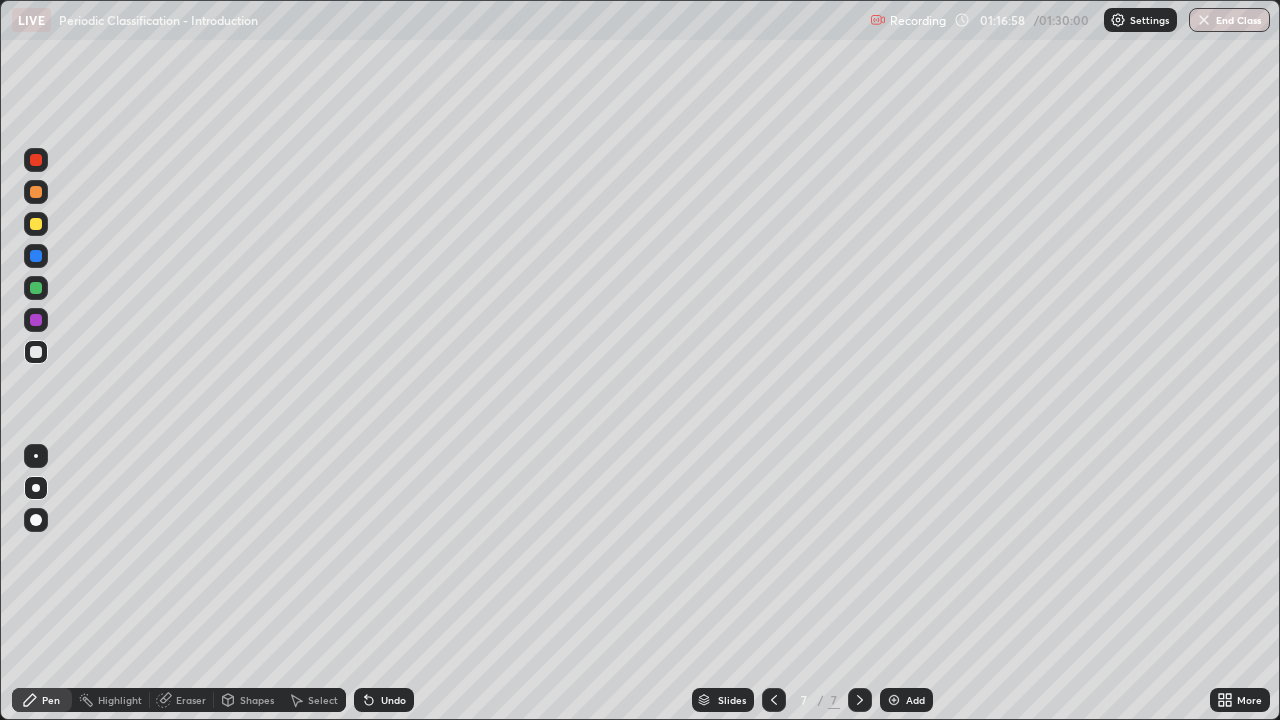 click at bounding box center (36, 224) 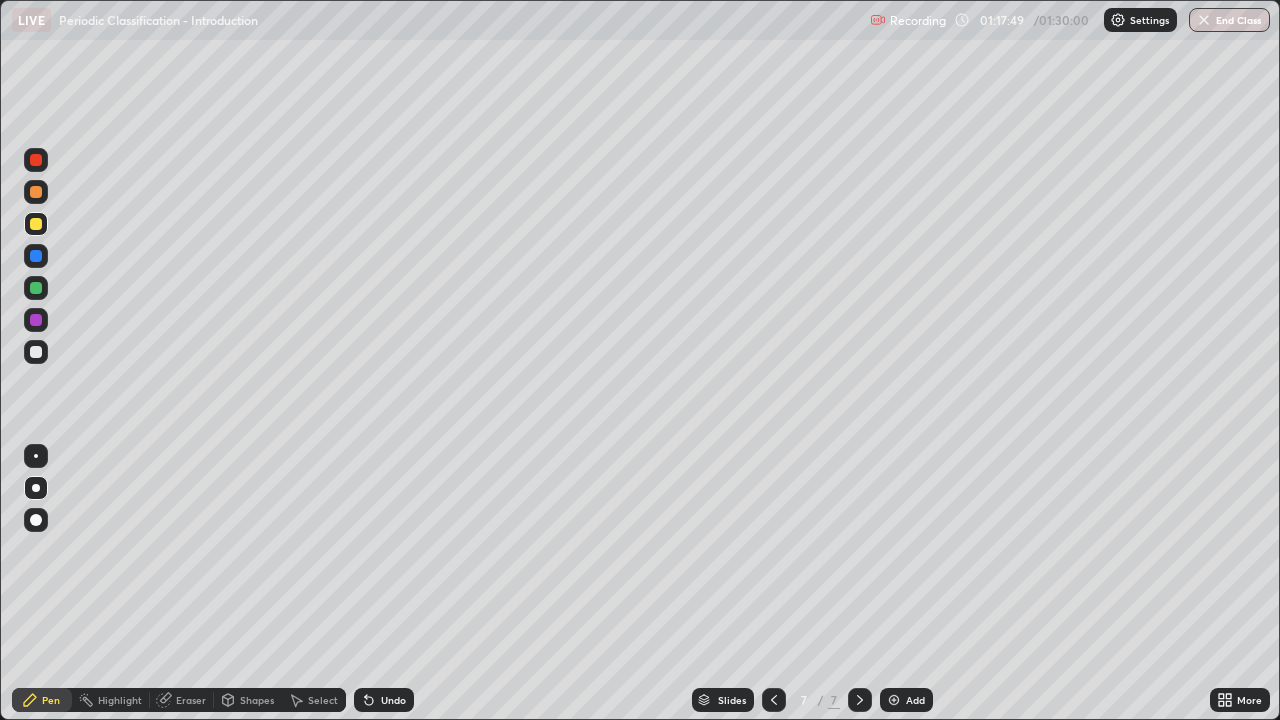 click at bounding box center (36, 256) 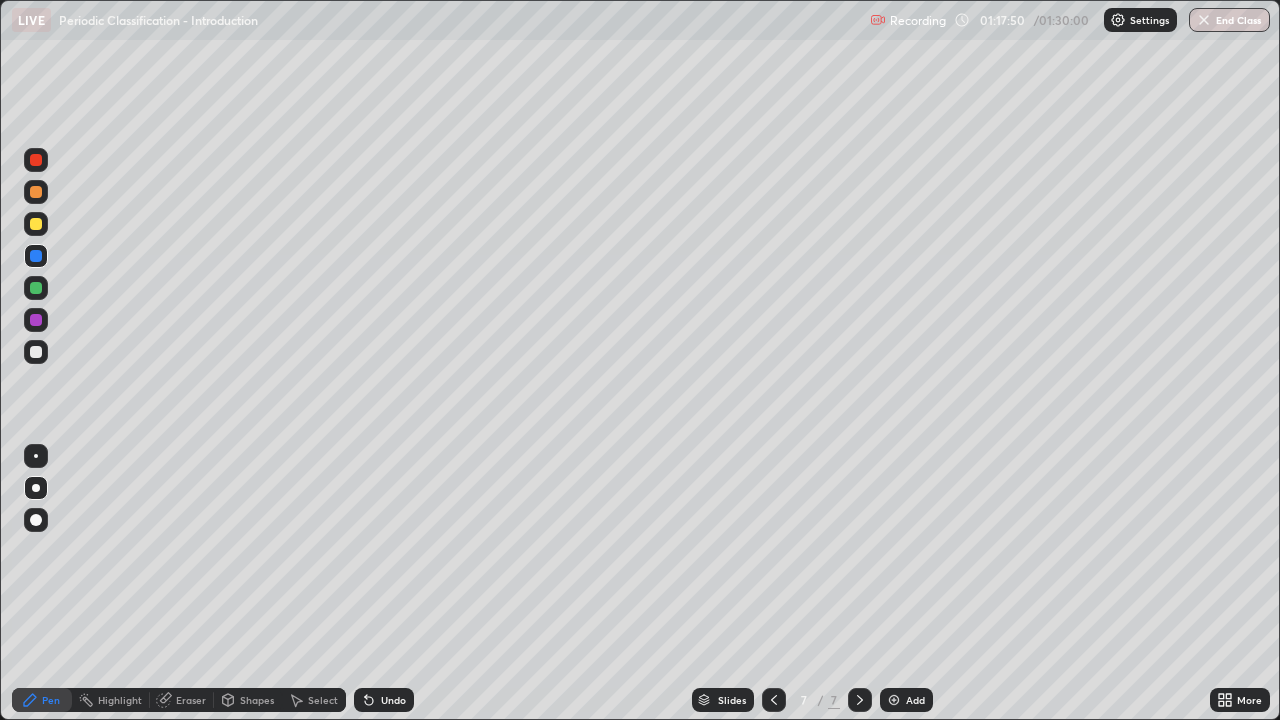 click on "Eraser" at bounding box center [191, 700] 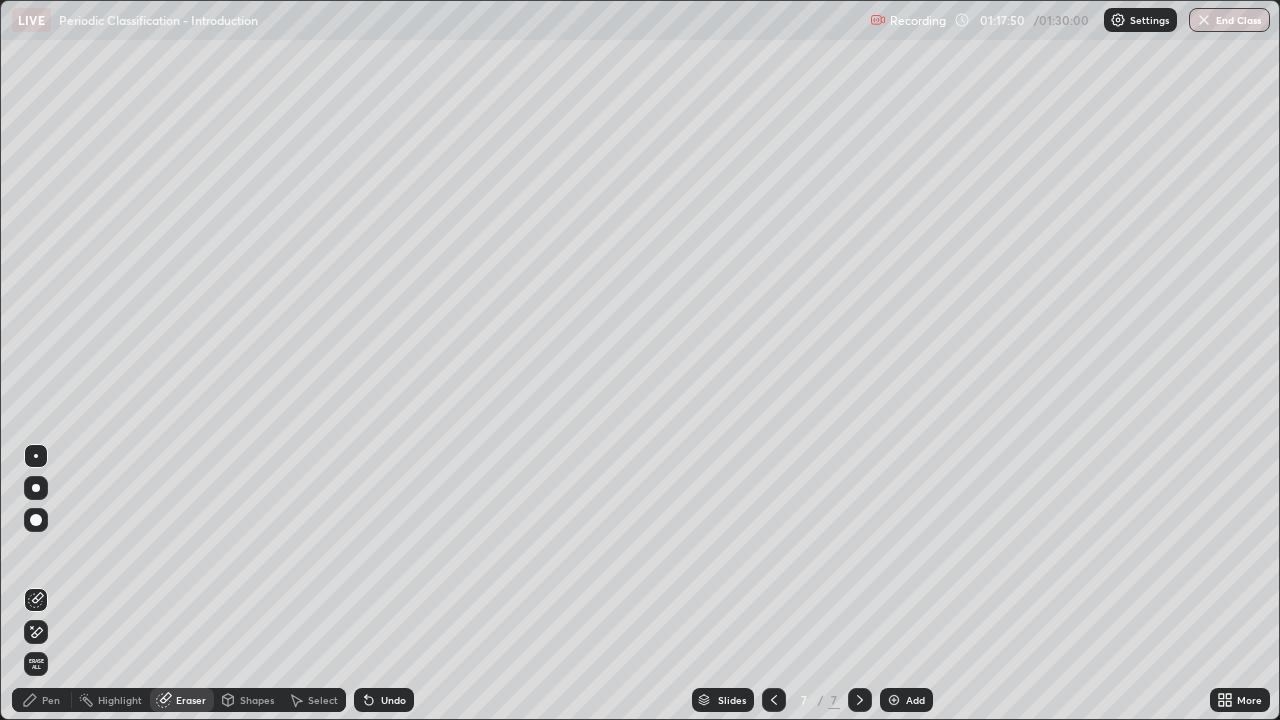click on "Shapes" at bounding box center (257, 700) 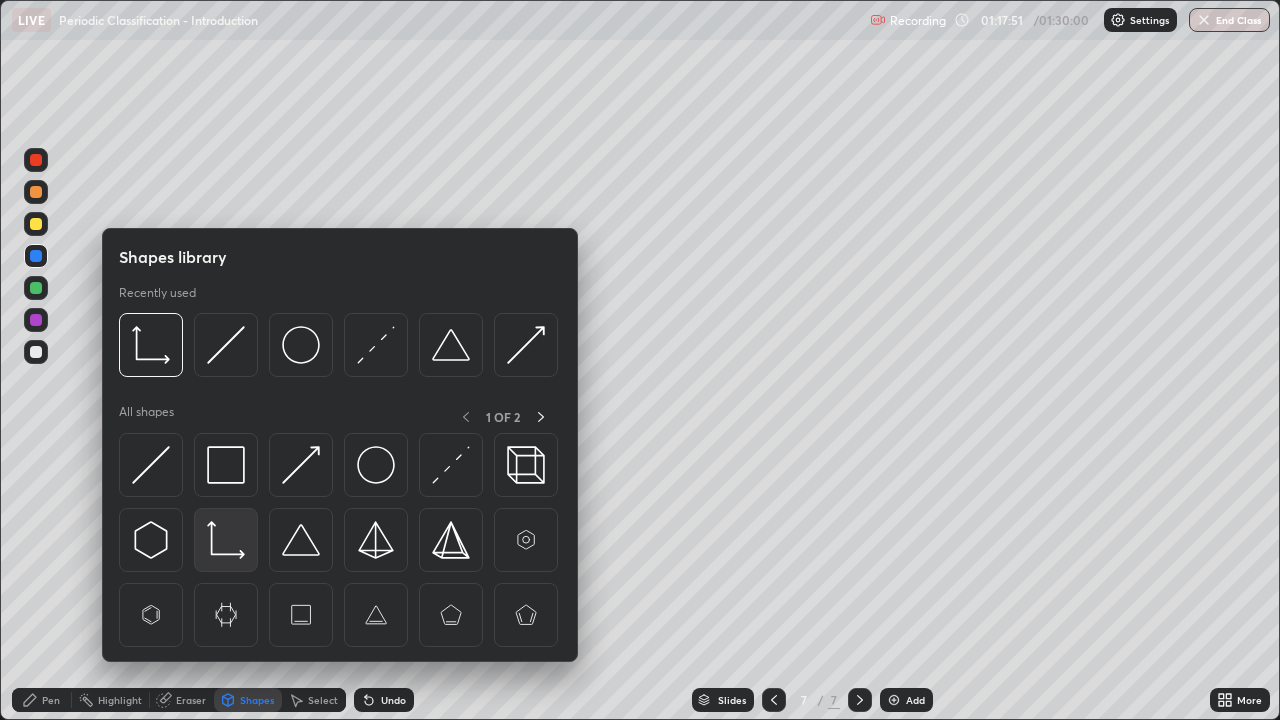 click at bounding box center [226, 540] 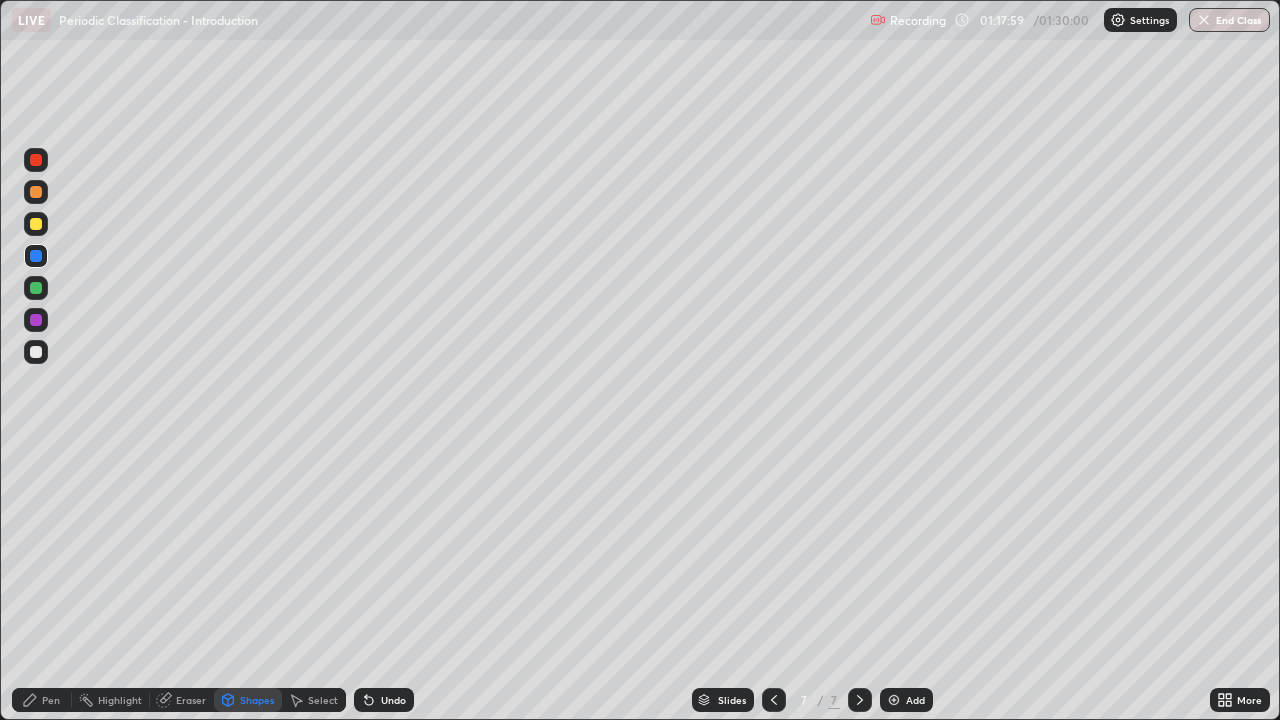 click on "Pen" at bounding box center (42, 700) 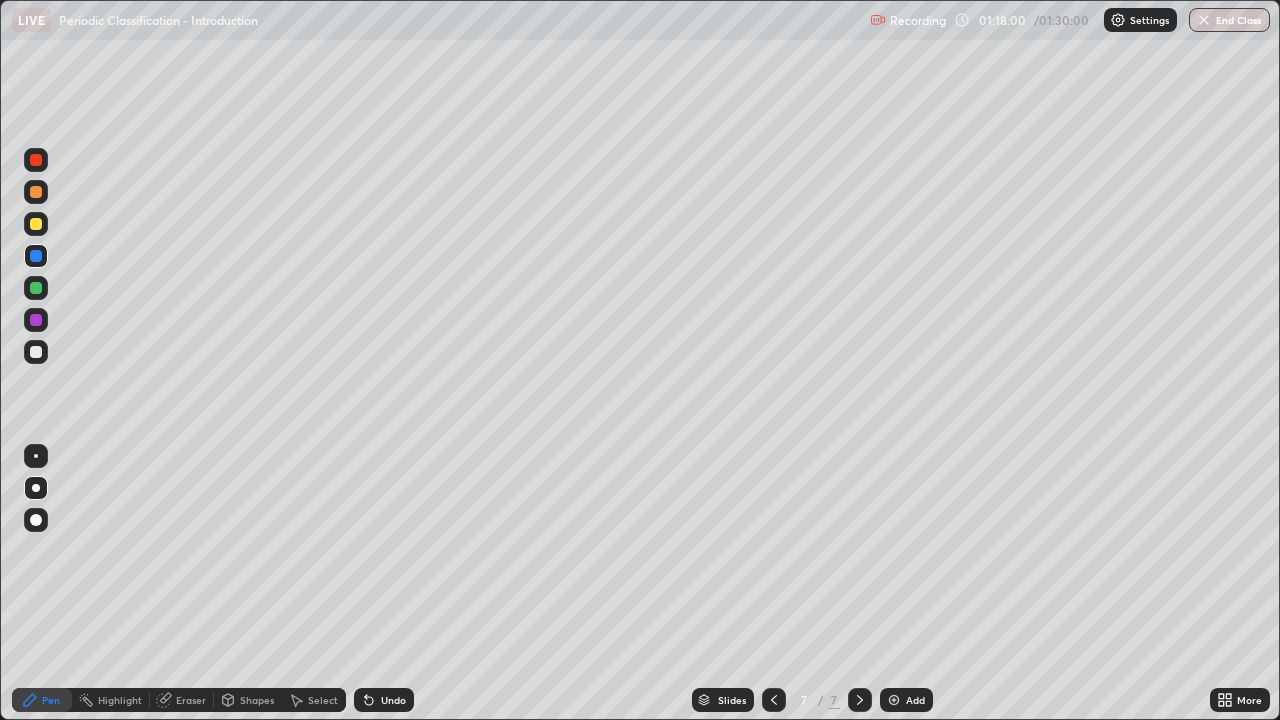 click at bounding box center (36, 320) 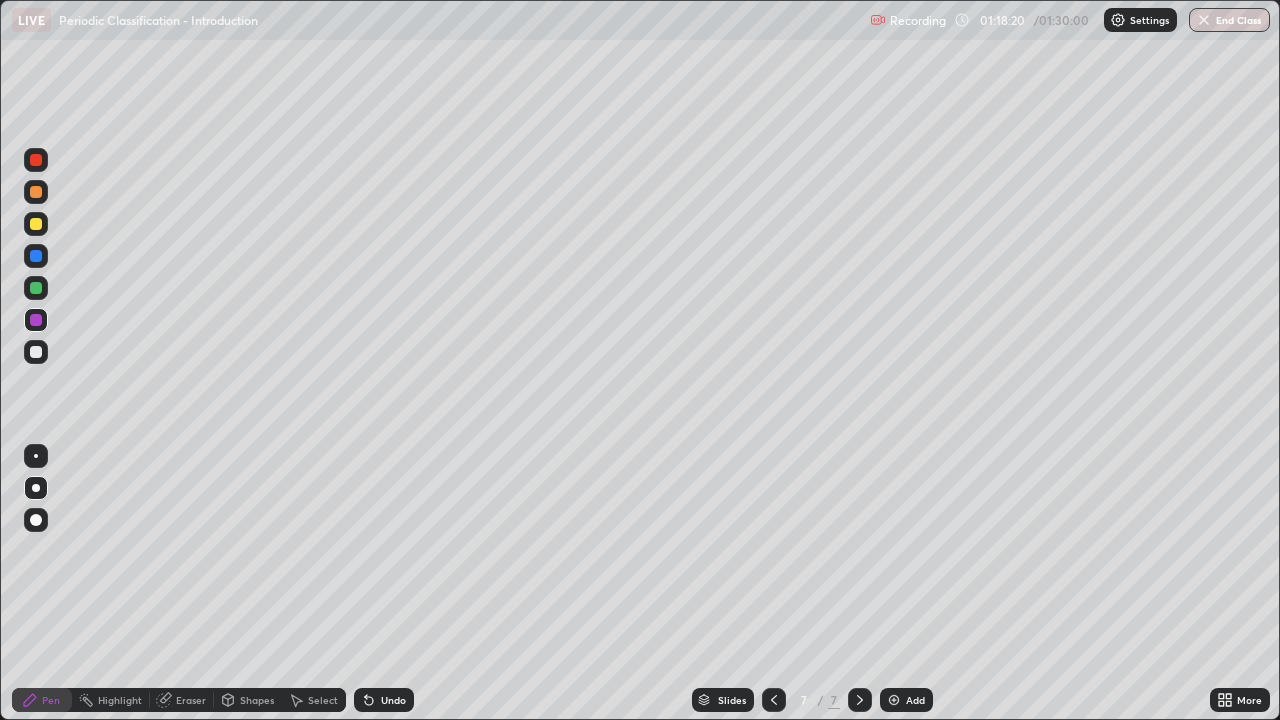click at bounding box center [36, 224] 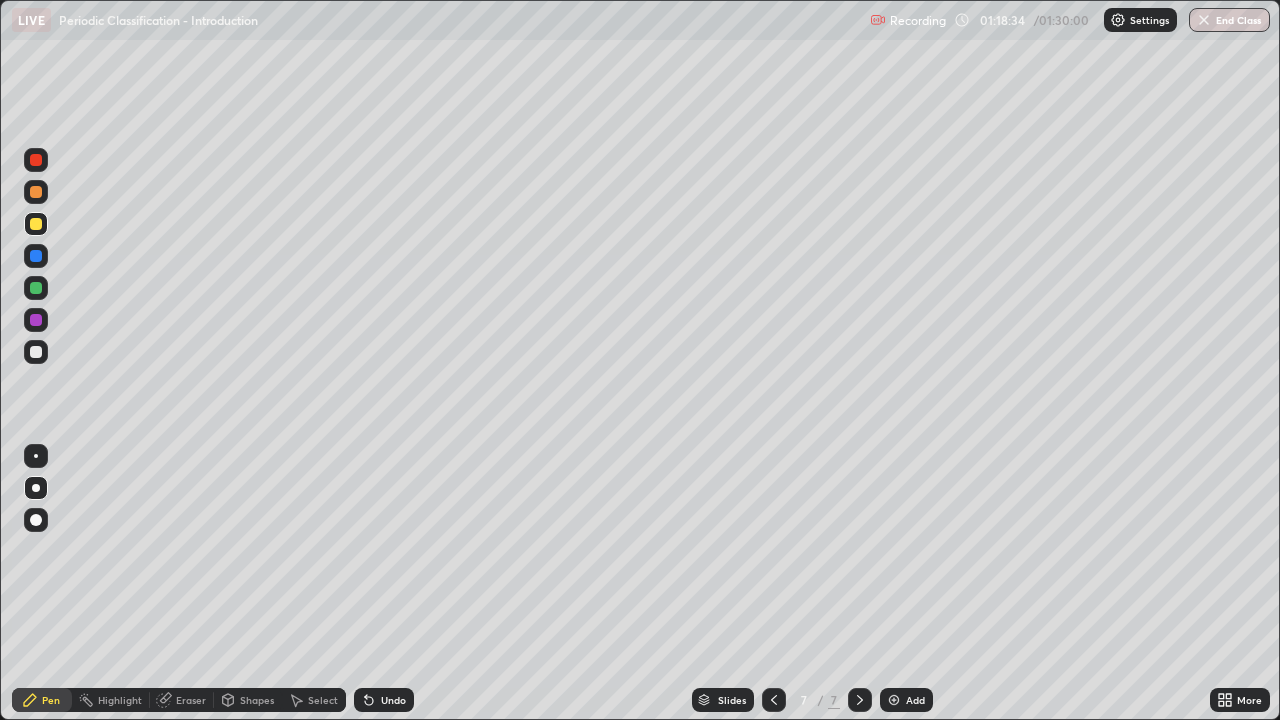 click on "Undo" at bounding box center [393, 700] 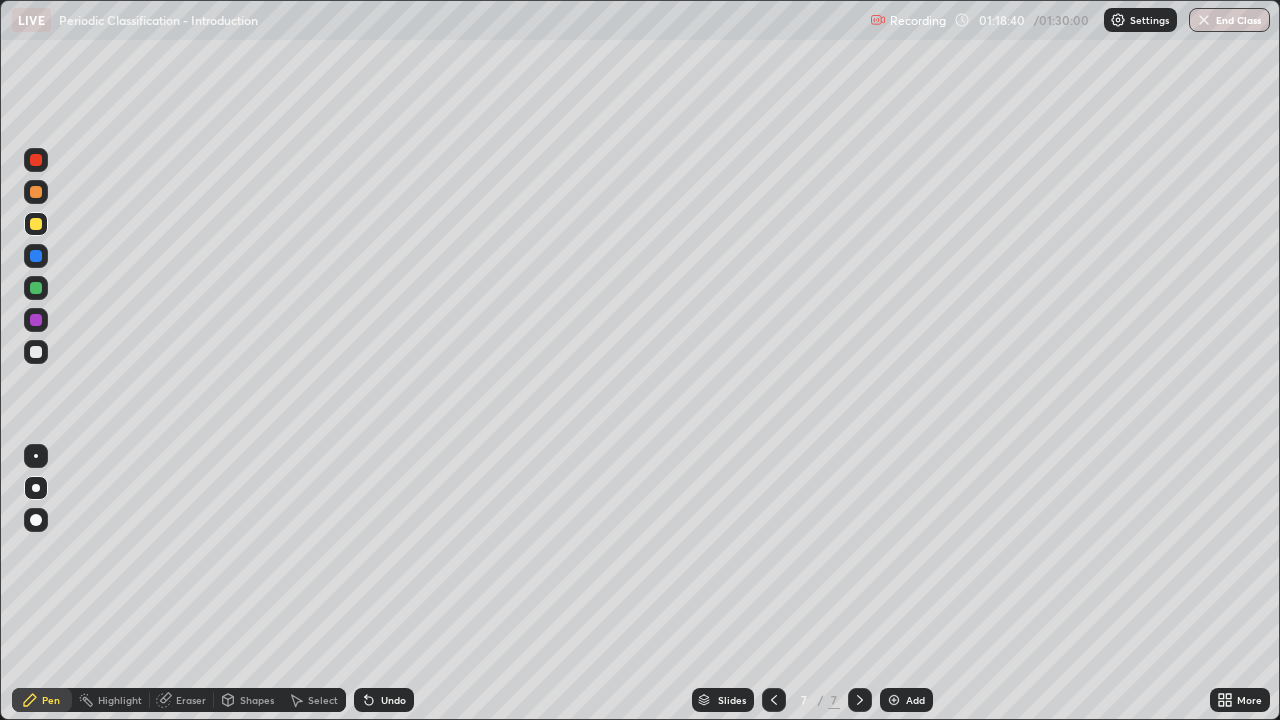 click at bounding box center [36, 352] 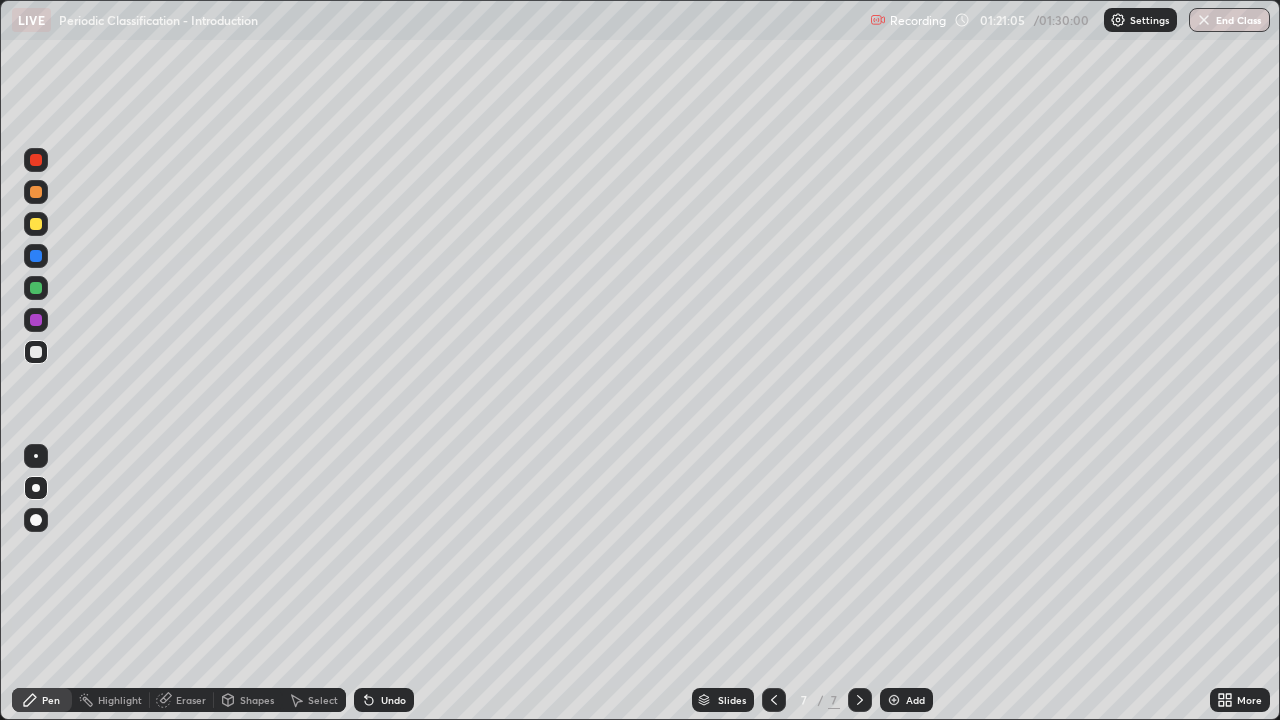 click 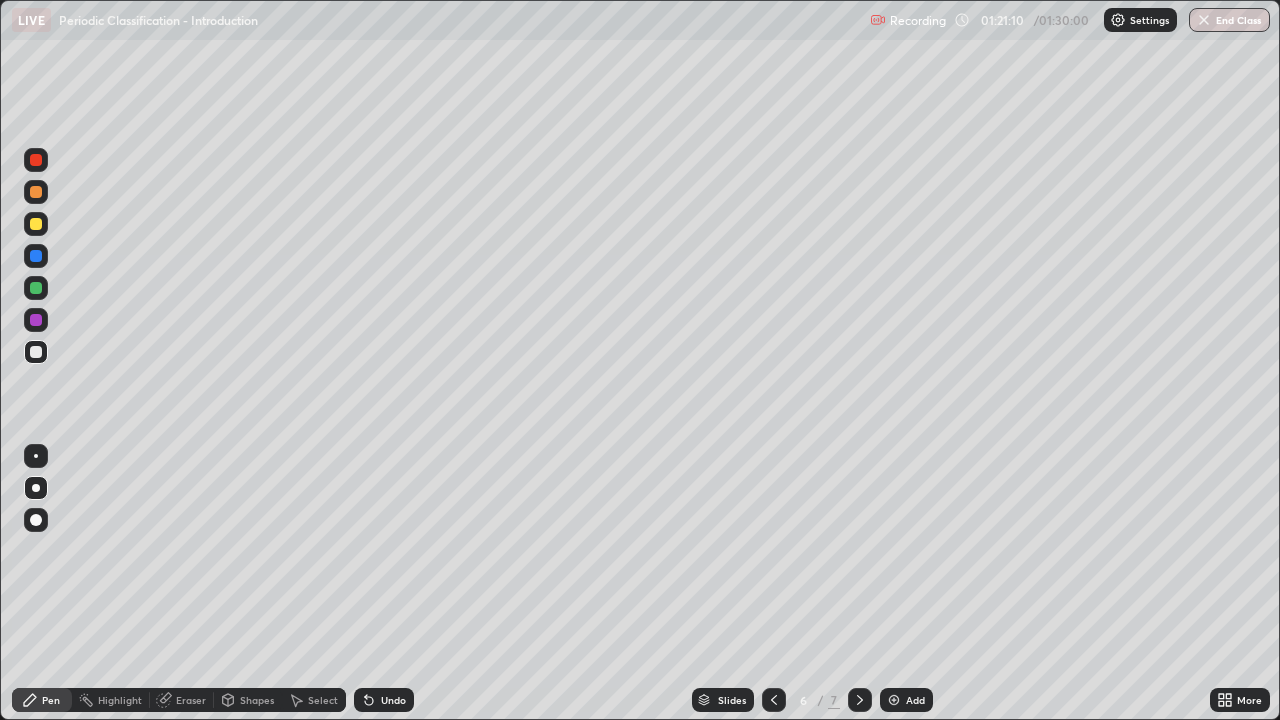 click 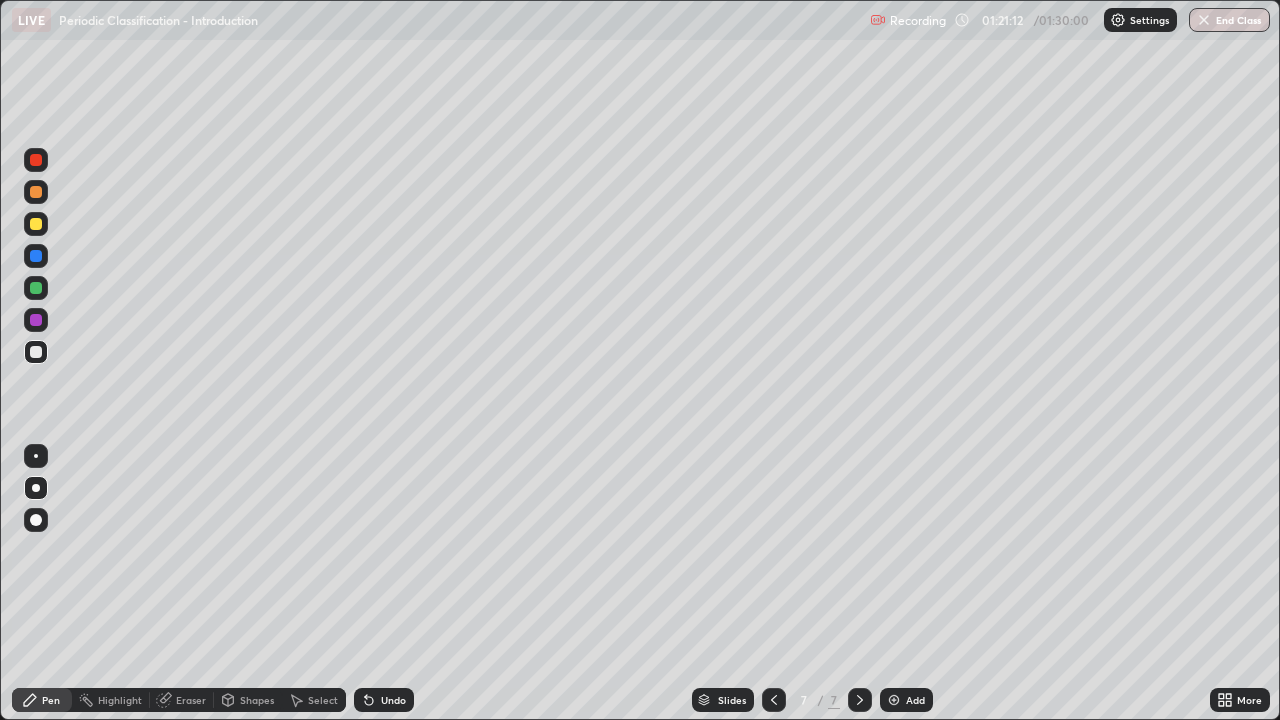 click at bounding box center (894, 700) 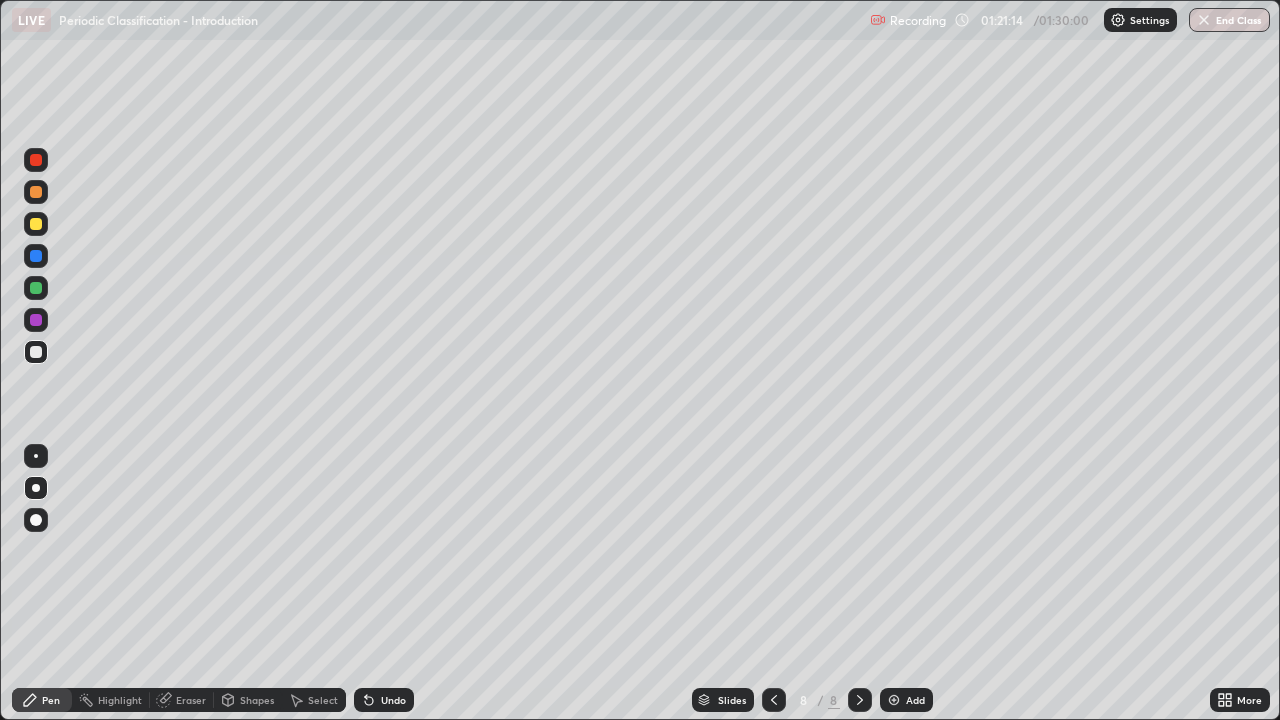 click at bounding box center (36, 192) 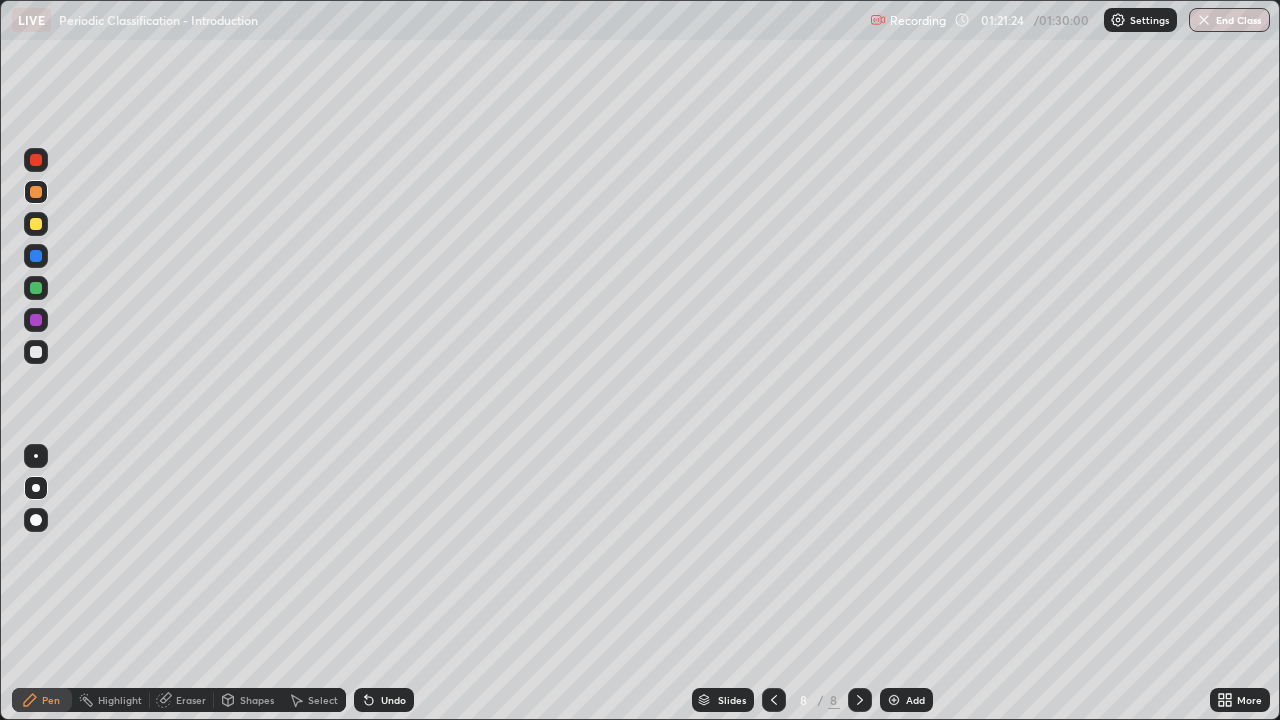 click at bounding box center (36, 288) 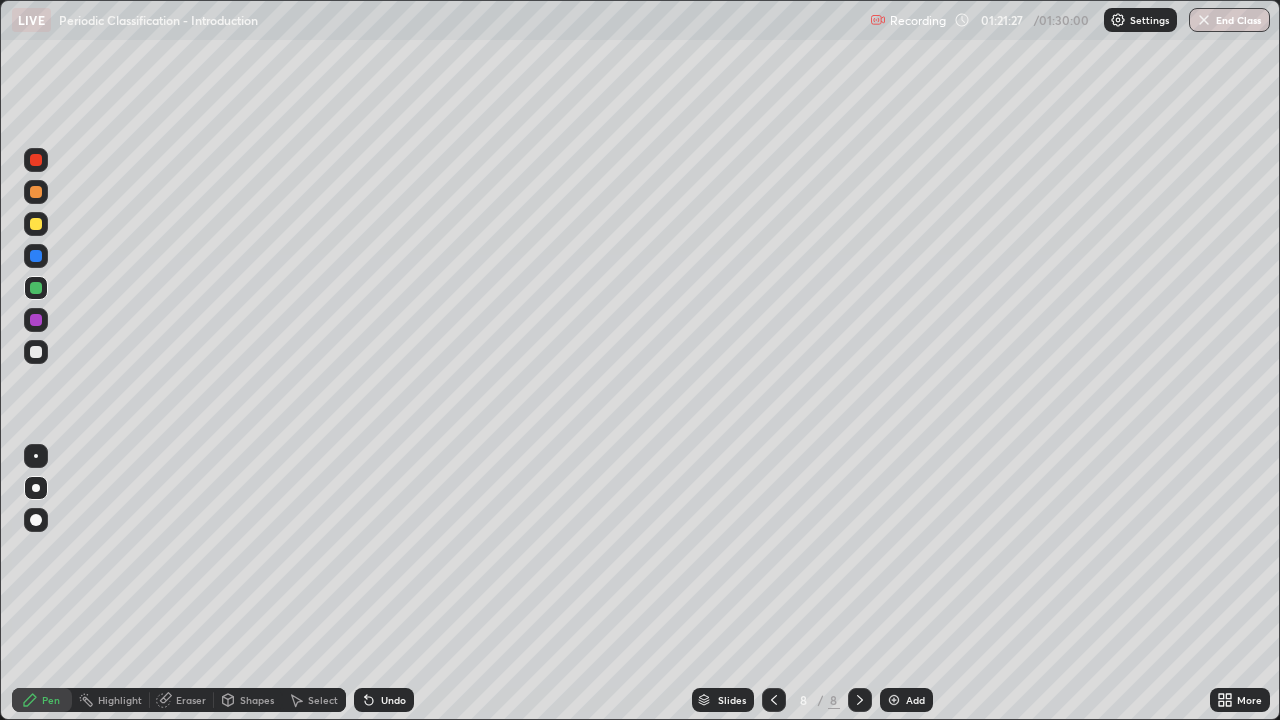click at bounding box center (36, 352) 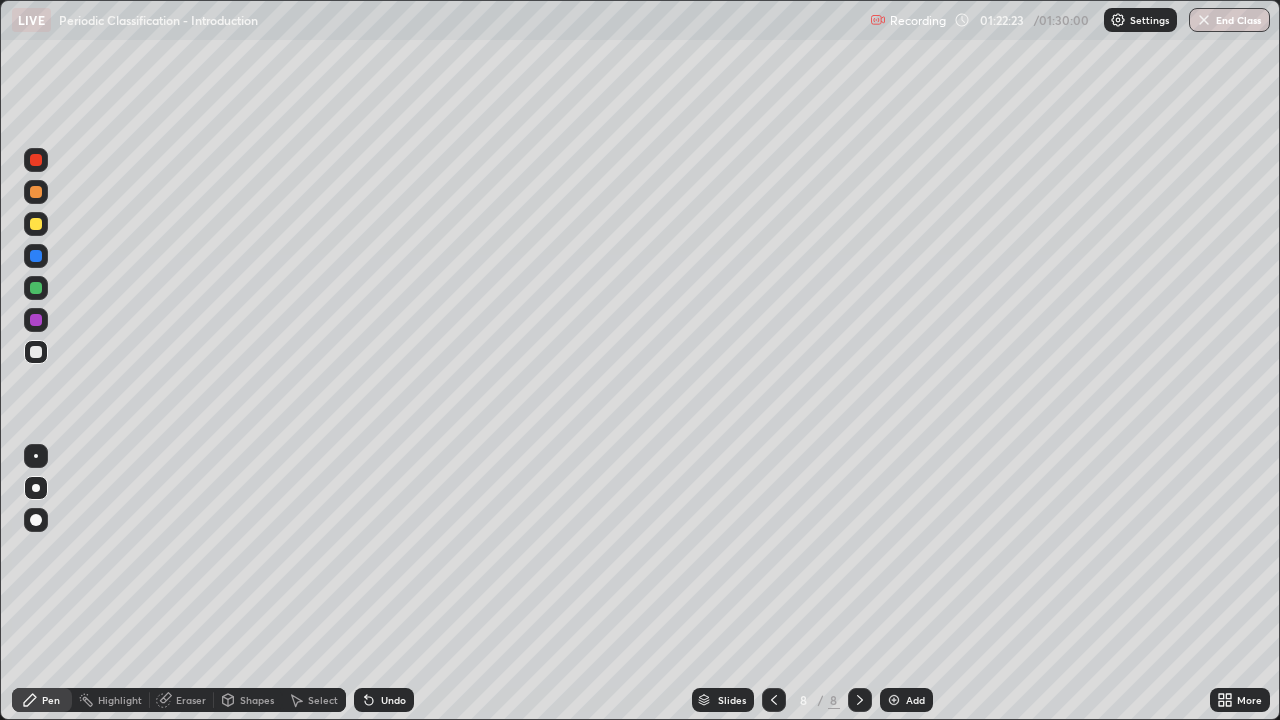 click 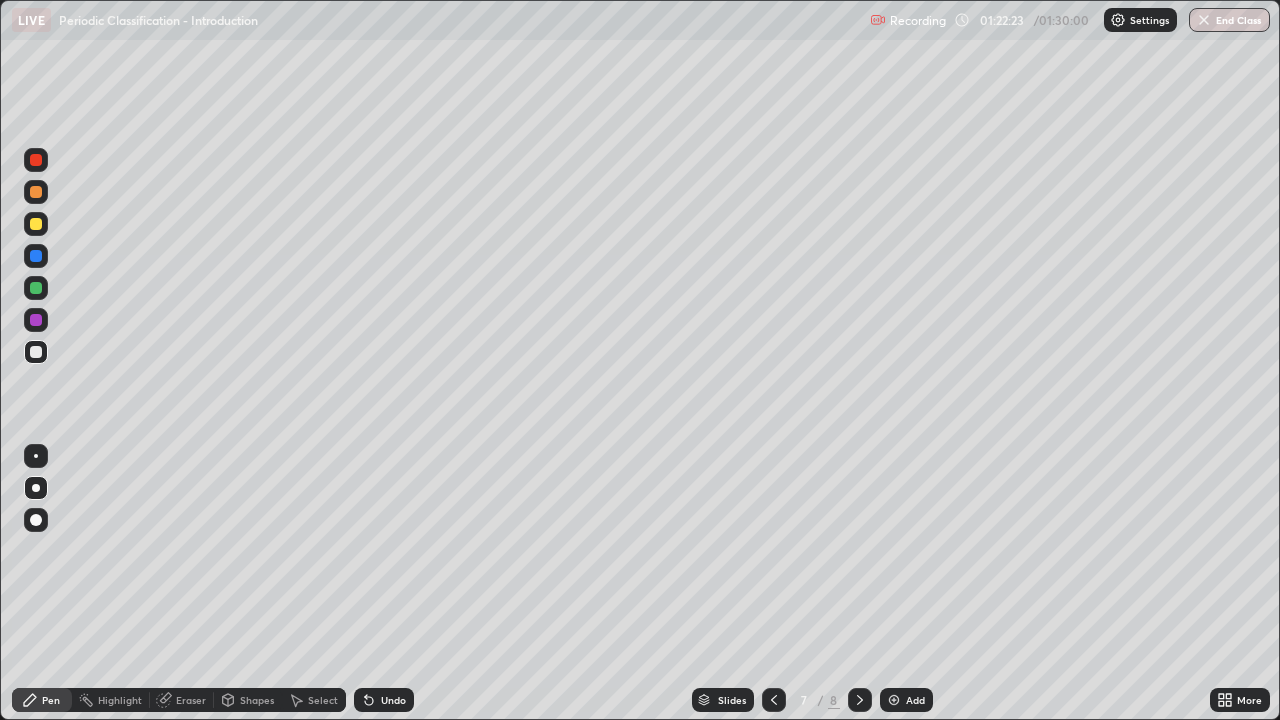 click 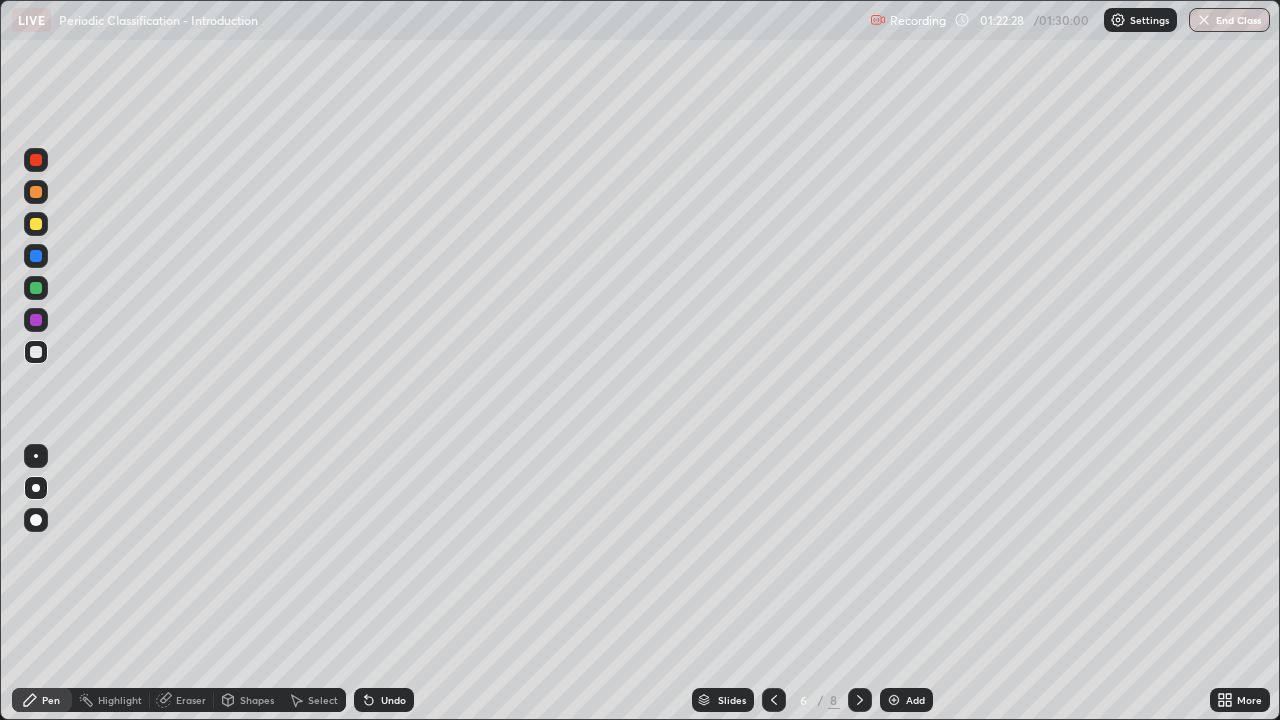 click on "Undo" at bounding box center [393, 700] 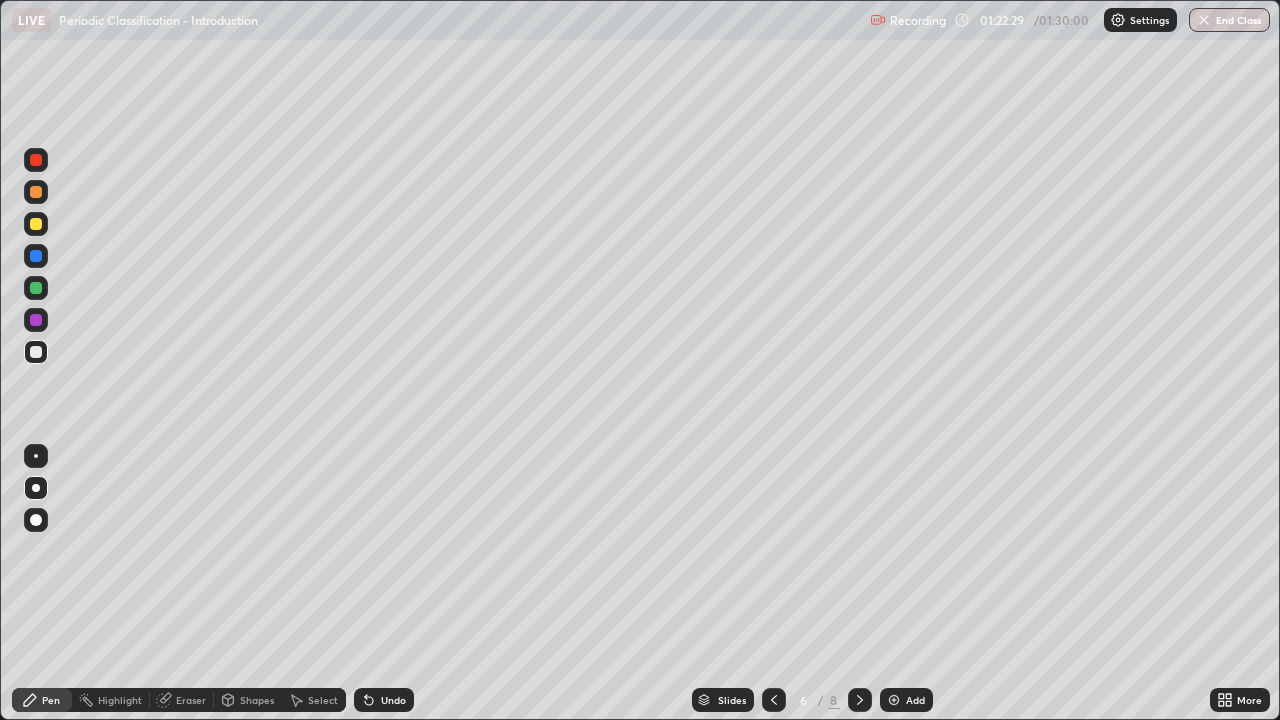 click 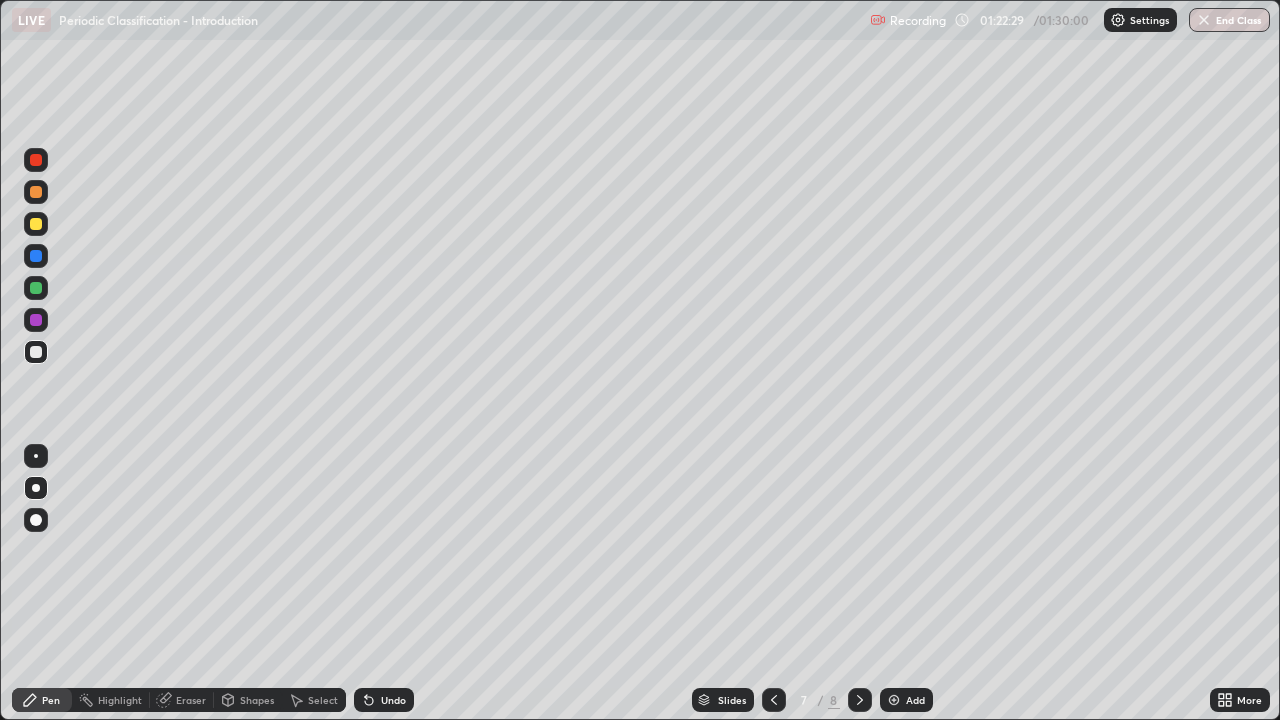 click 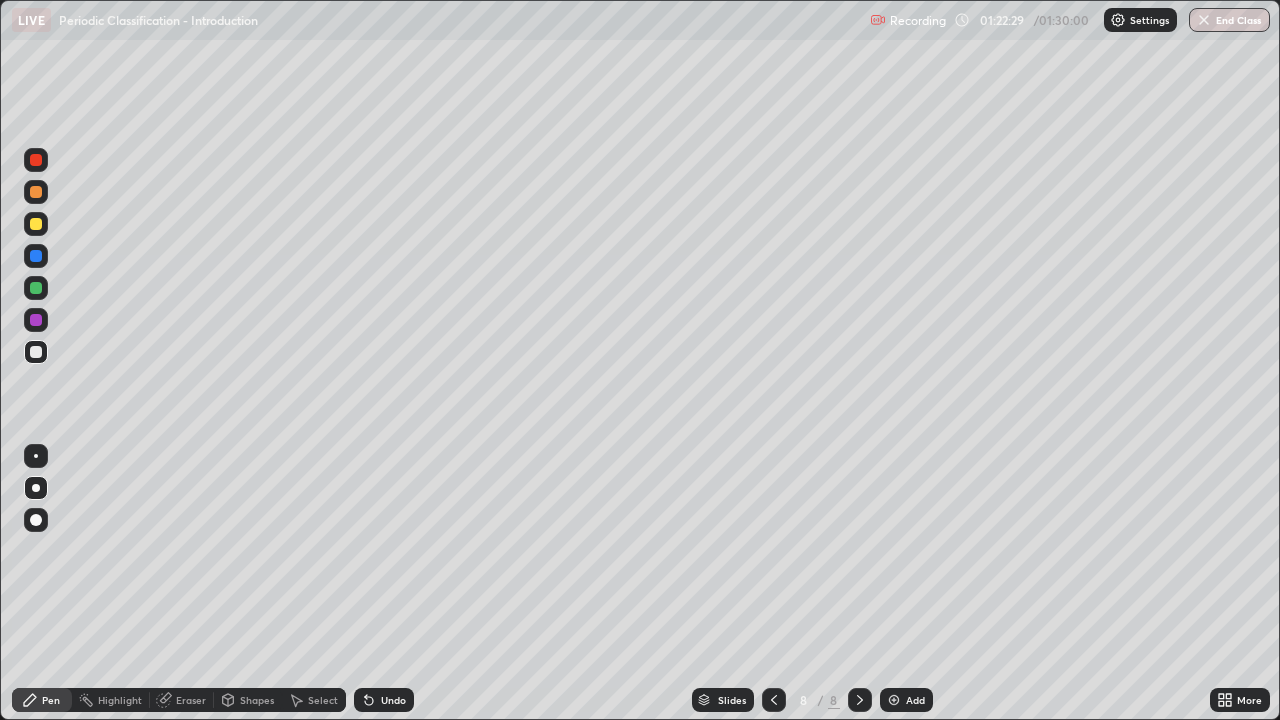 click 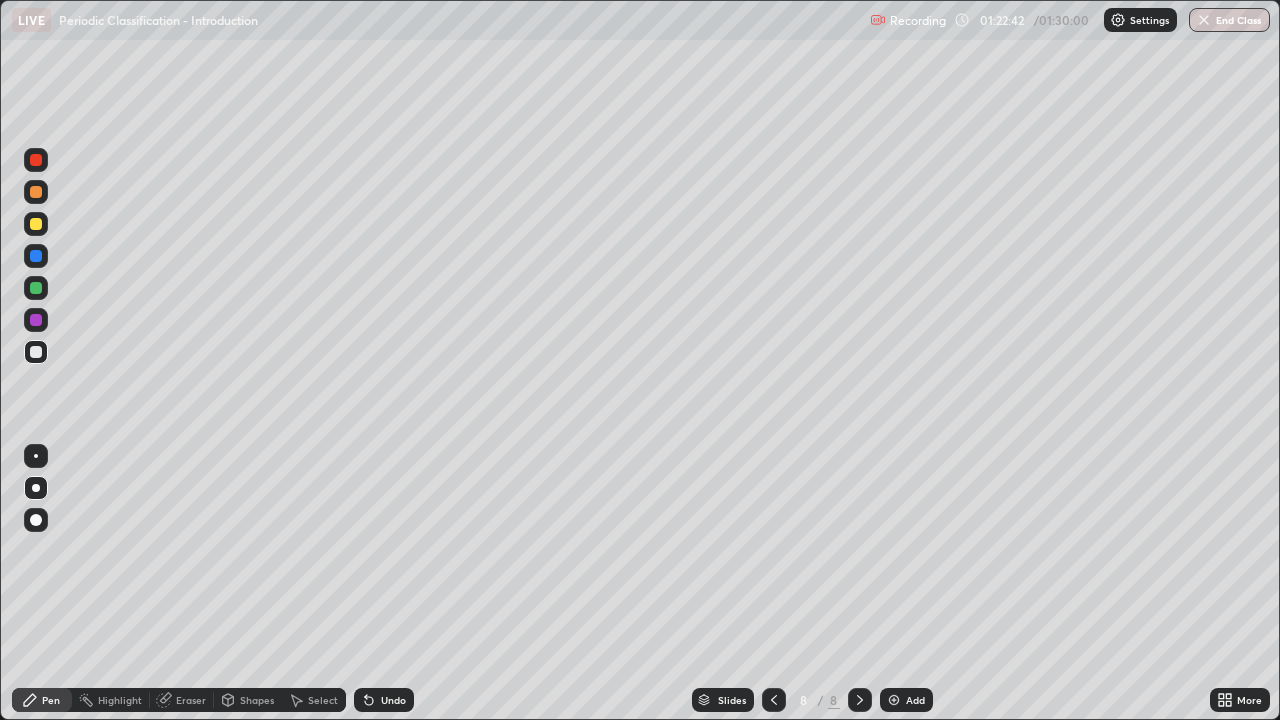click at bounding box center [36, 224] 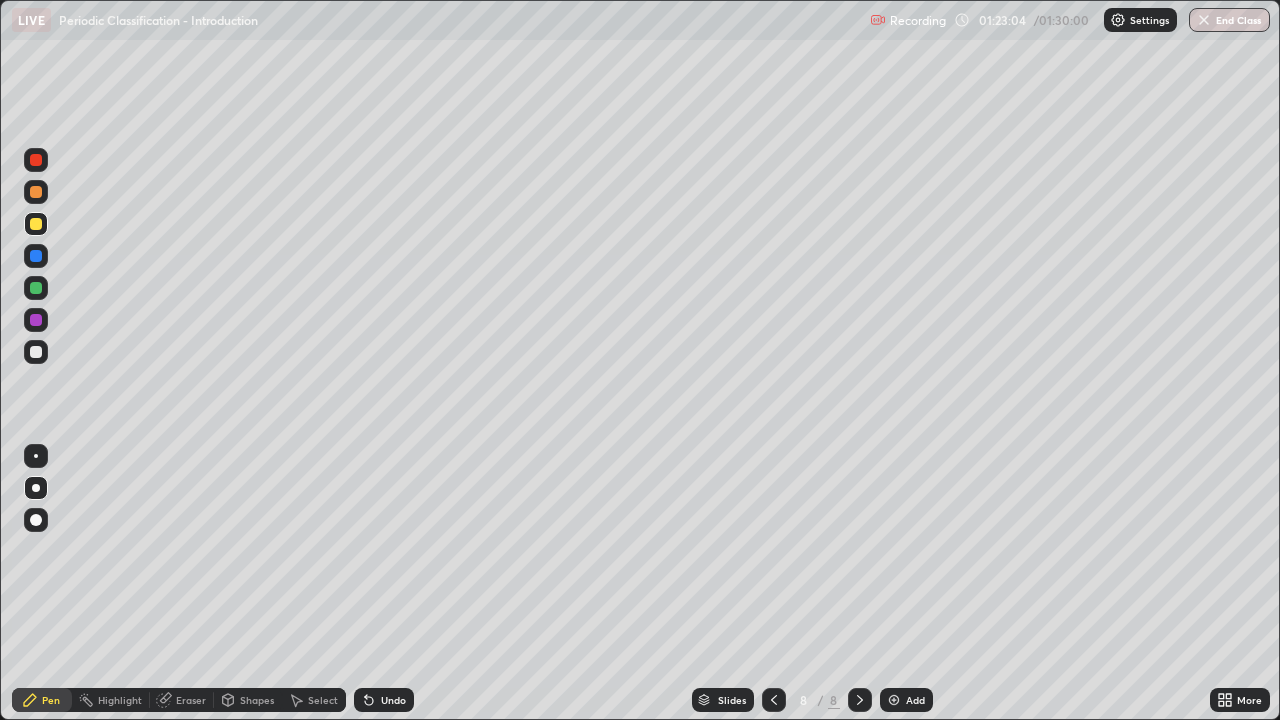 click at bounding box center [36, 288] 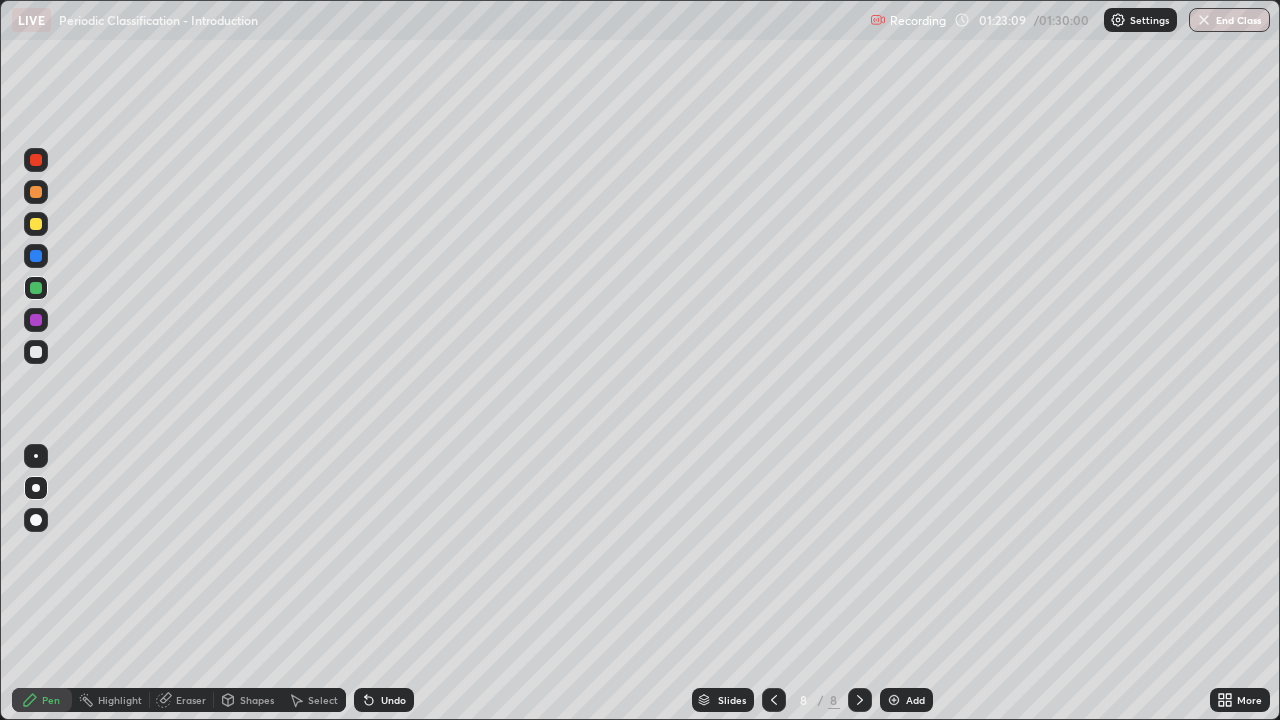 click at bounding box center [36, 352] 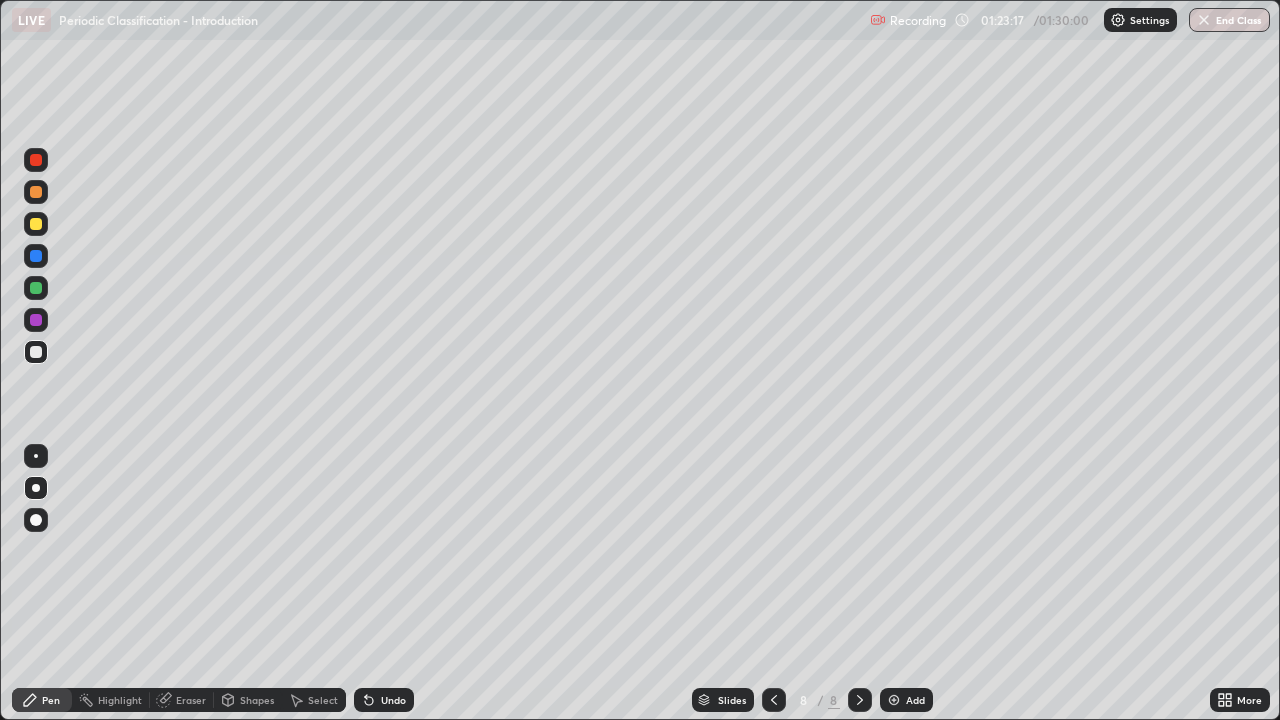 click at bounding box center [36, 320] 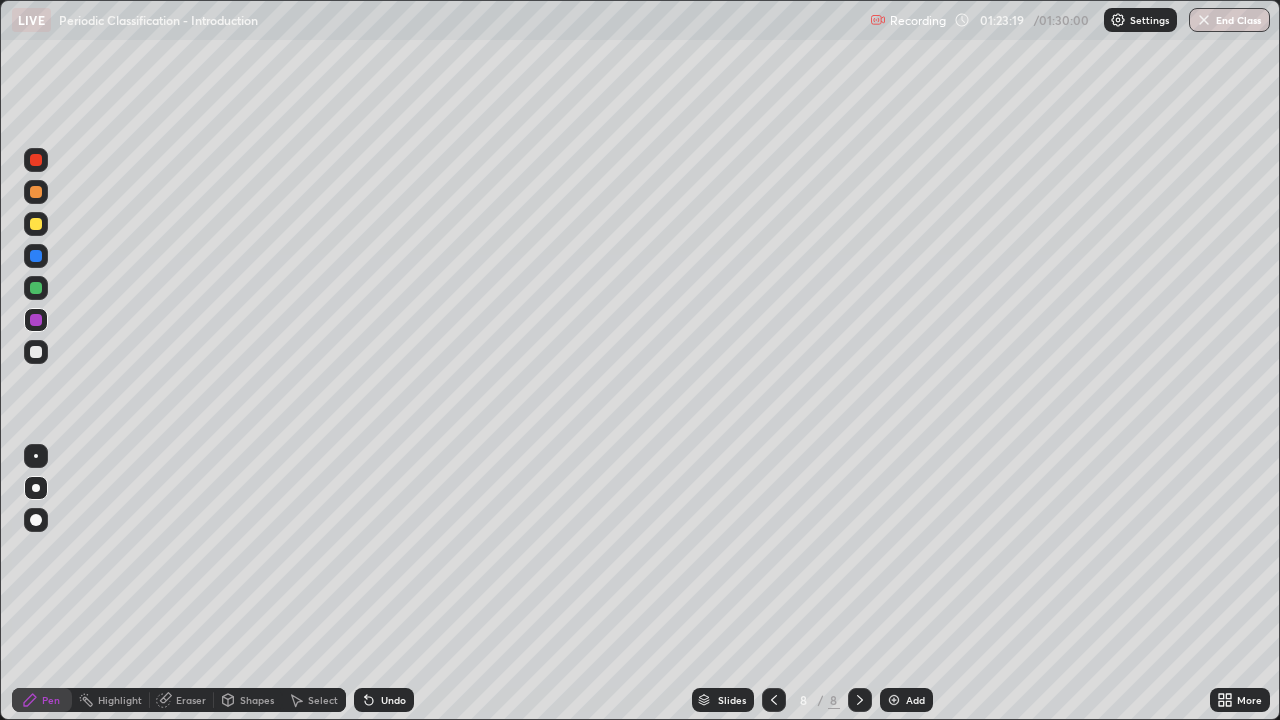 click at bounding box center [36, 352] 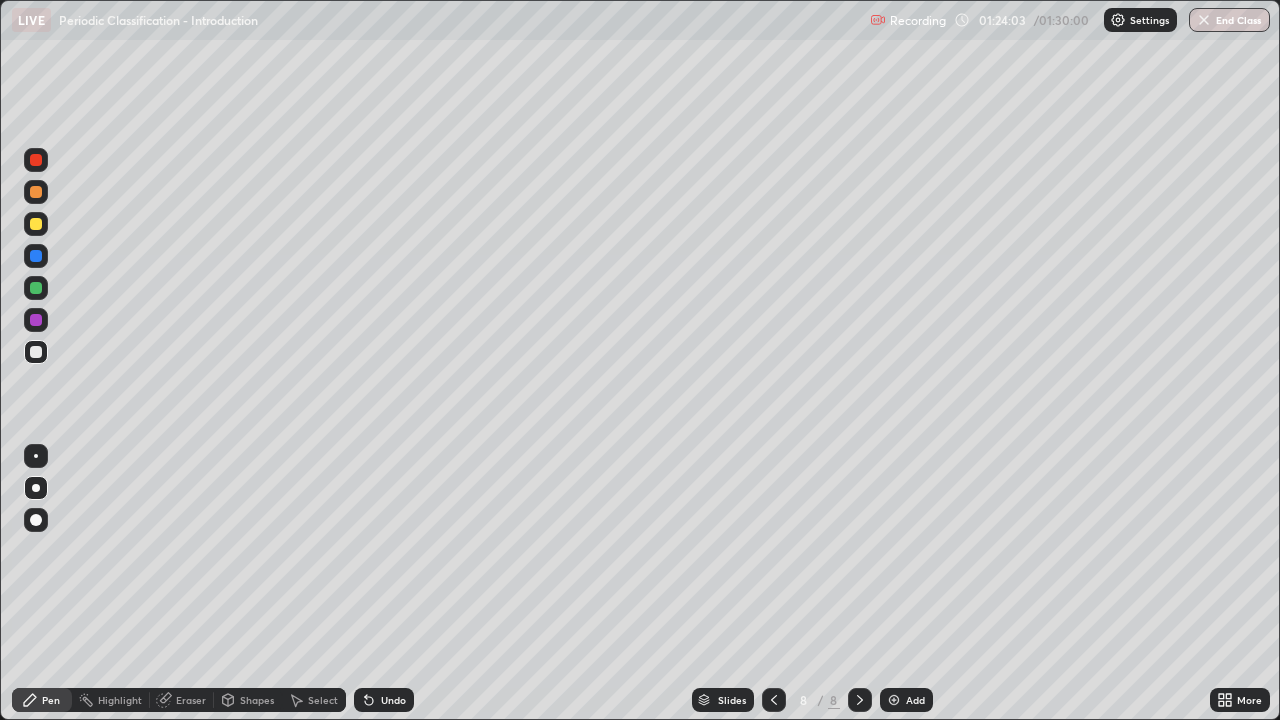 click at bounding box center [36, 320] 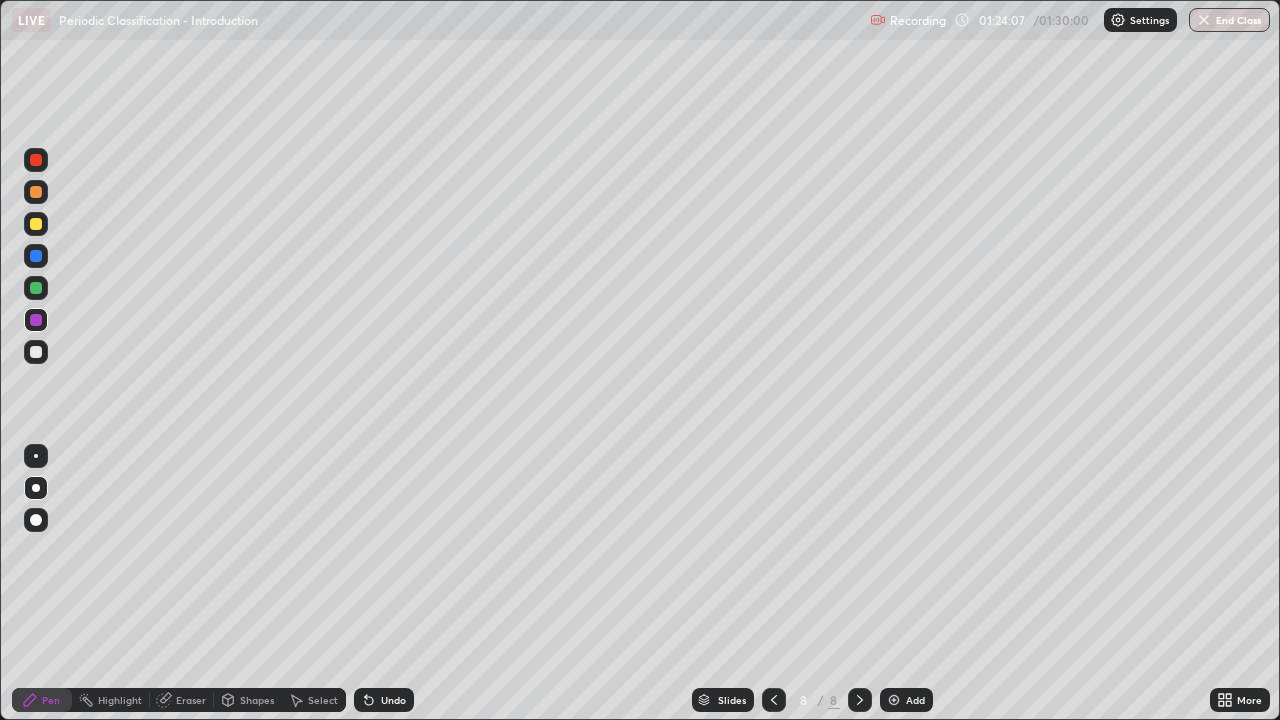 click at bounding box center (36, 352) 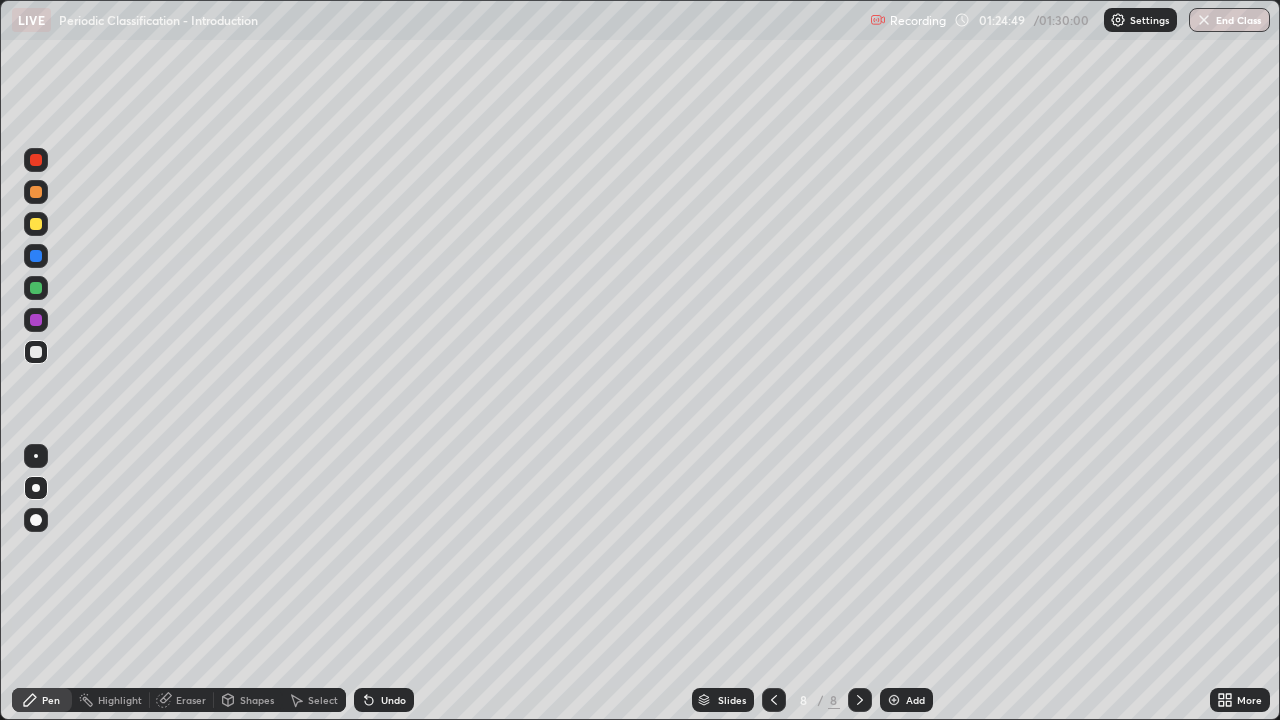 click at bounding box center (36, 320) 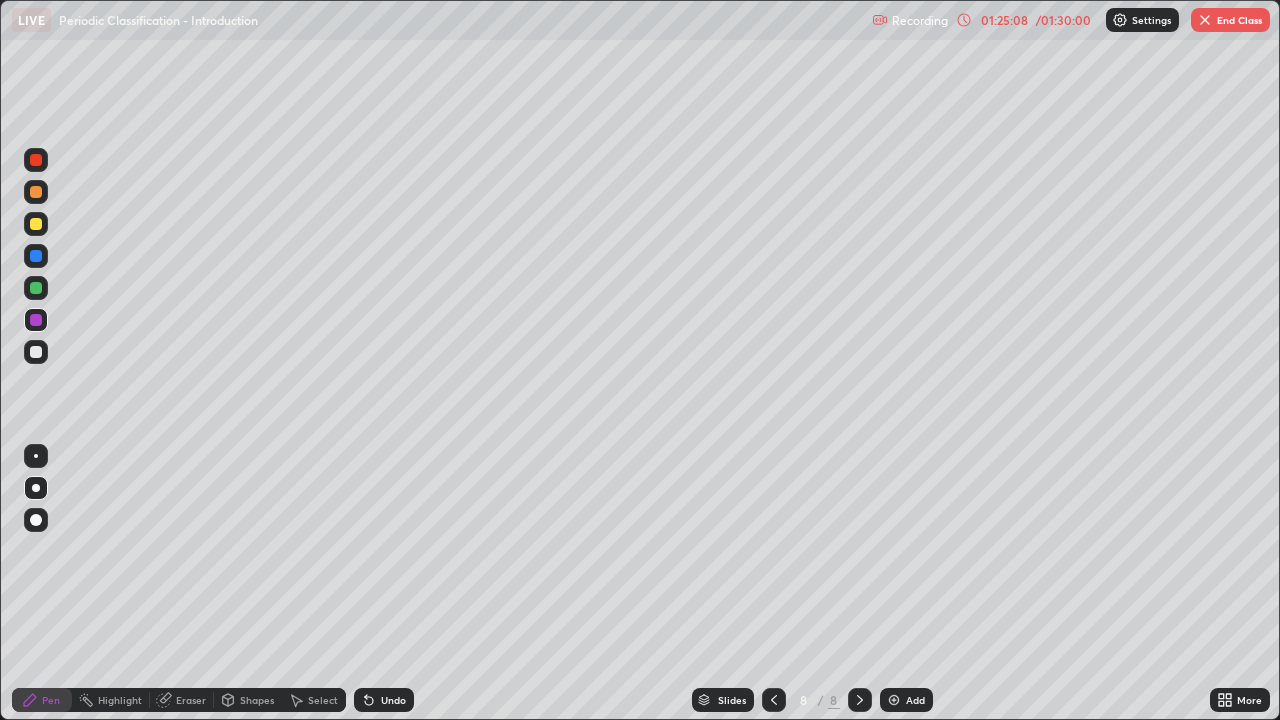 click at bounding box center (36, 352) 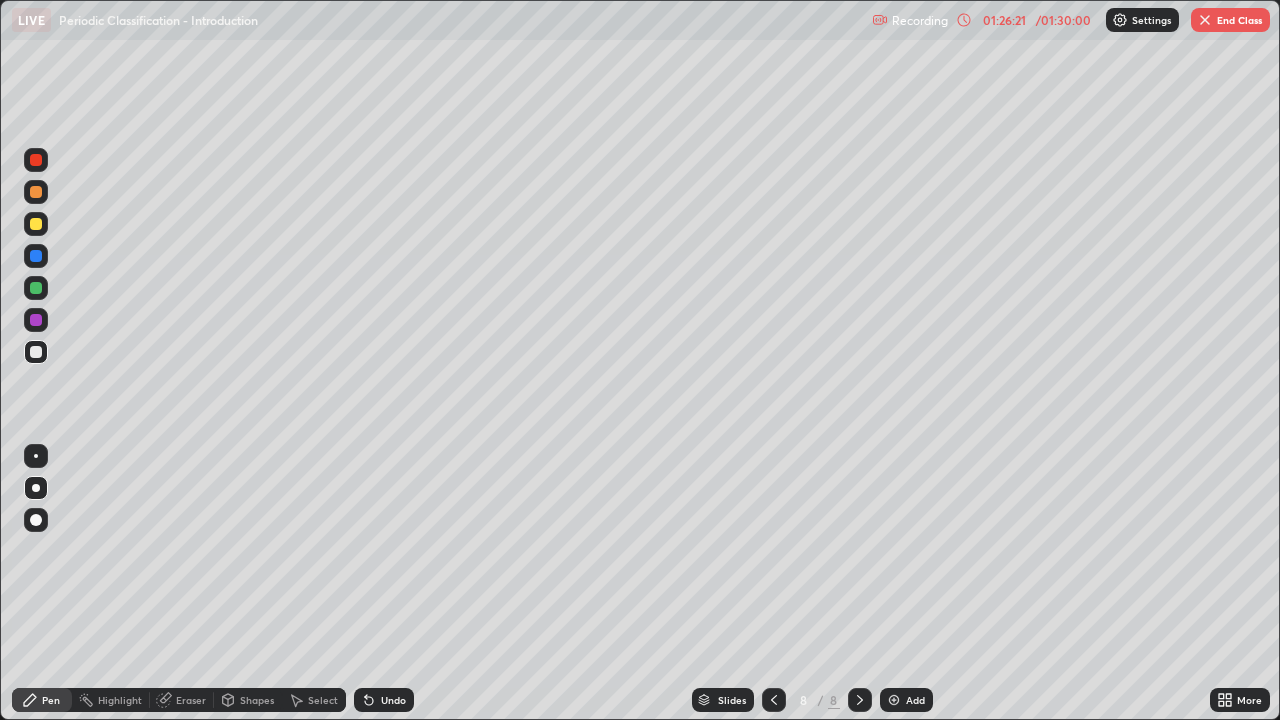 click at bounding box center [36, 320] 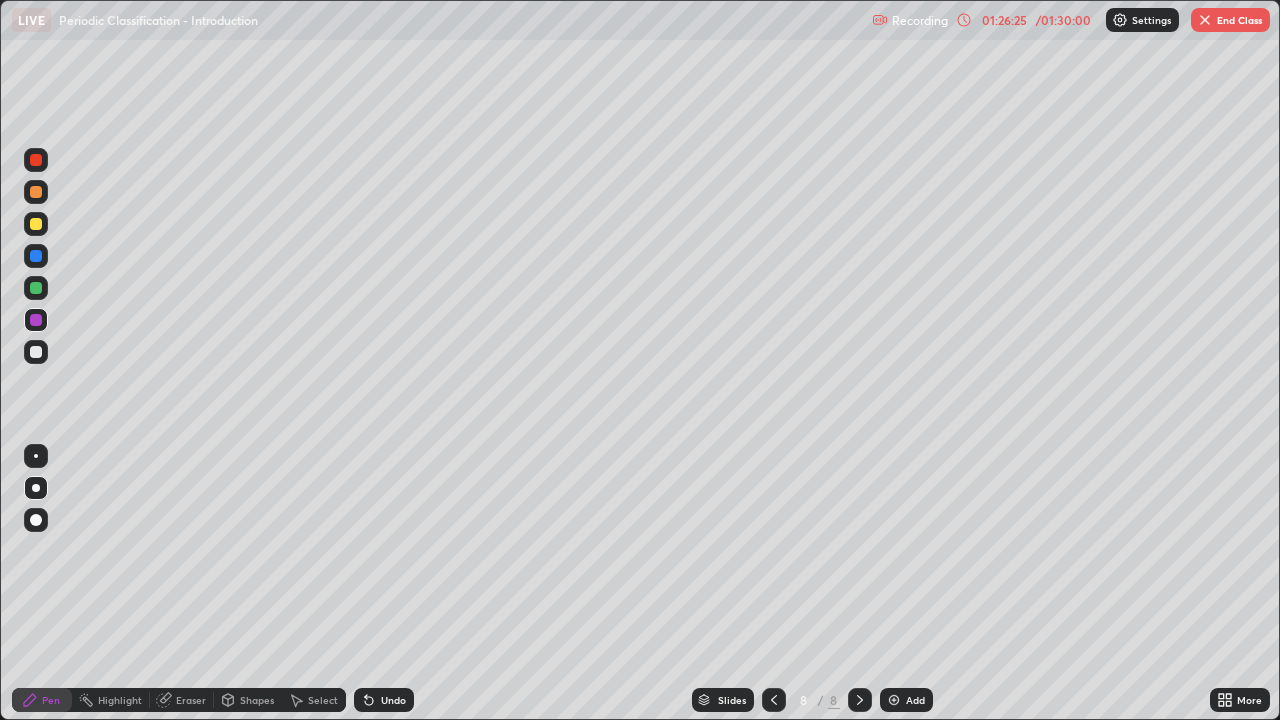 click at bounding box center (36, 352) 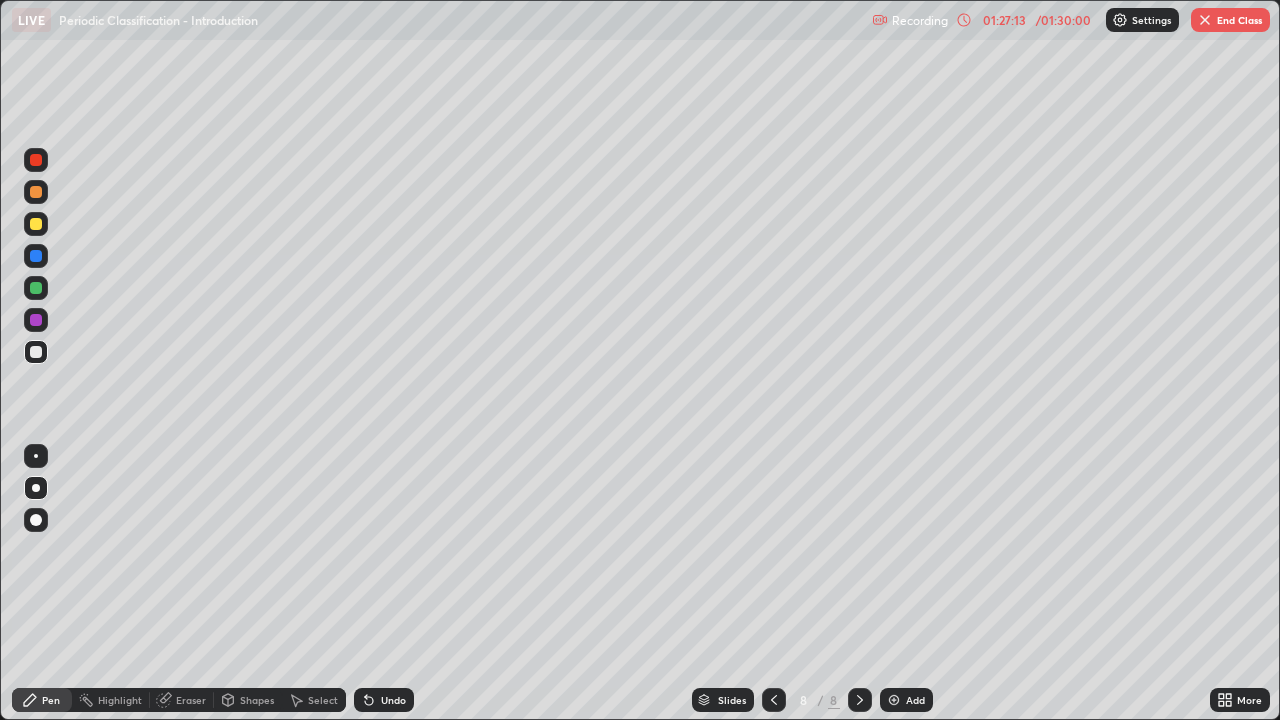click 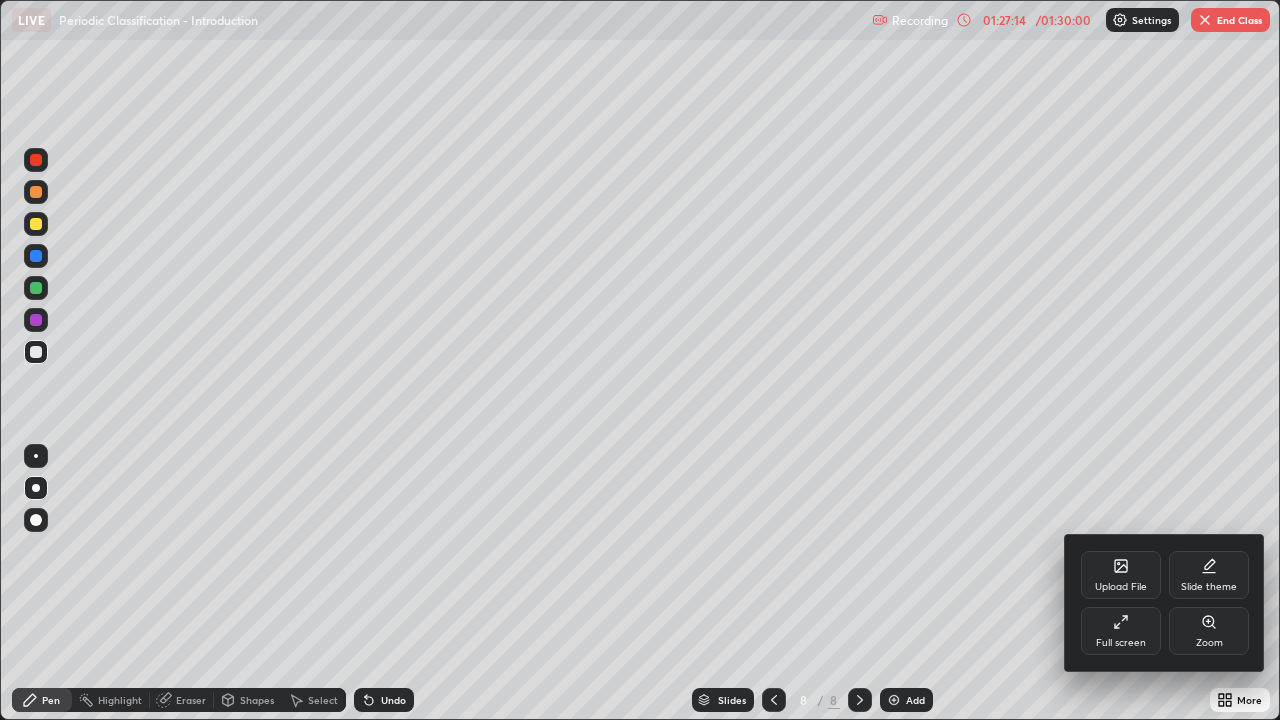 click on "Full screen" at bounding box center (1121, 631) 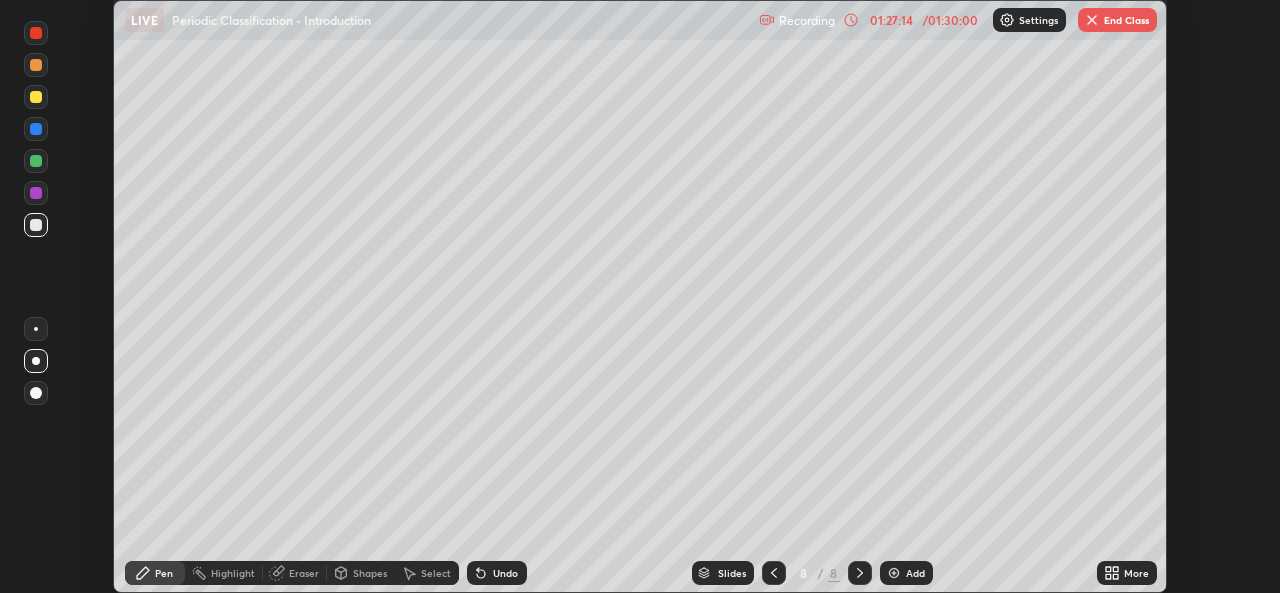 scroll, scrollTop: 593, scrollLeft: 1280, axis: both 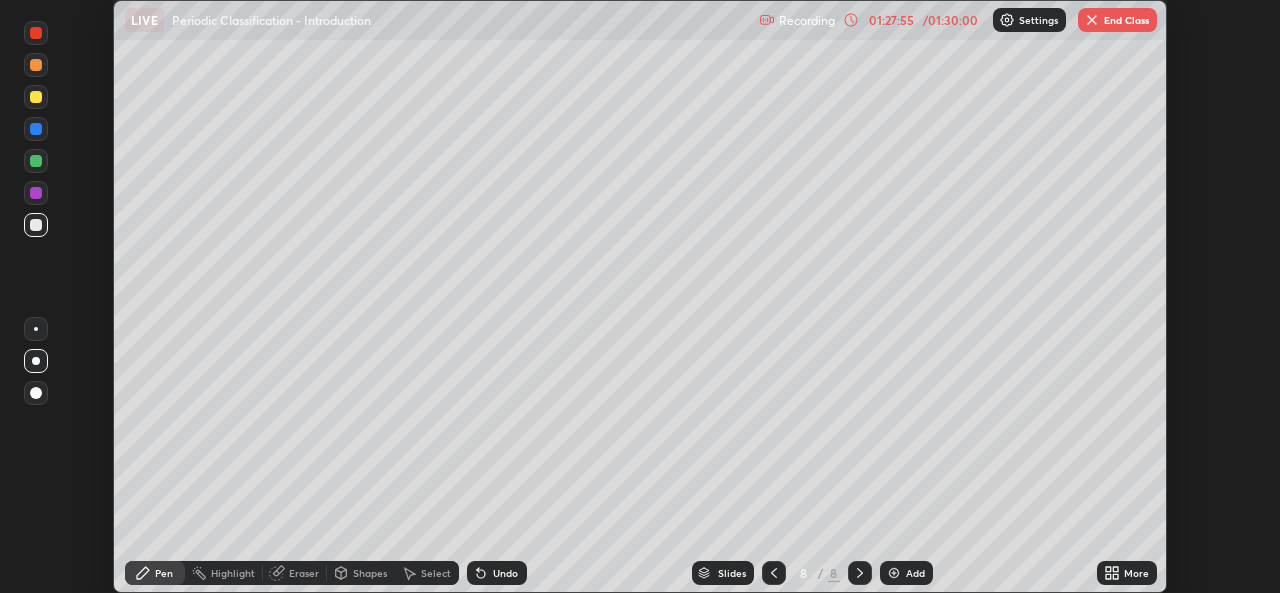 click 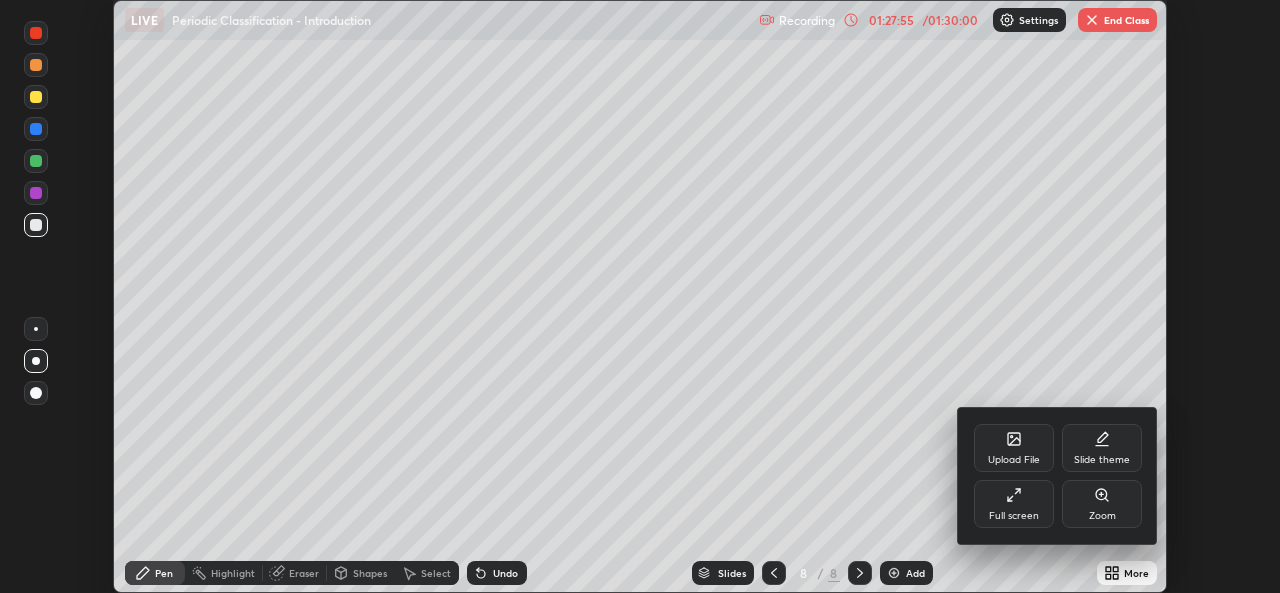 click on "Full screen" at bounding box center [1014, 516] 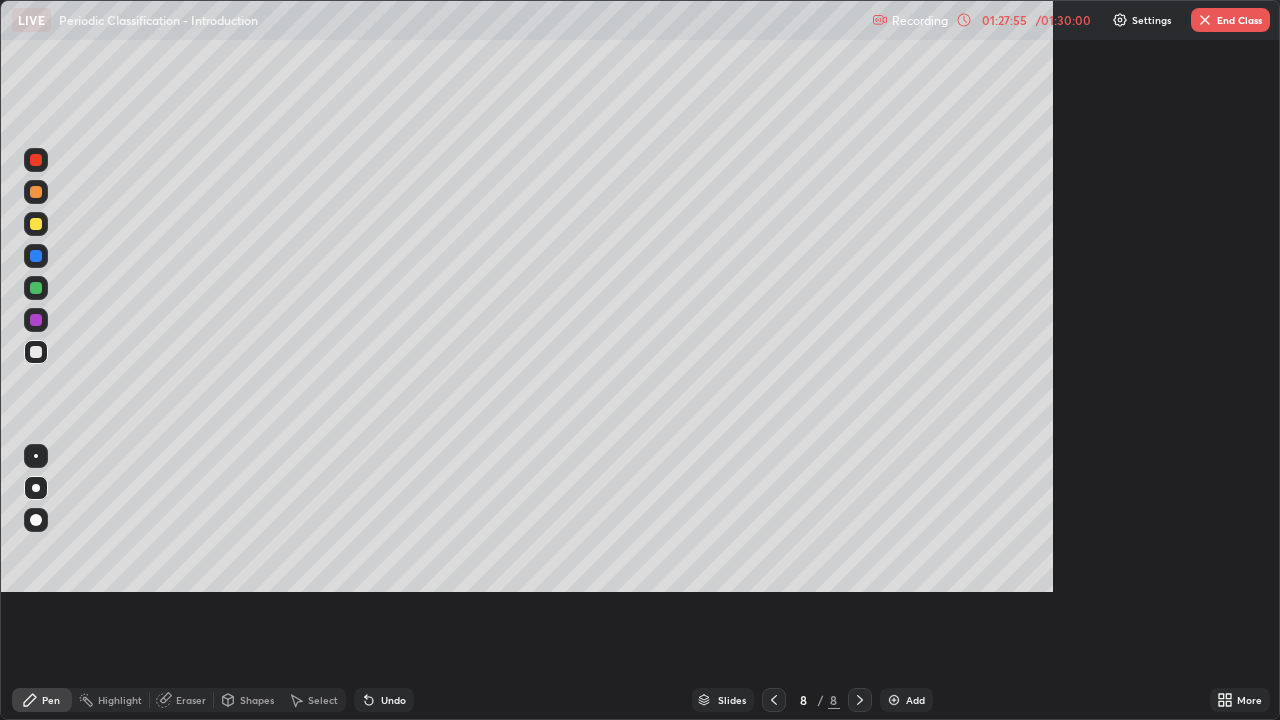 scroll, scrollTop: 99280, scrollLeft: 98720, axis: both 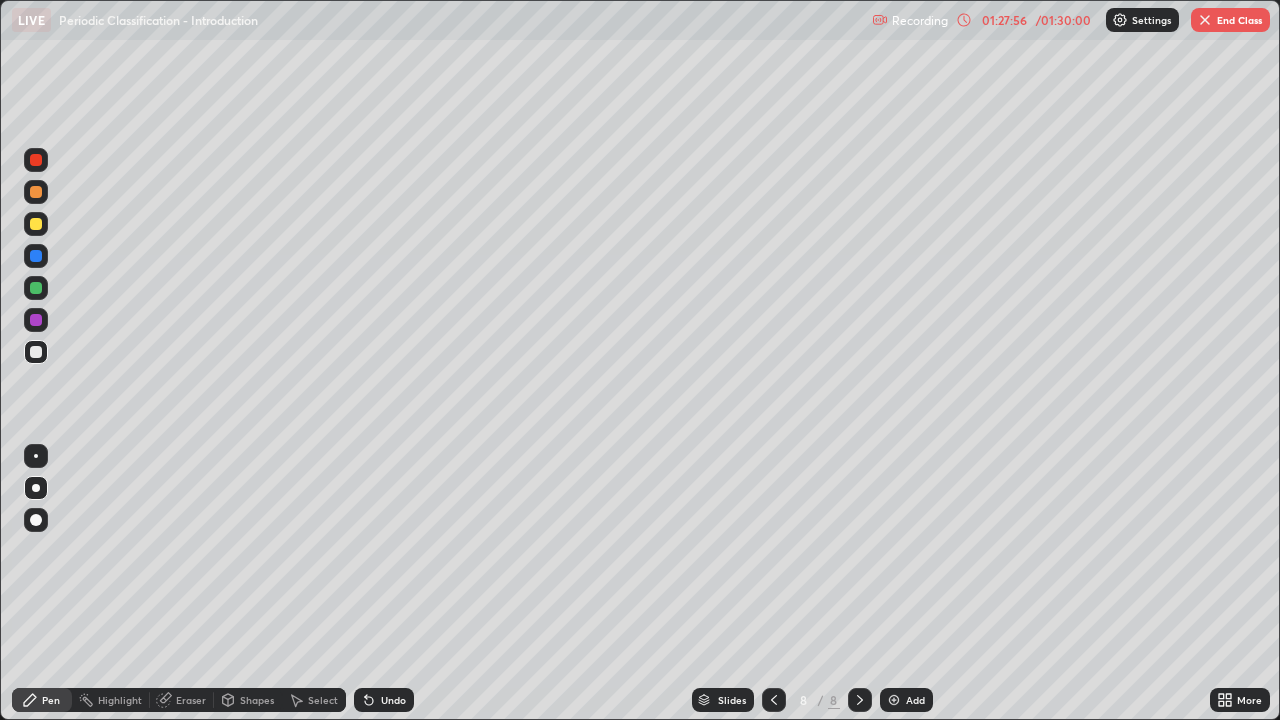 click at bounding box center (894, 700) 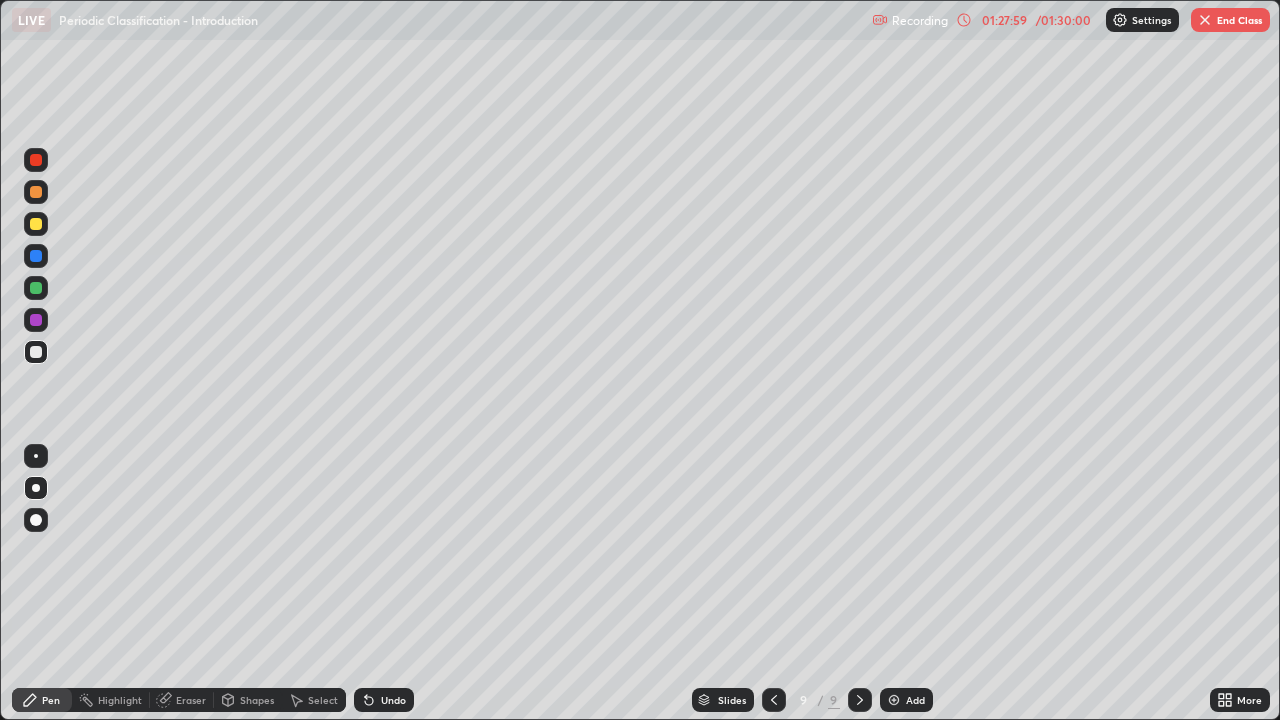 click at bounding box center (36, 224) 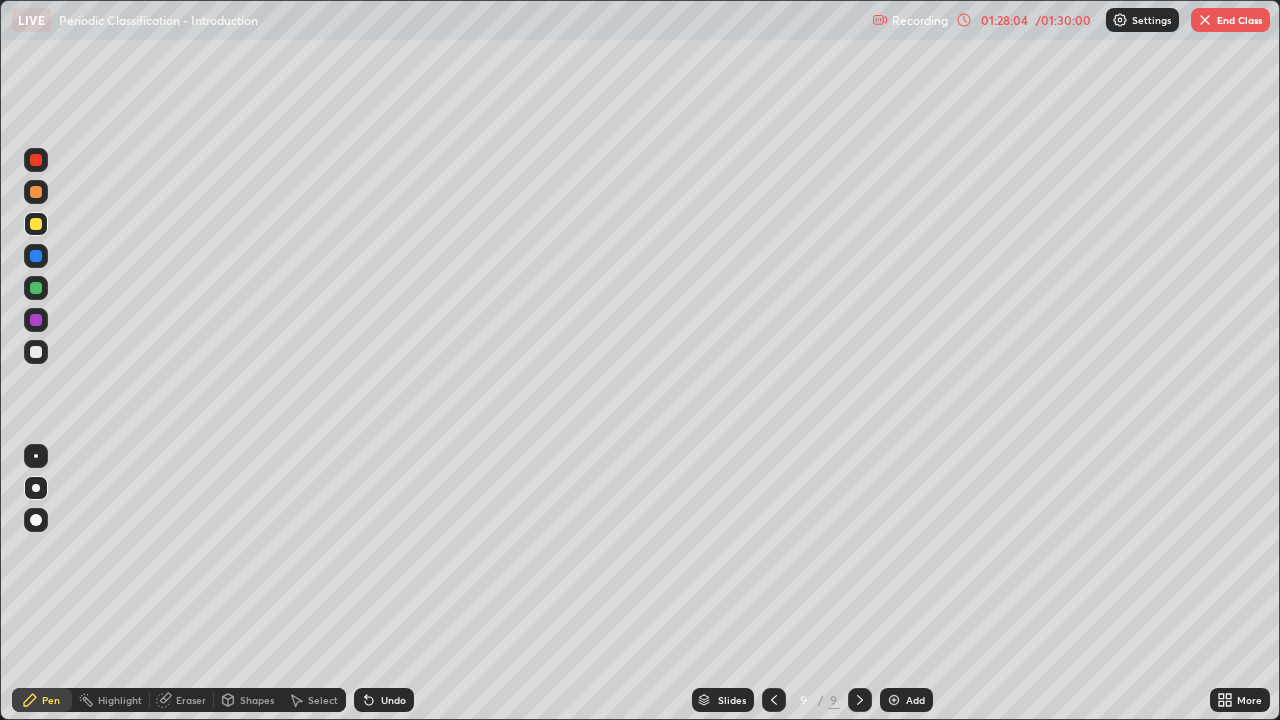 click at bounding box center (36, 352) 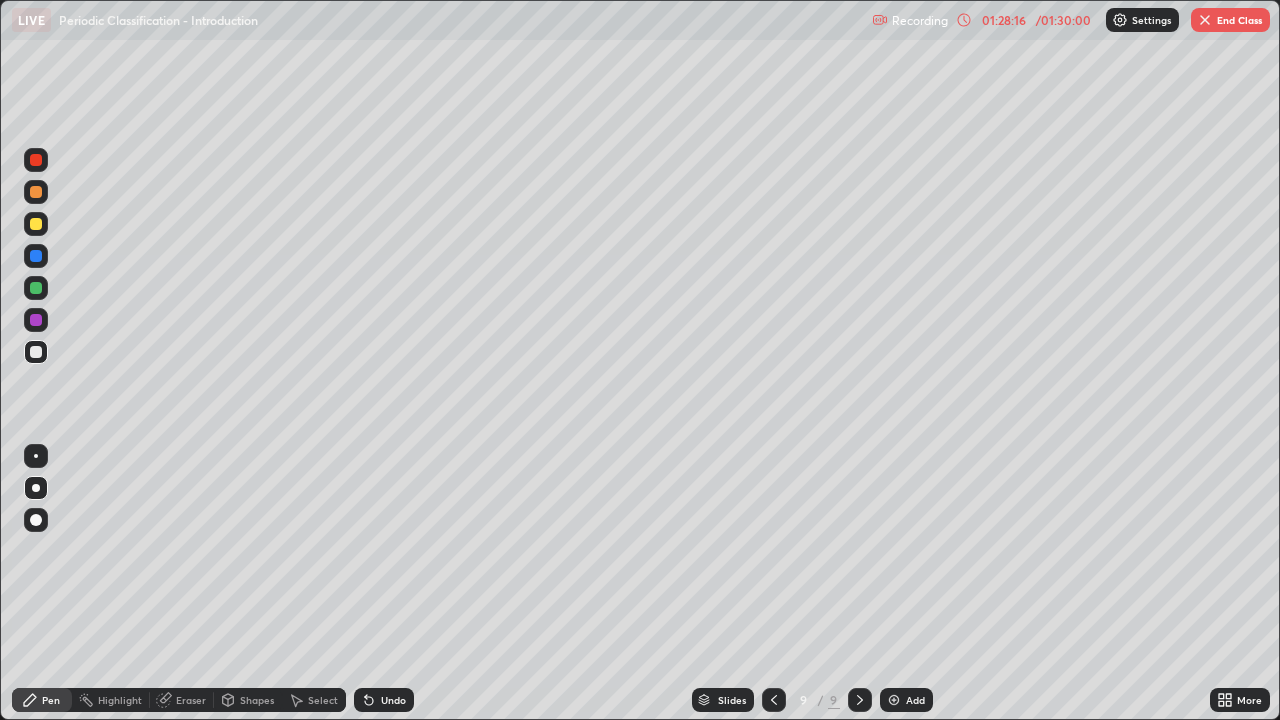 click at bounding box center [36, 224] 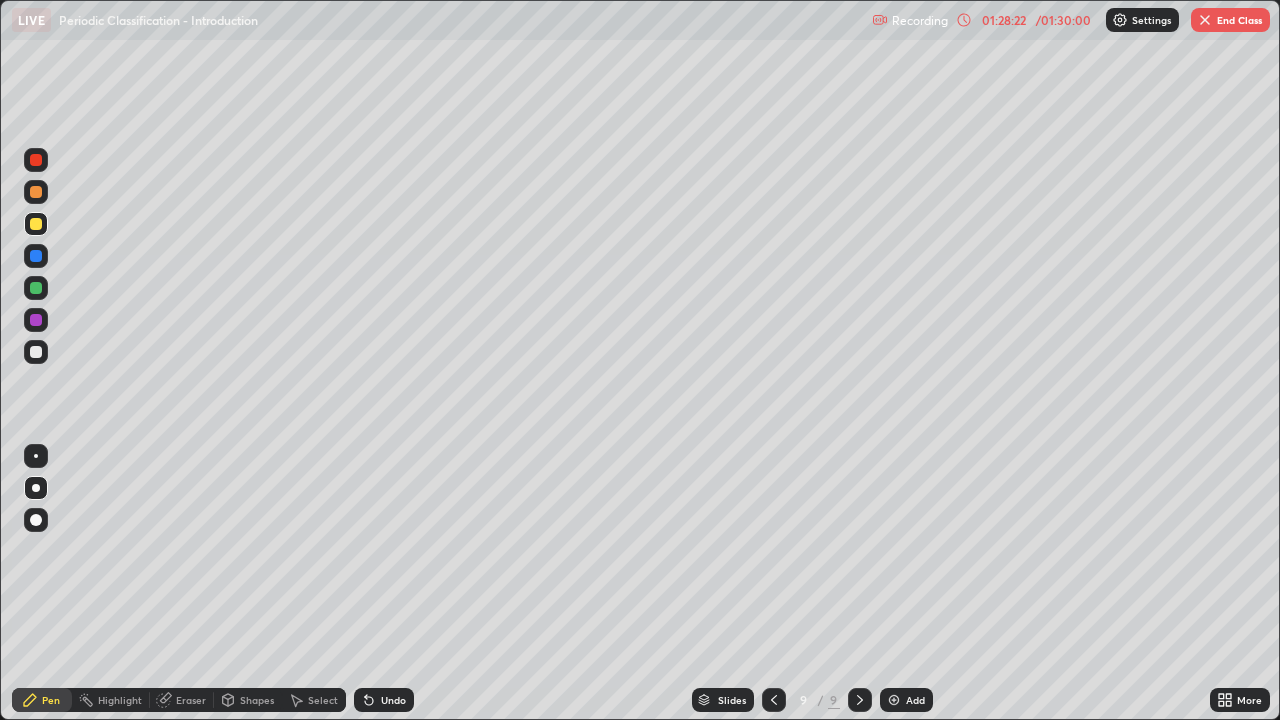 click at bounding box center (36, 352) 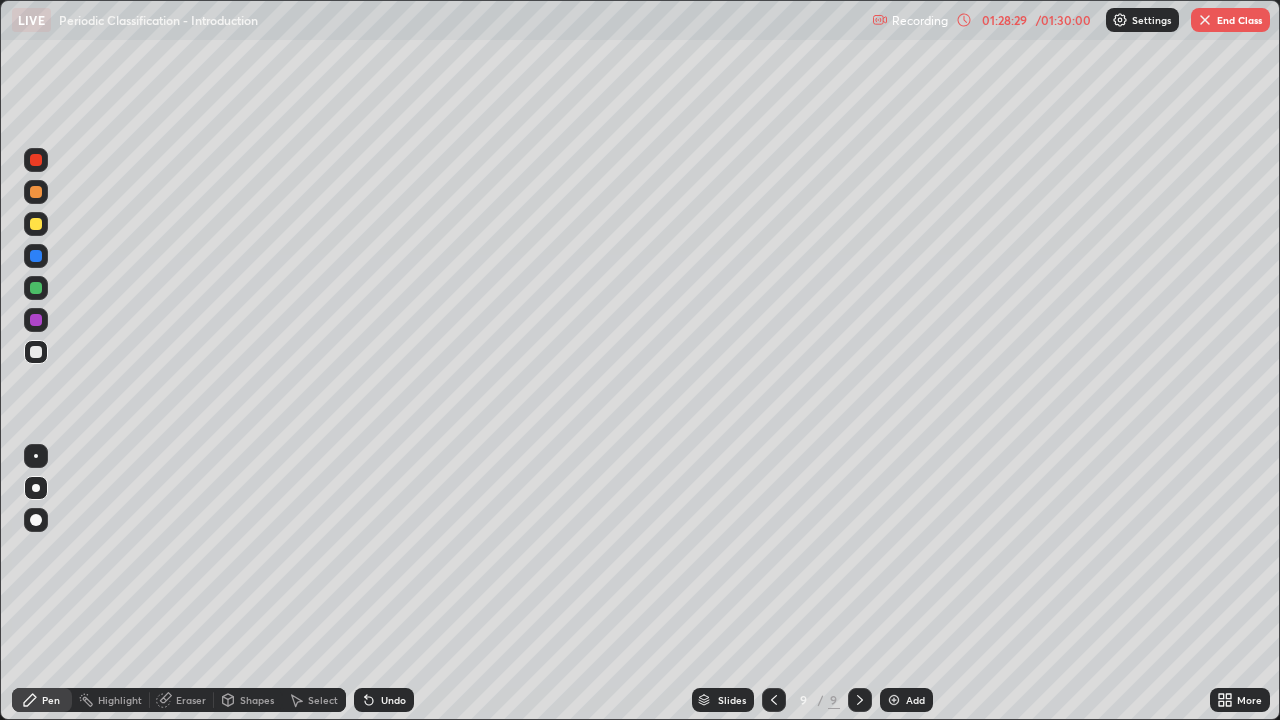 click at bounding box center [36, 224] 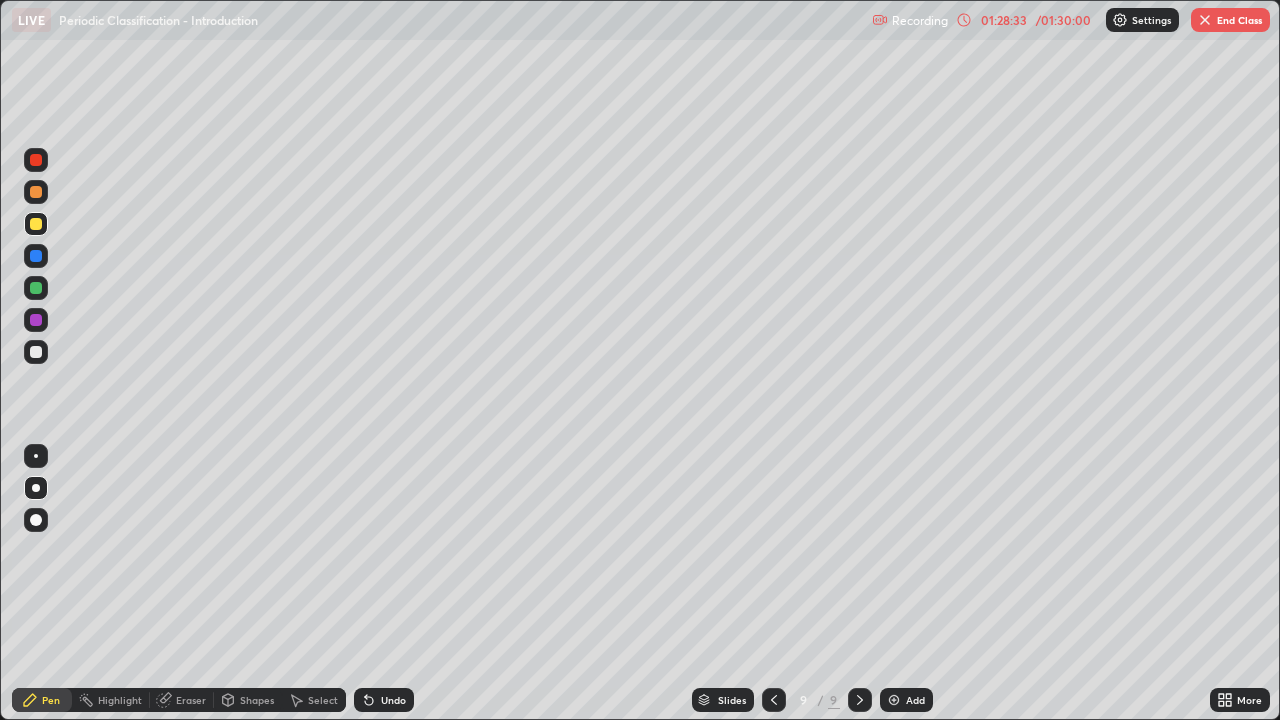 click at bounding box center [36, 352] 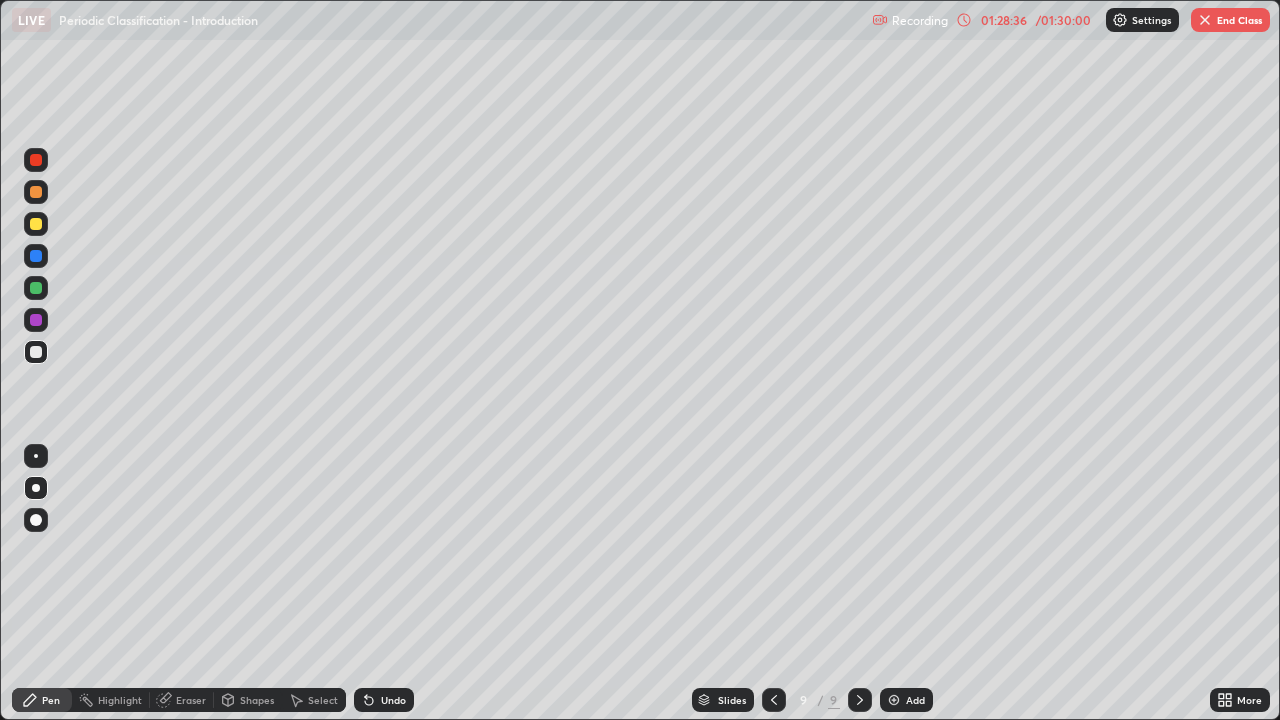 click at bounding box center (36, 224) 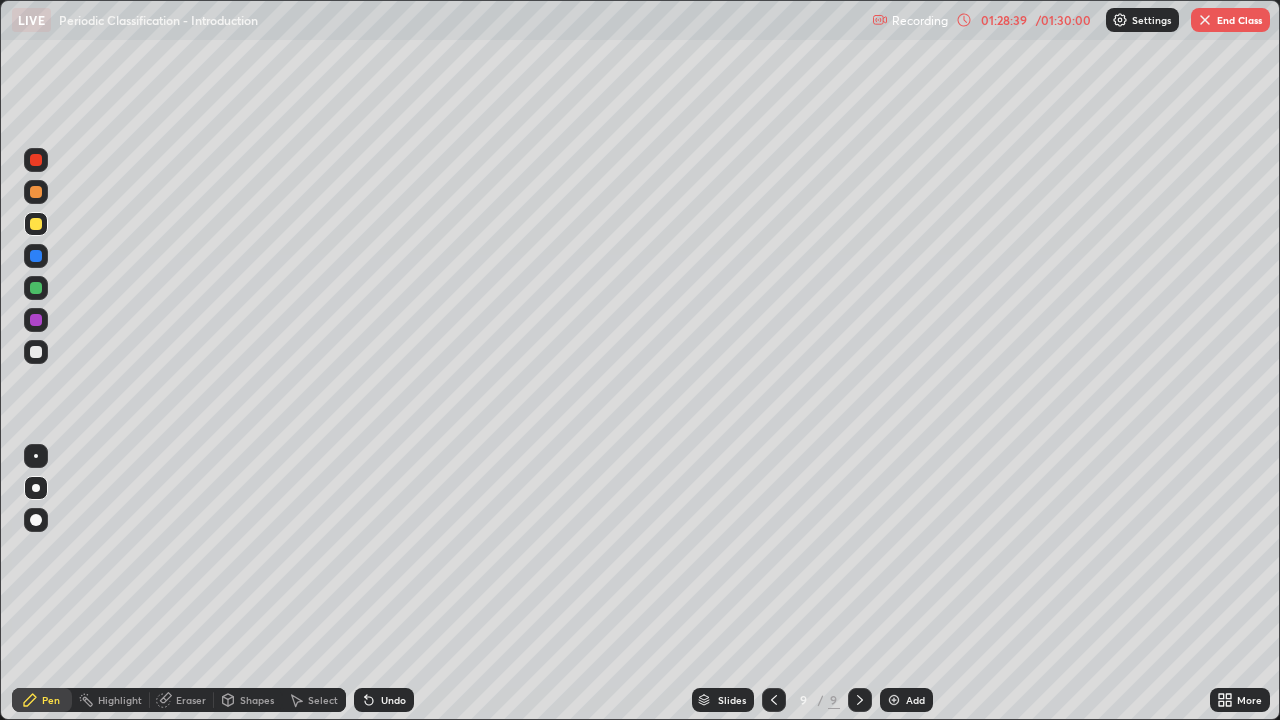 click at bounding box center (36, 352) 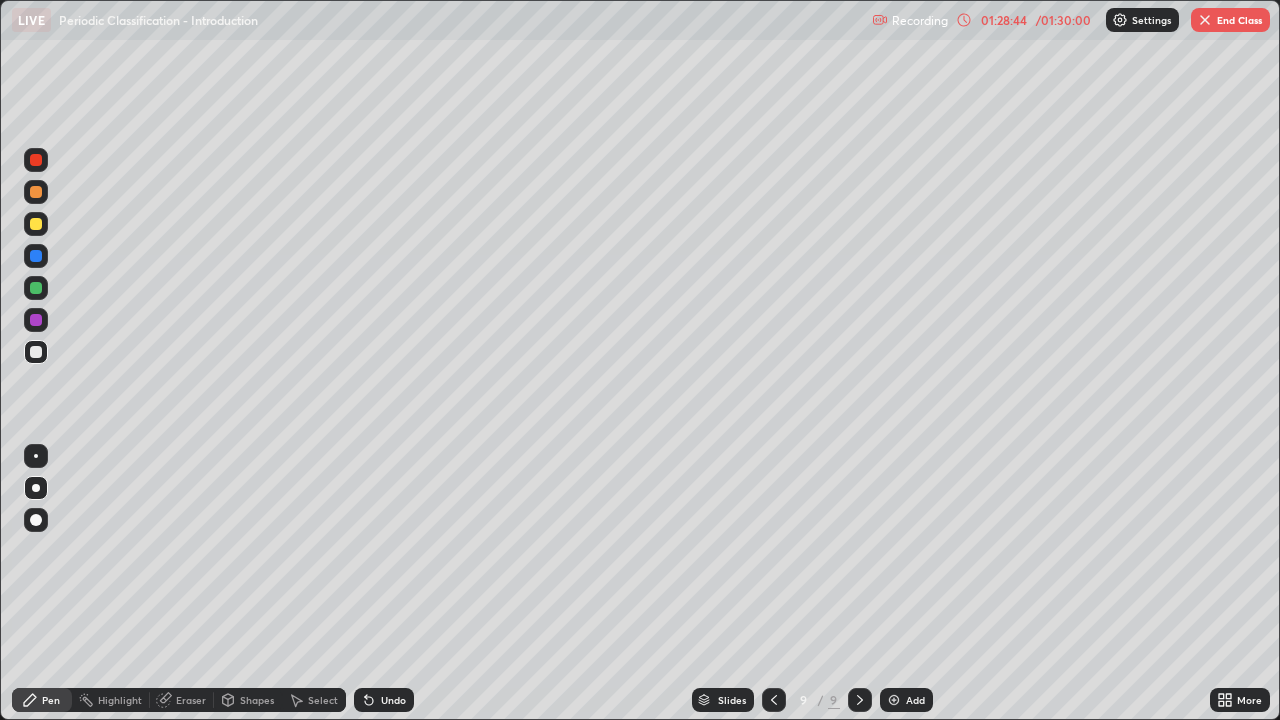 click at bounding box center [36, 224] 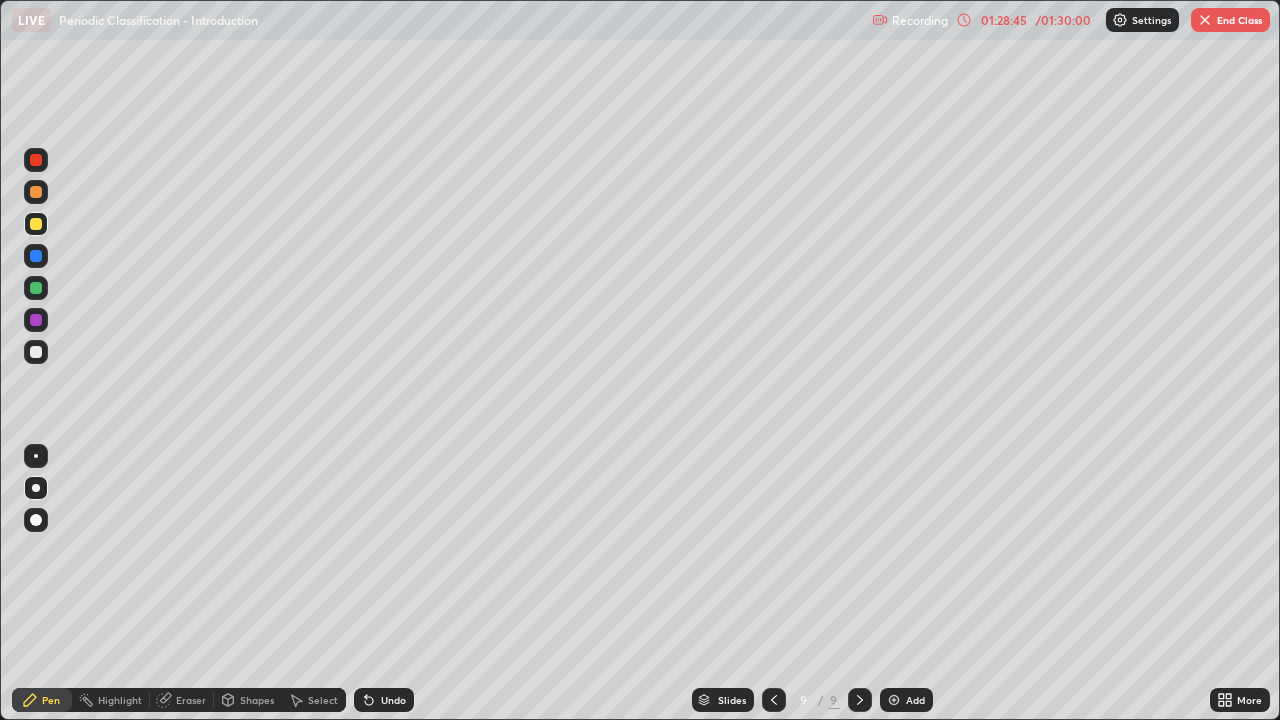 click at bounding box center (36, 352) 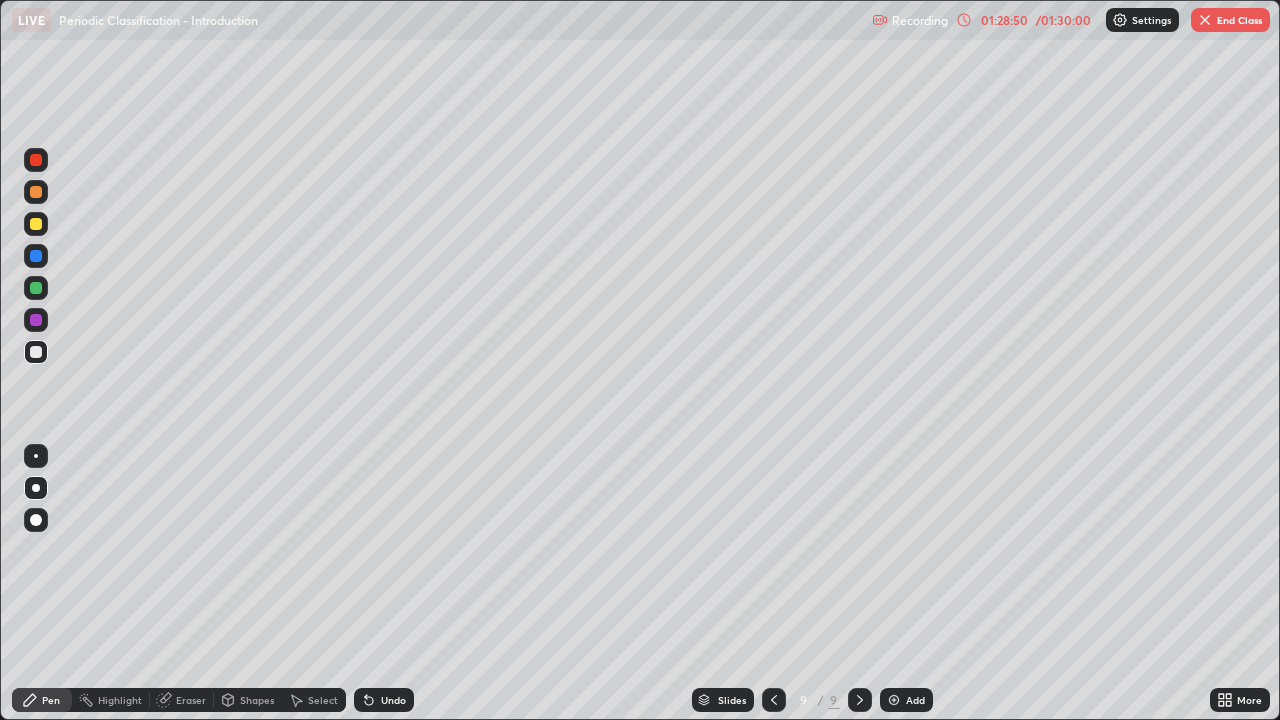 click at bounding box center (36, 224) 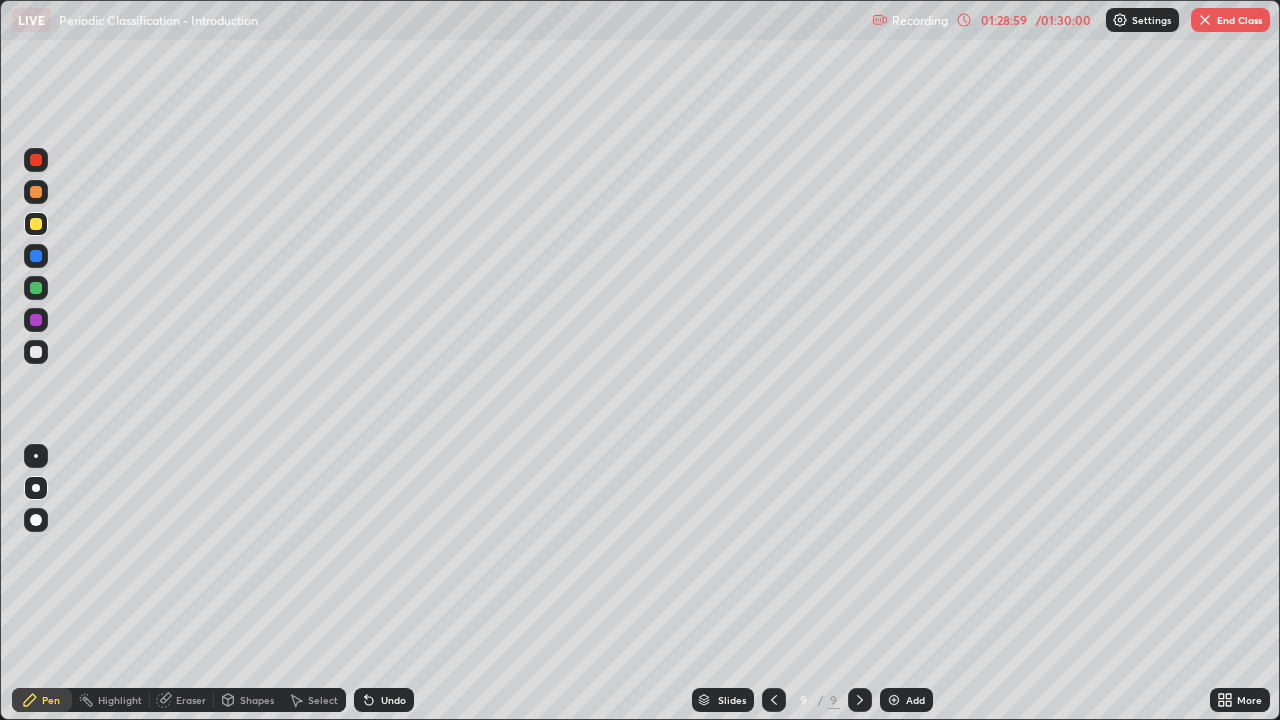 click at bounding box center [36, 352] 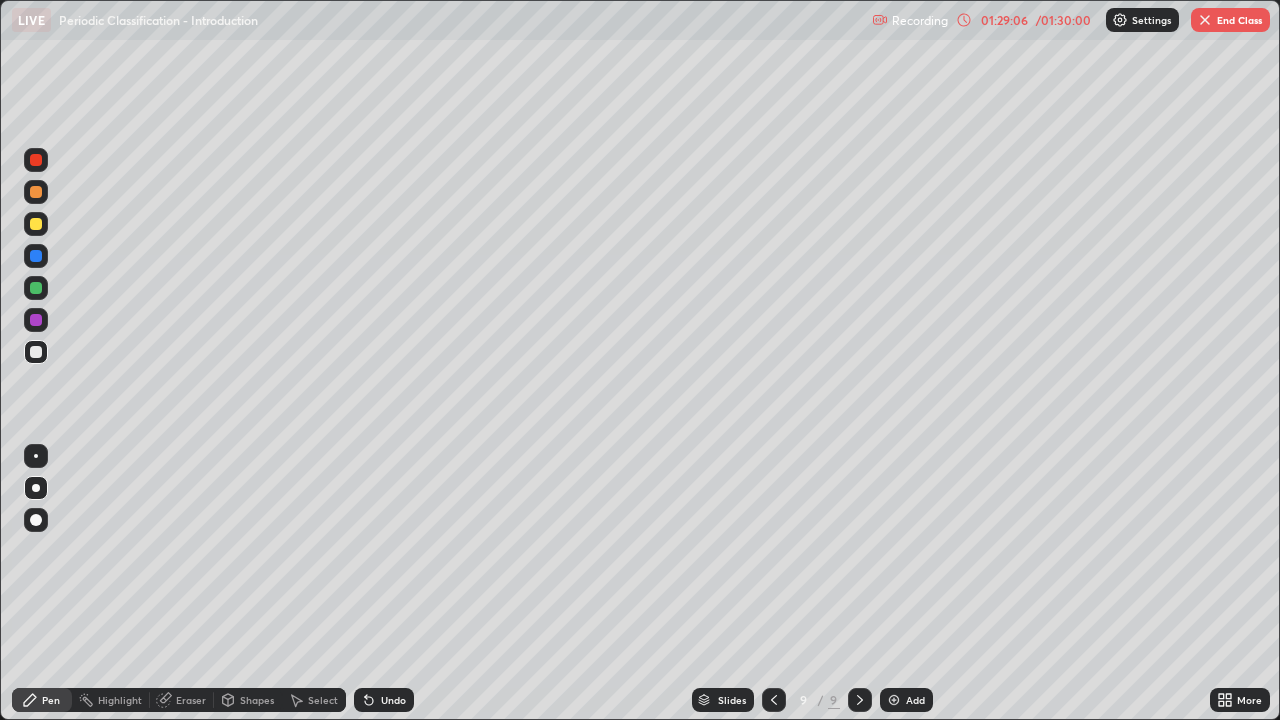 click at bounding box center [36, 192] 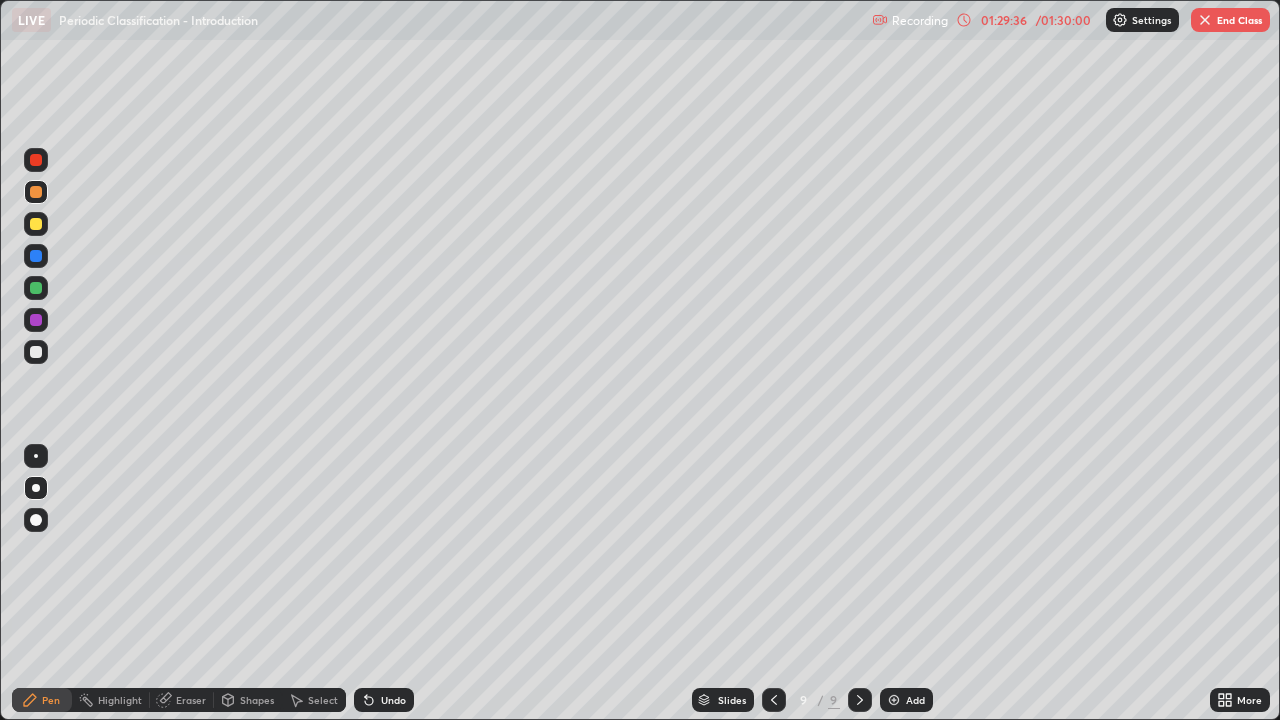click at bounding box center (36, 352) 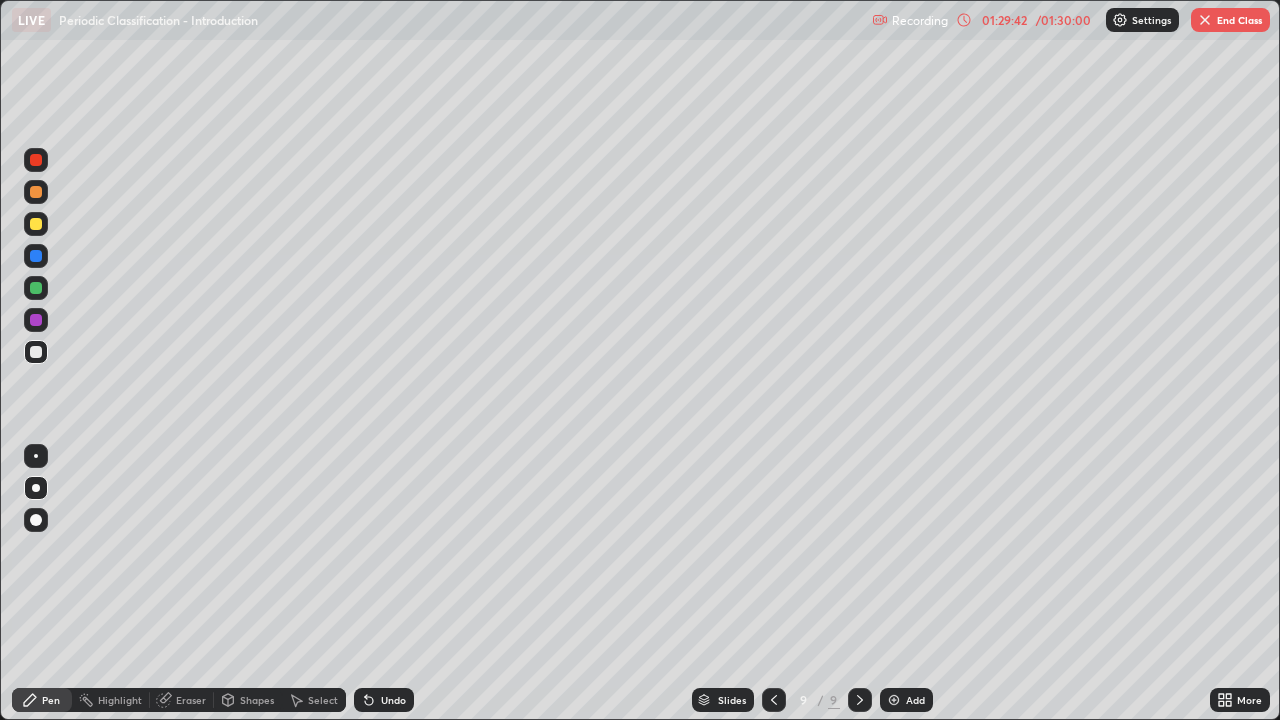 click on "Undo" at bounding box center [393, 700] 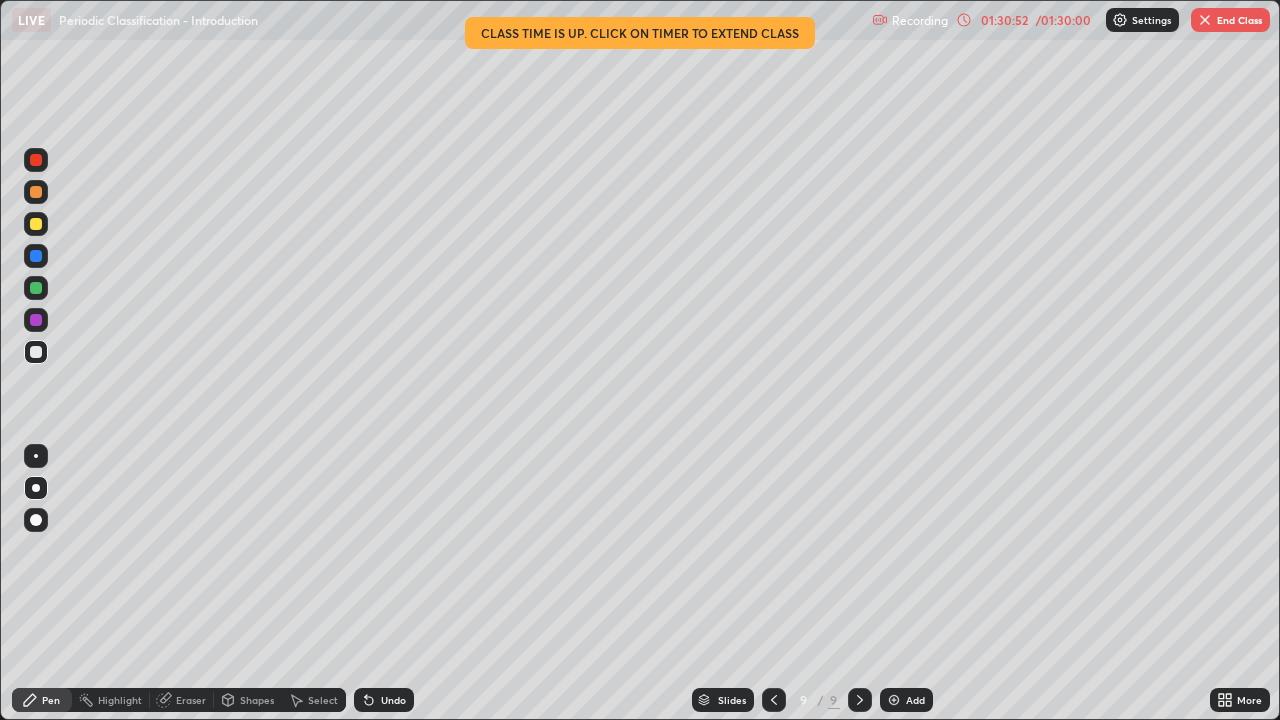 click at bounding box center (774, 700) 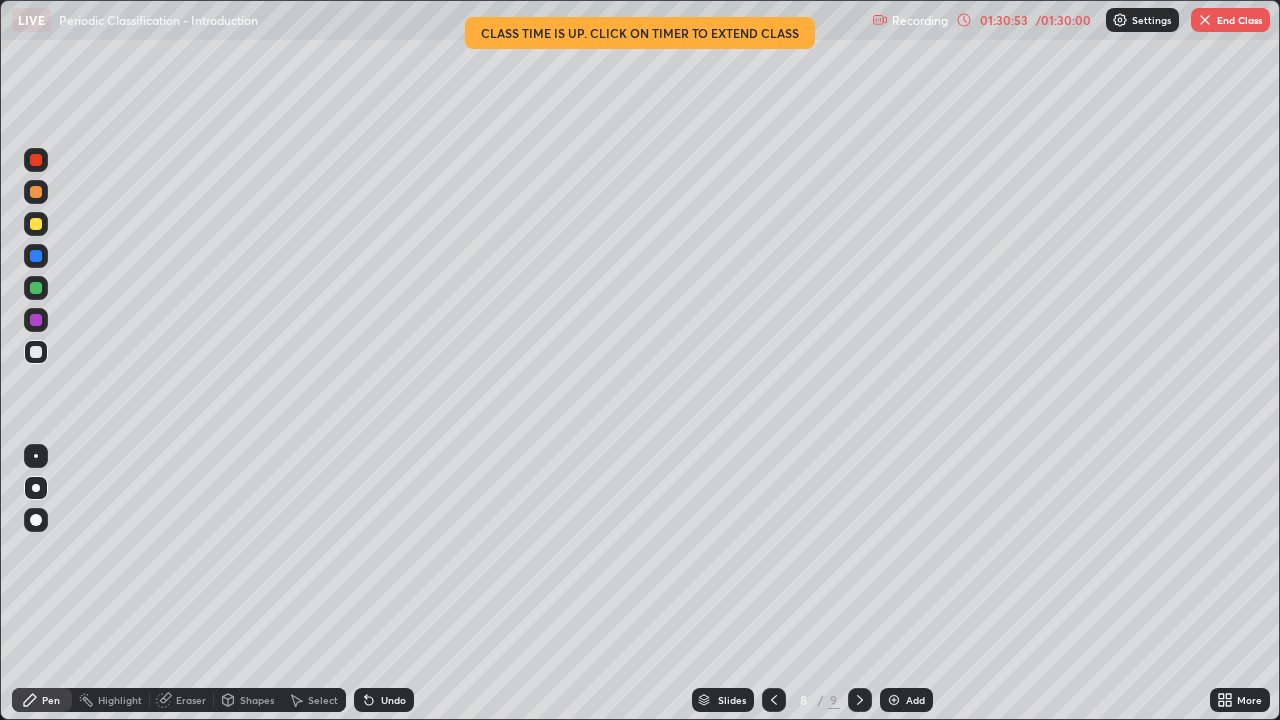 click 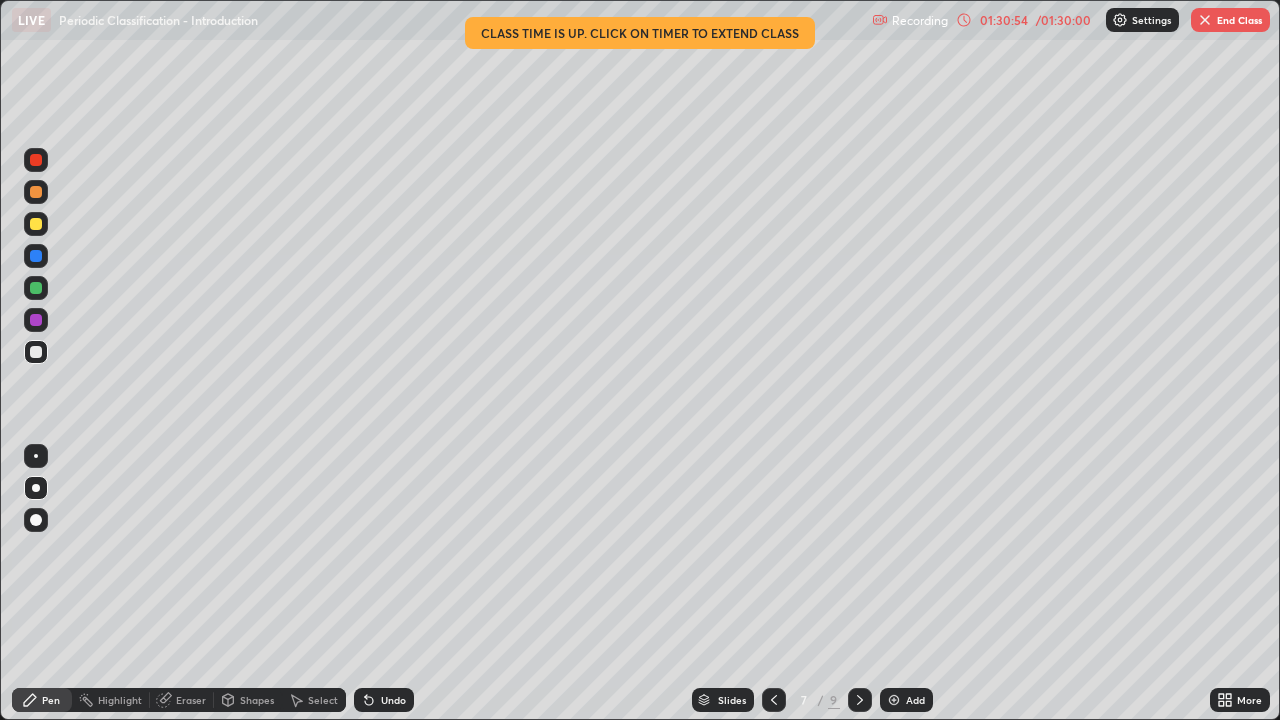 click at bounding box center (860, 700) 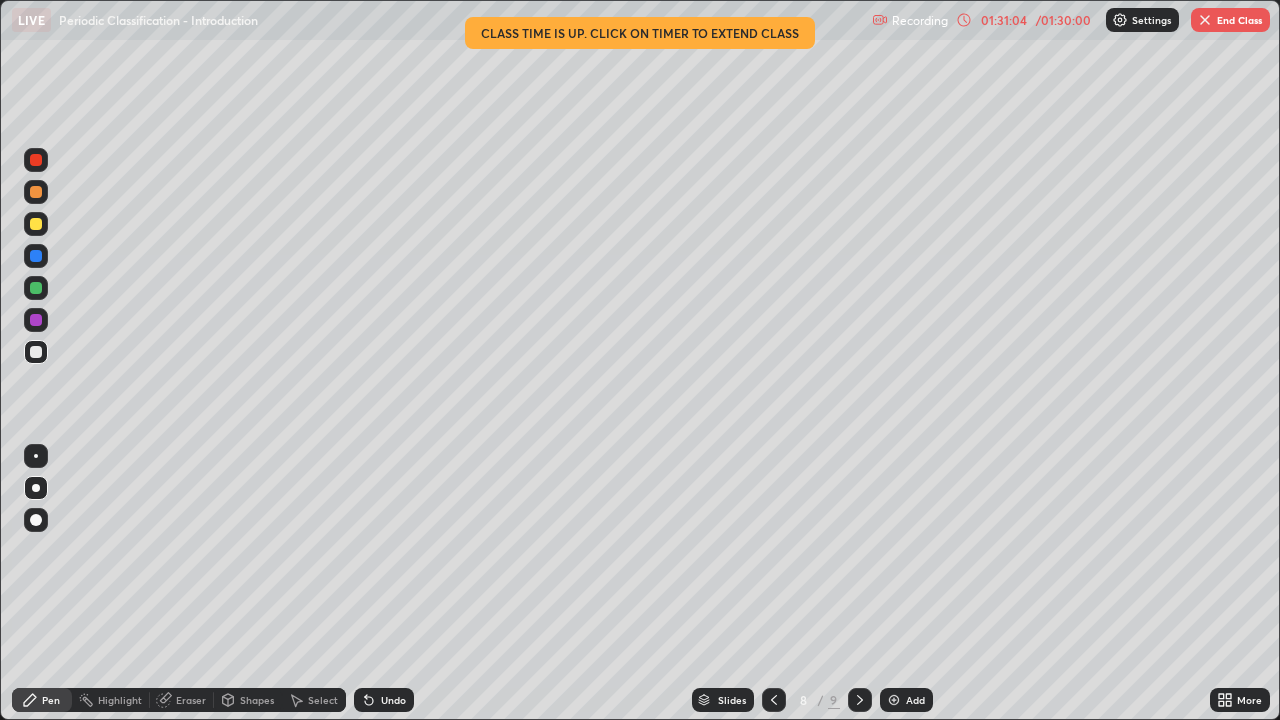 click on "Undo" at bounding box center (384, 700) 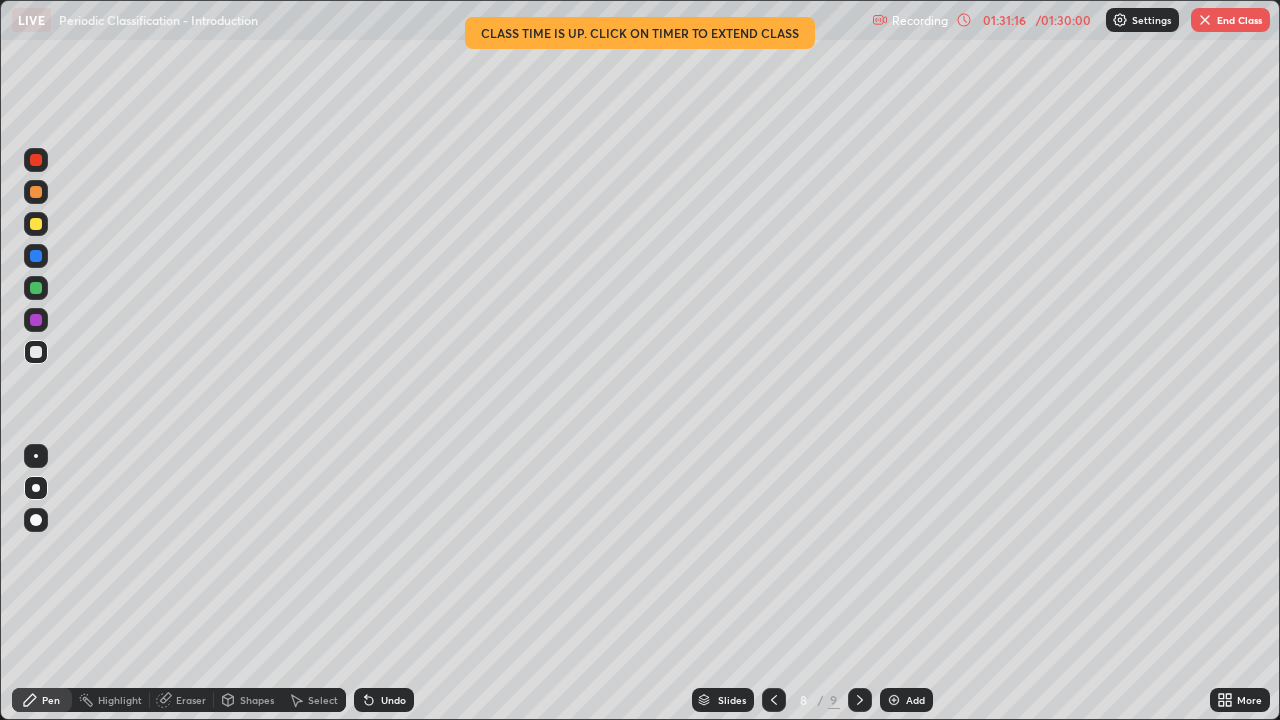 click 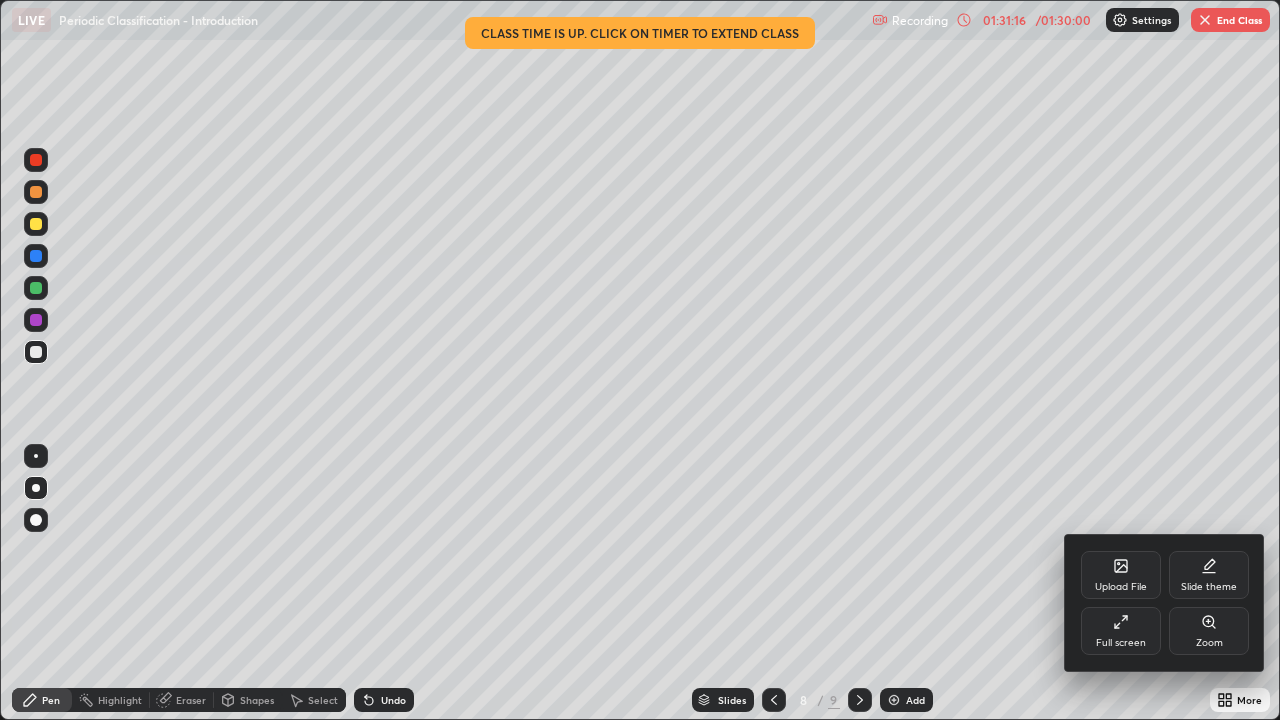 click on "Full screen" at bounding box center [1121, 643] 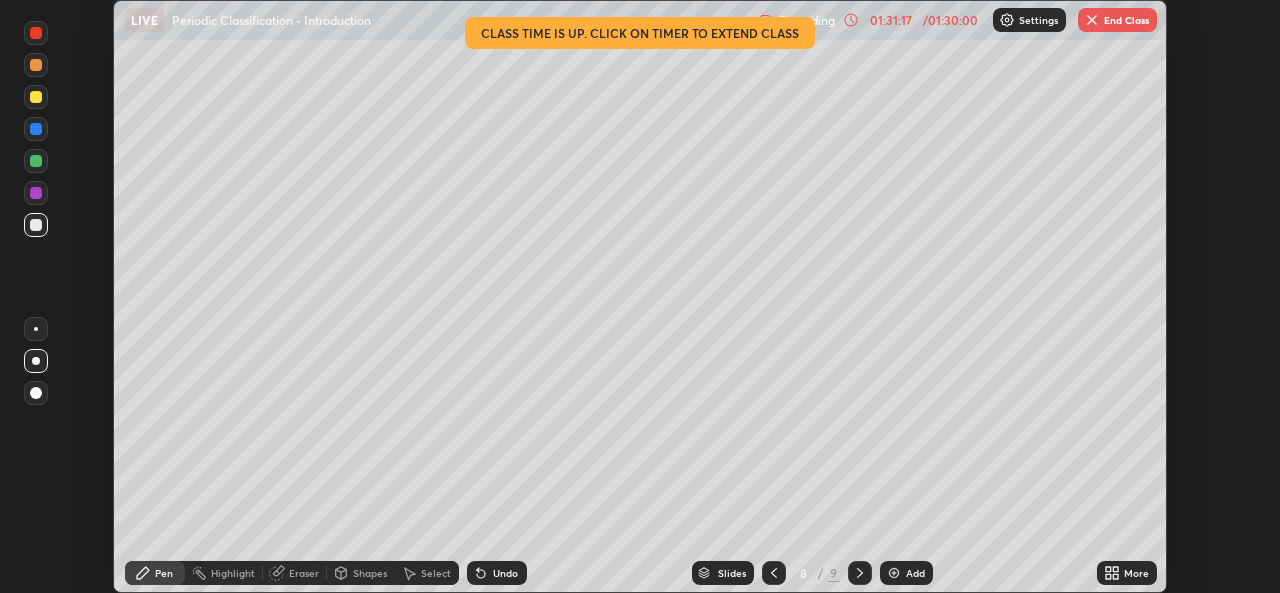 scroll, scrollTop: 593, scrollLeft: 1280, axis: both 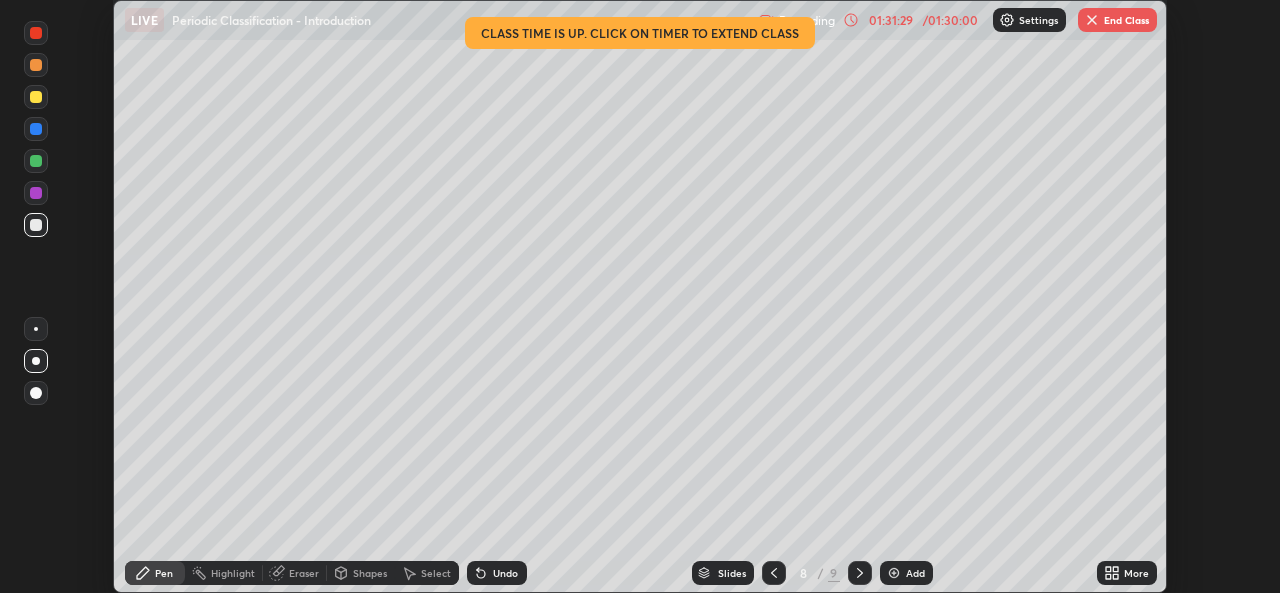 click on "End Class" at bounding box center [1117, 20] 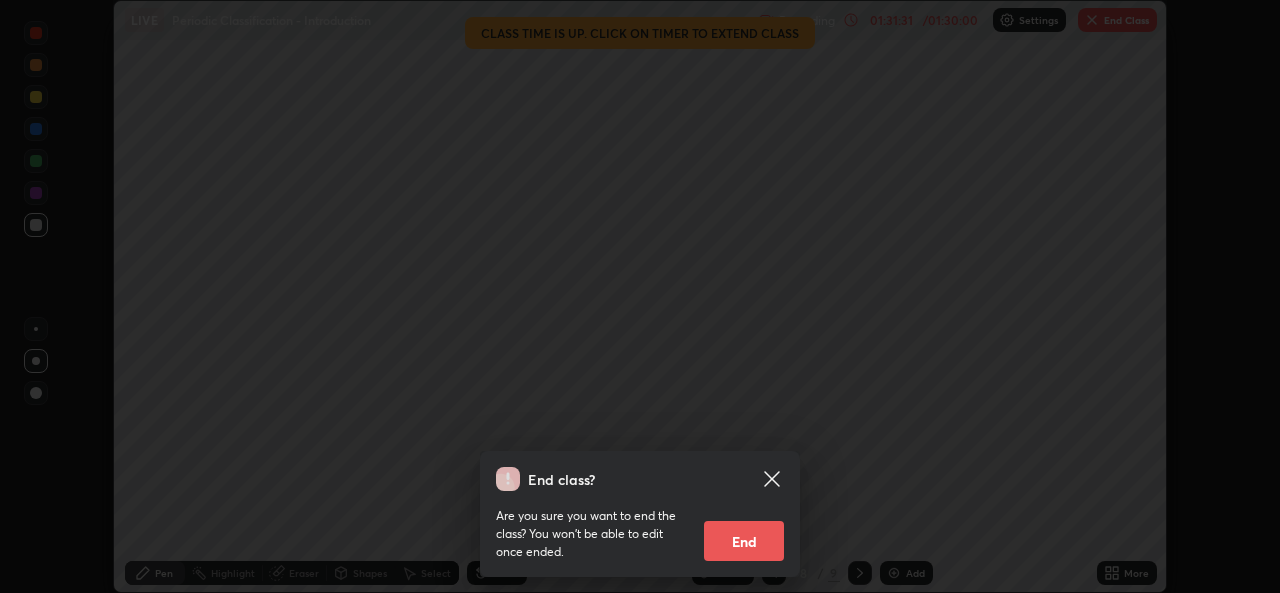 click on "End" at bounding box center [744, 541] 